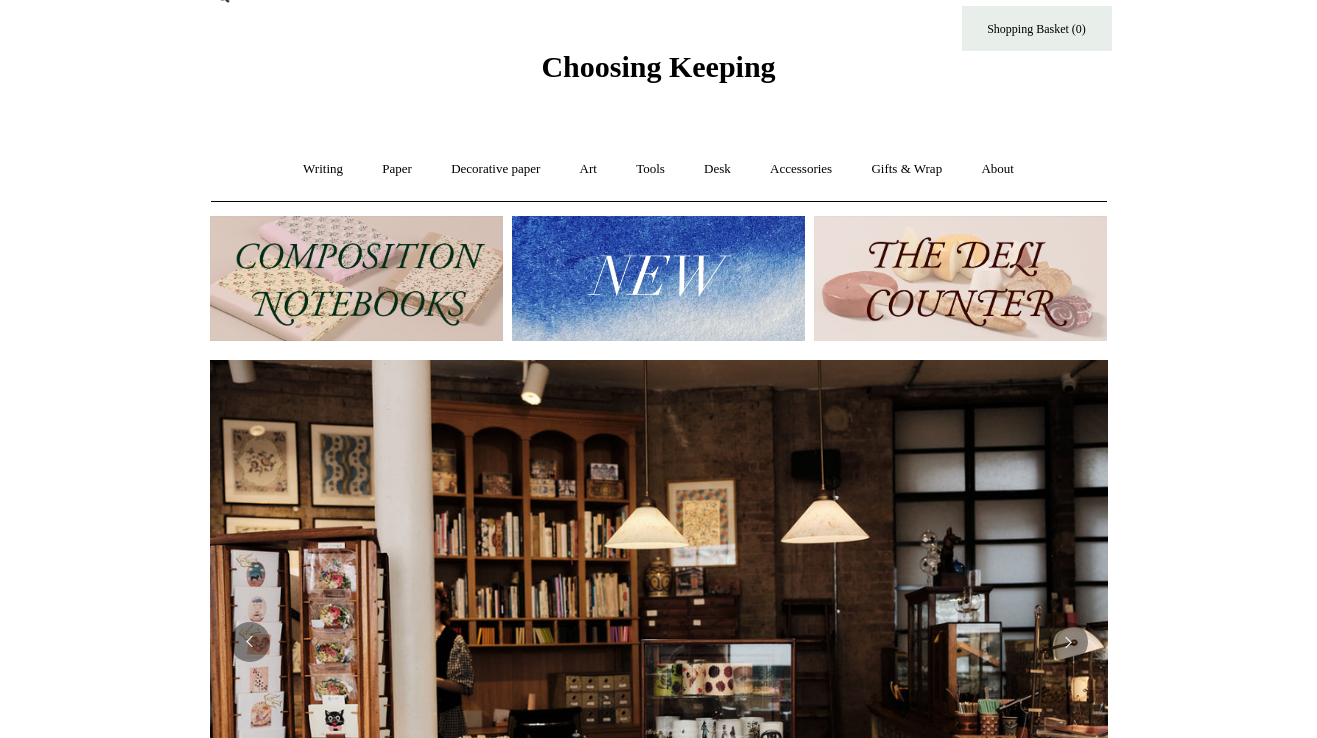 scroll, scrollTop: 40, scrollLeft: 0, axis: vertical 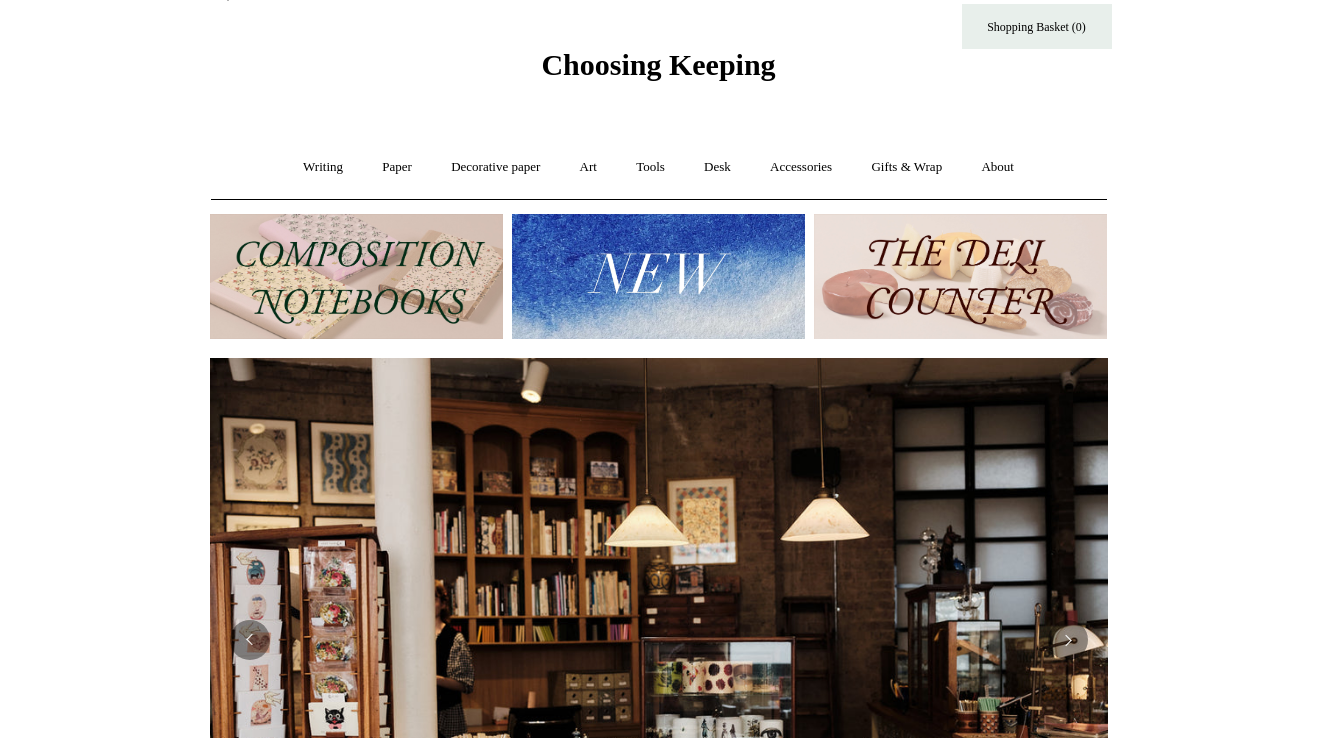click at bounding box center (356, 276) 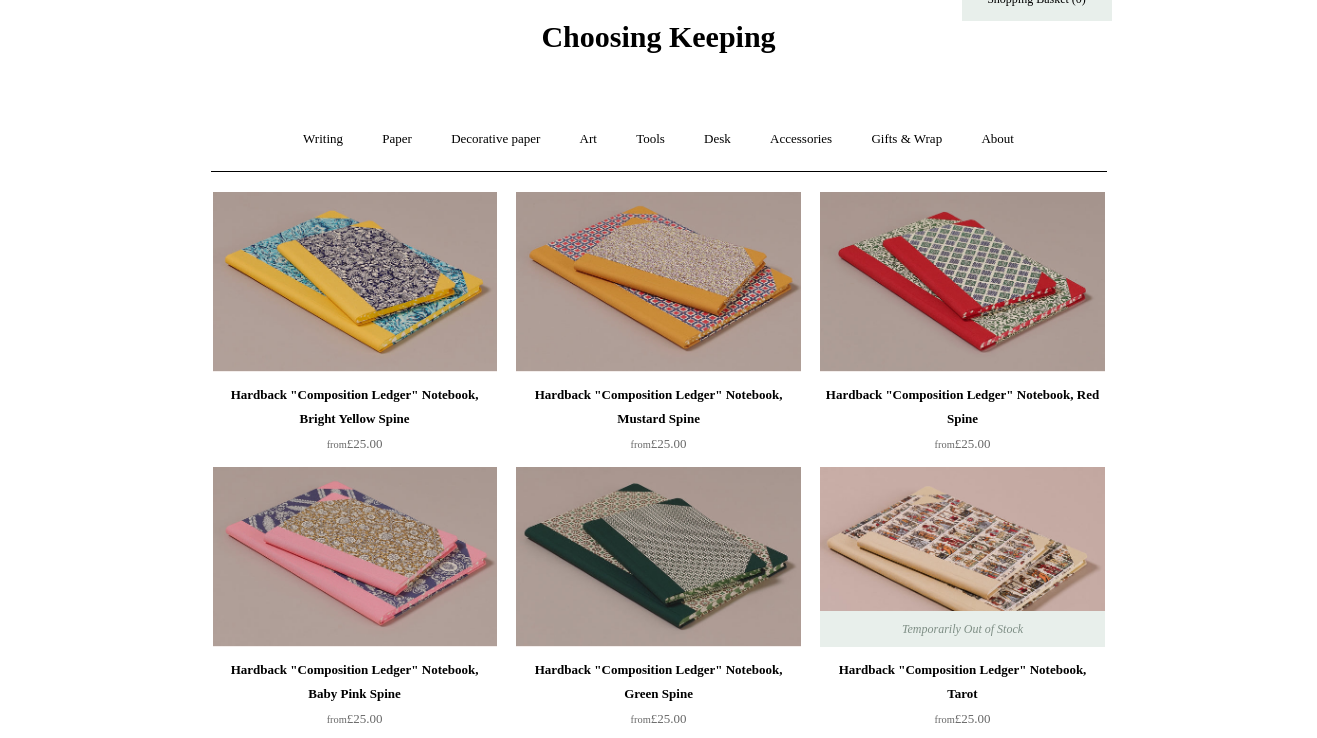 scroll, scrollTop: 72, scrollLeft: 0, axis: vertical 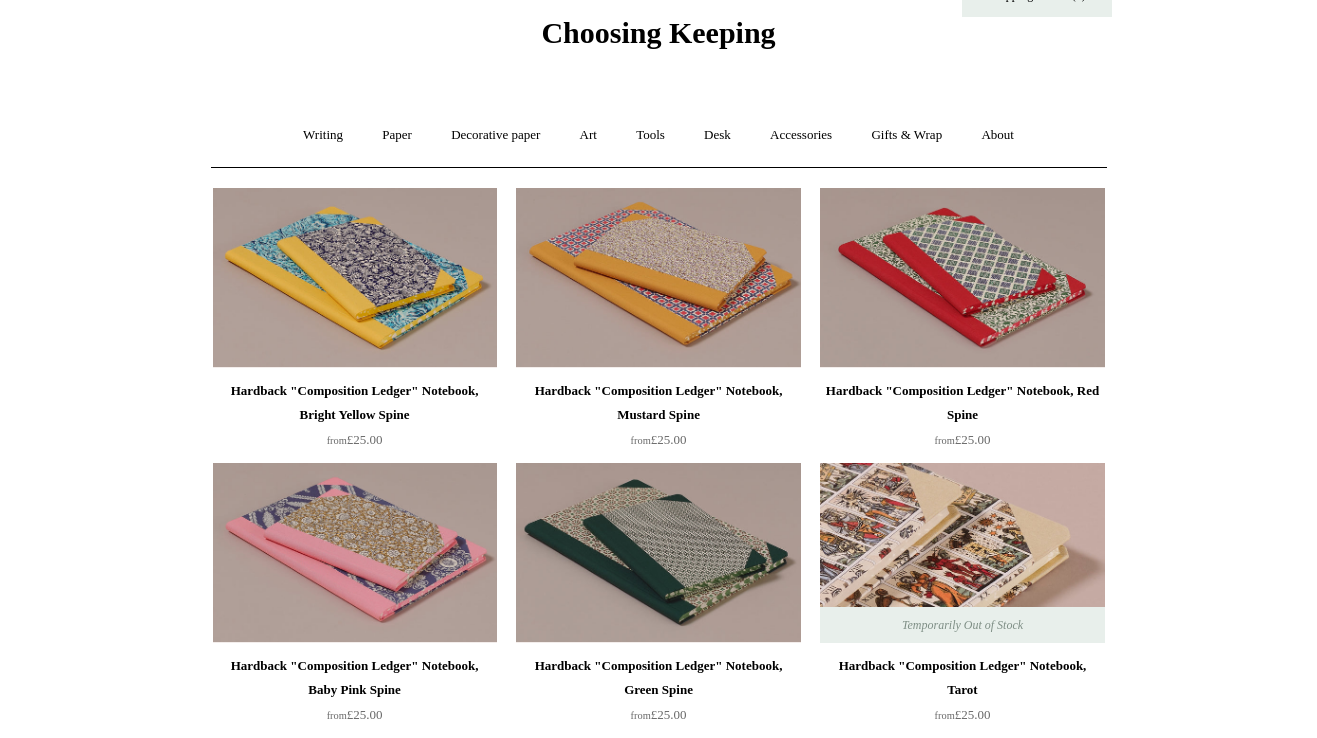 click at bounding box center (962, 553) 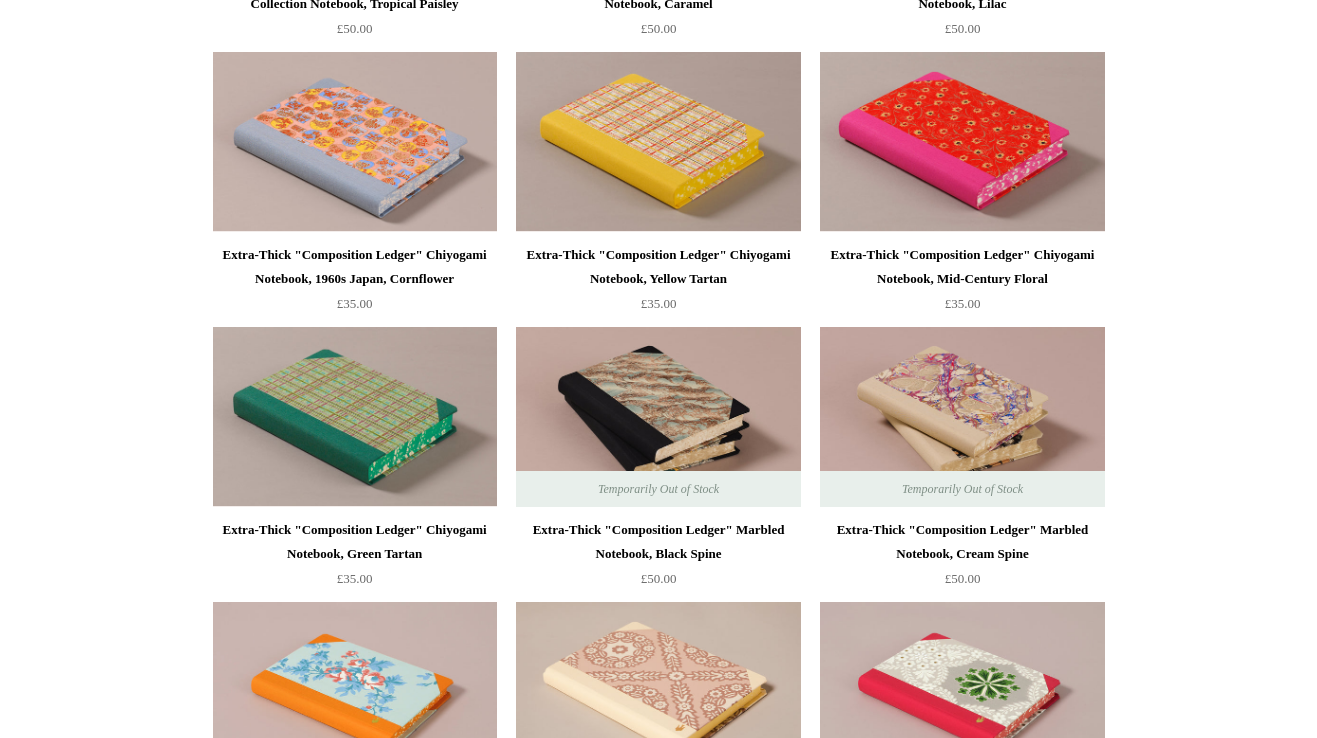 scroll, scrollTop: 2134, scrollLeft: 0, axis: vertical 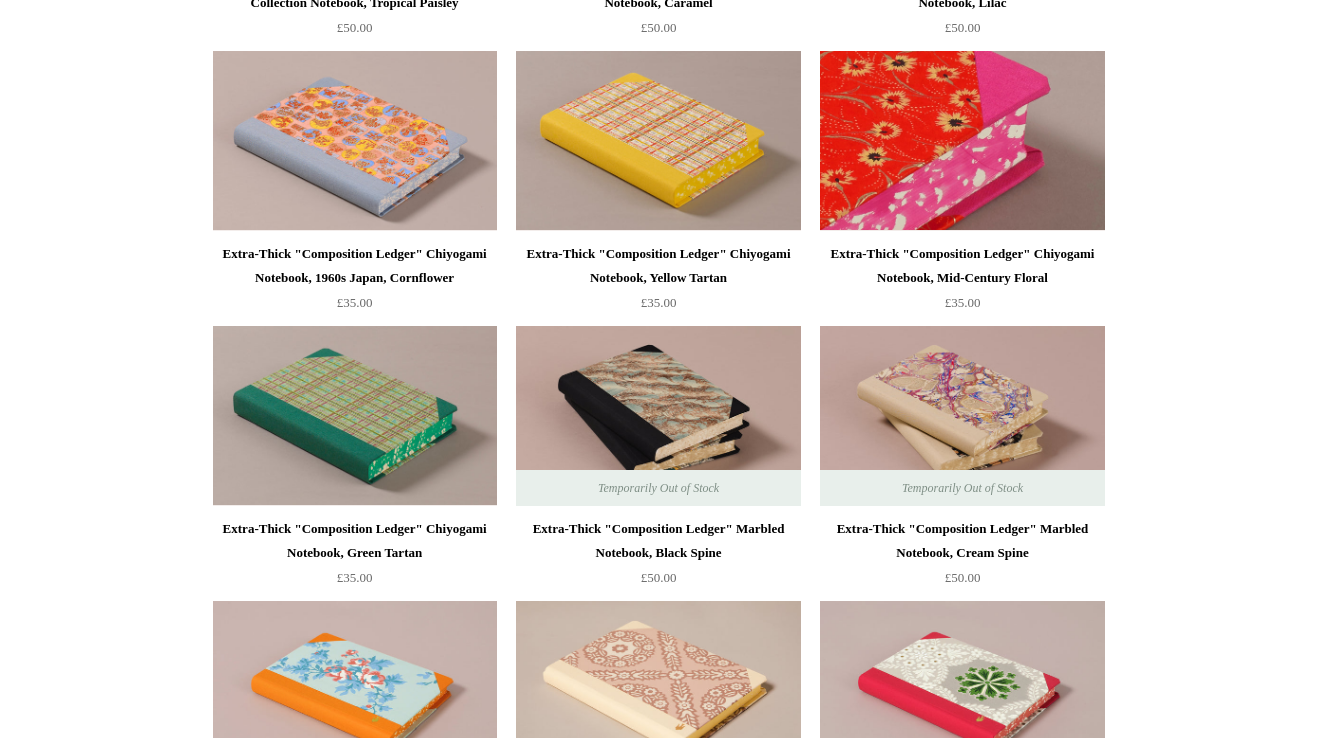 click at bounding box center (962, 141) 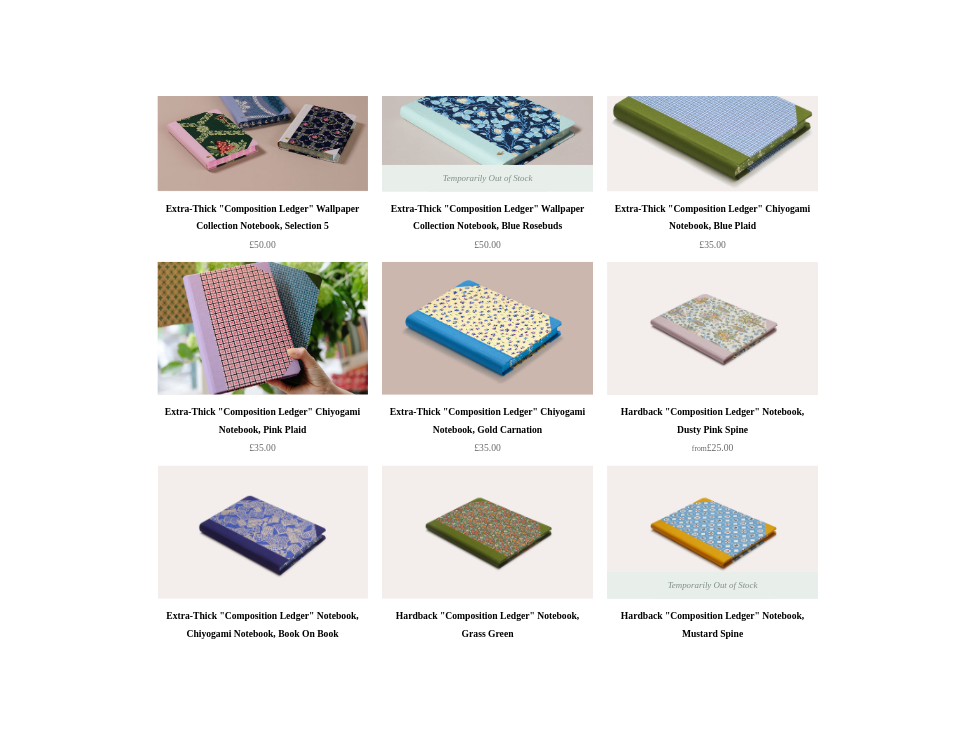 scroll, scrollTop: 3063, scrollLeft: 0, axis: vertical 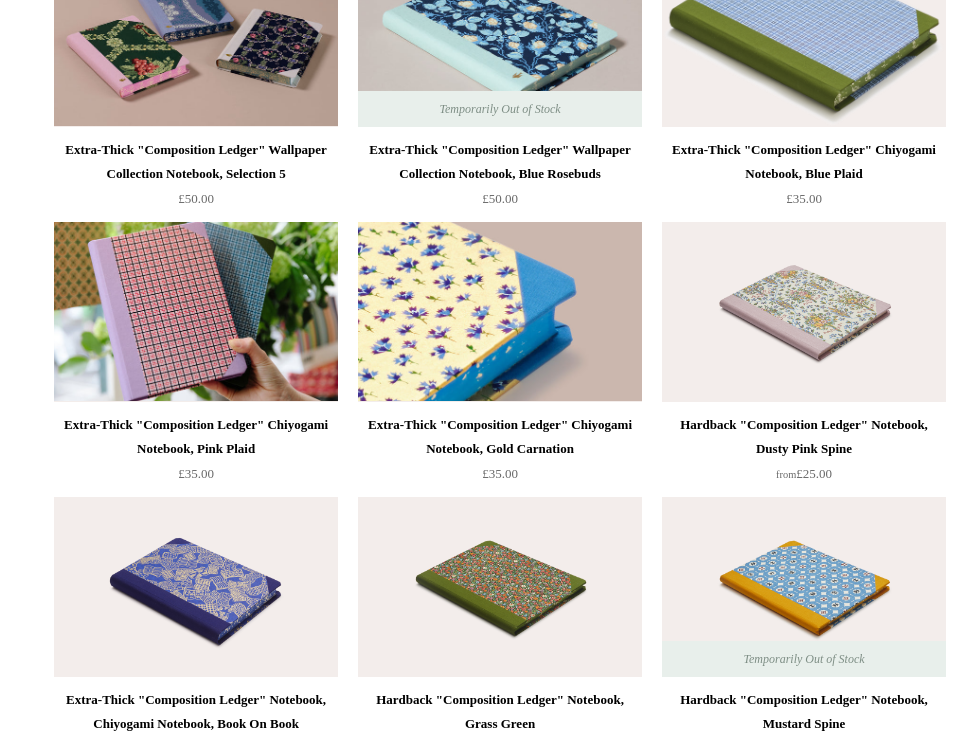 click at bounding box center (500, 312) 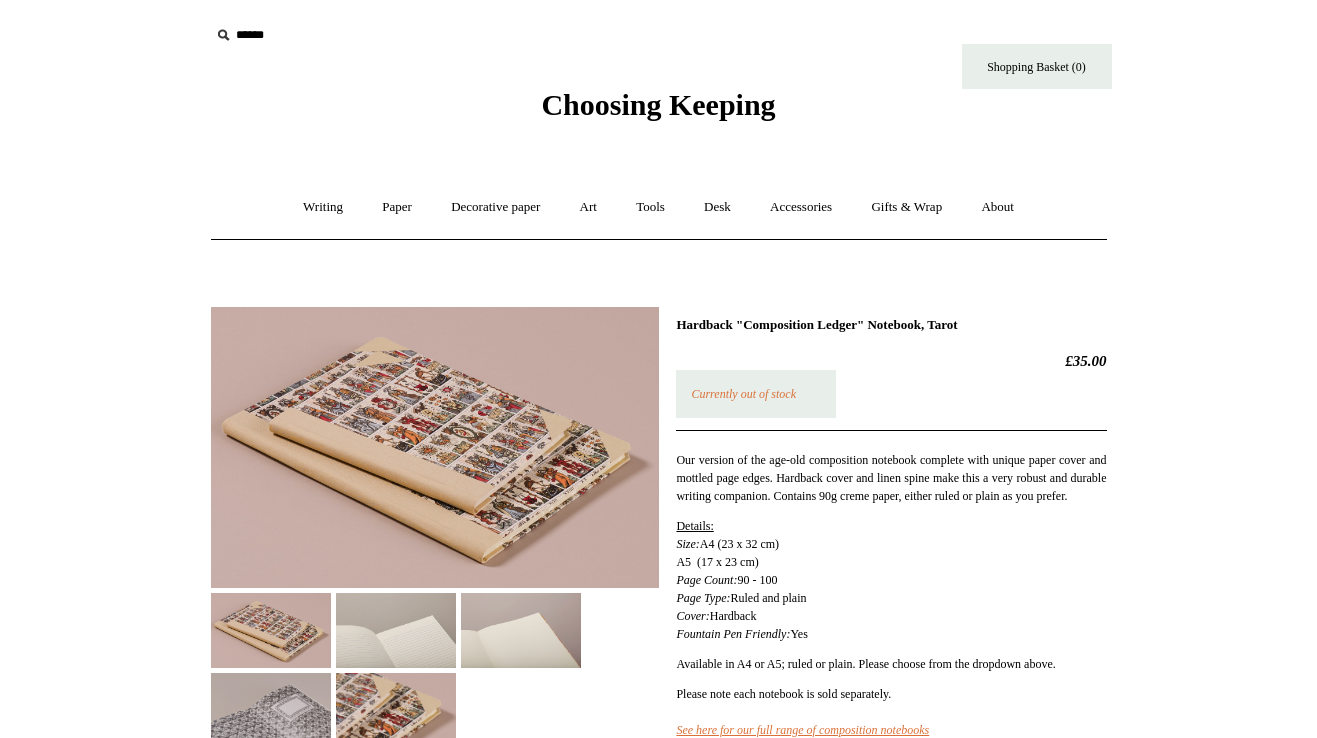 scroll, scrollTop: 0, scrollLeft: 0, axis: both 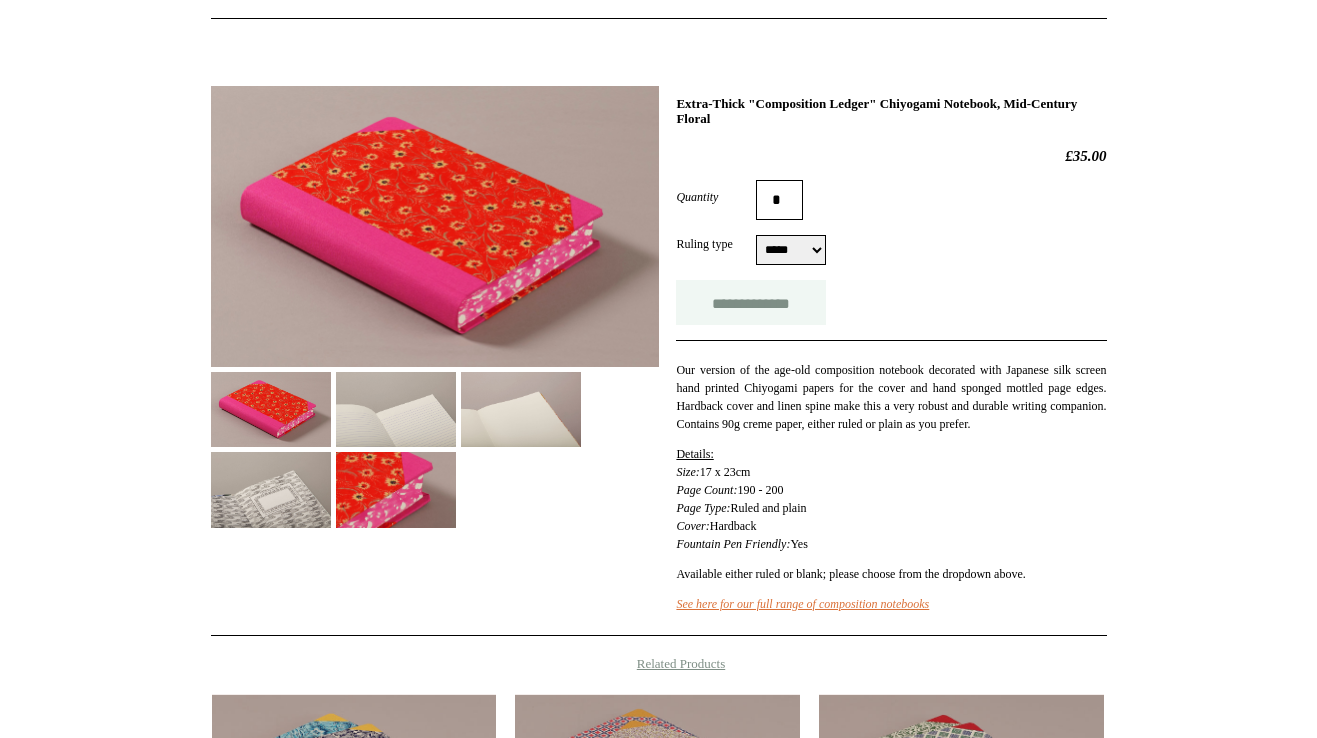 click on "**********" at bounding box center (751, 302) 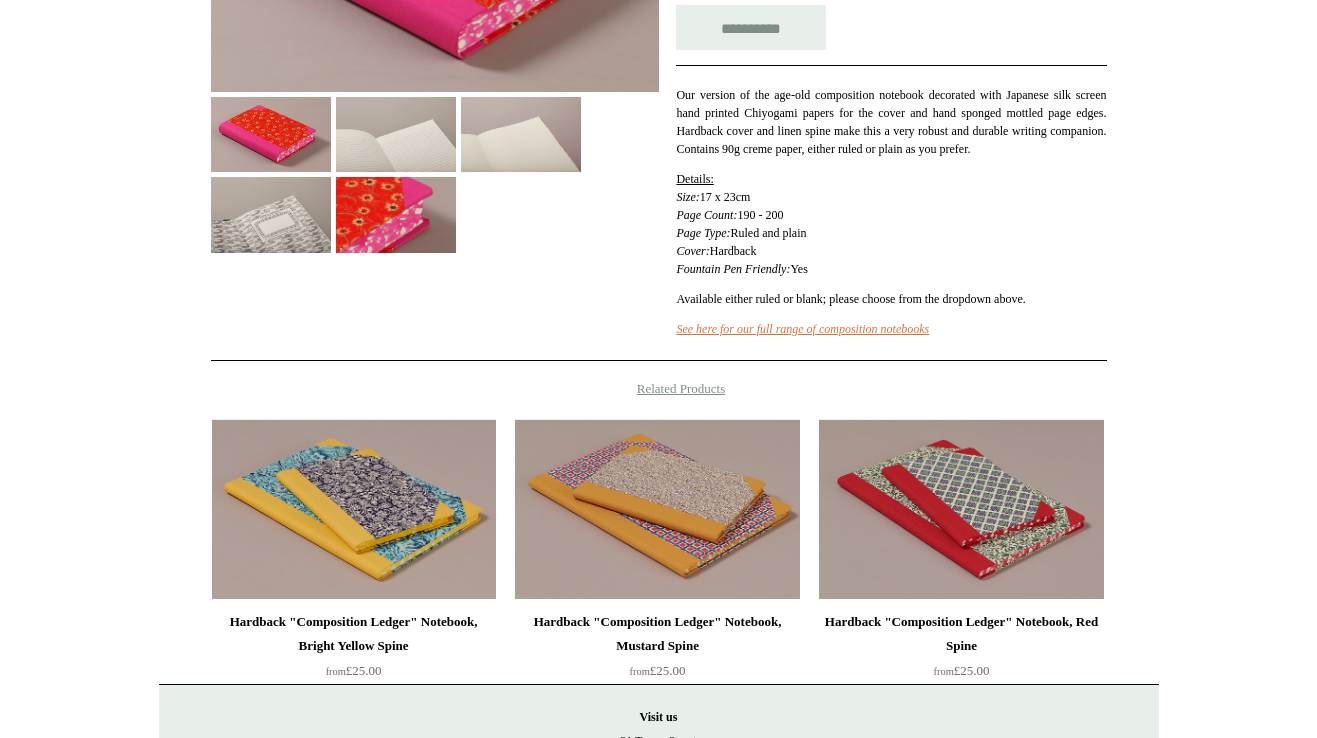 type on "**********" 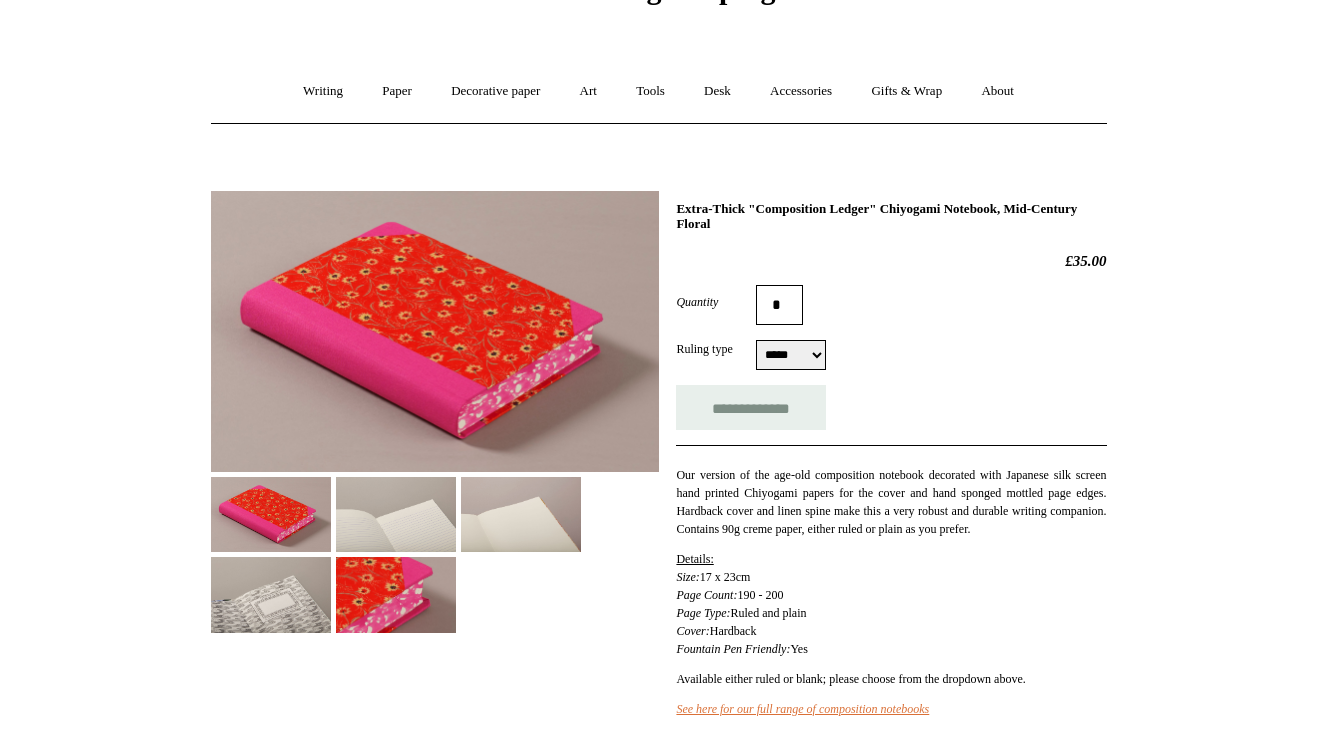 scroll, scrollTop: 0, scrollLeft: 0, axis: both 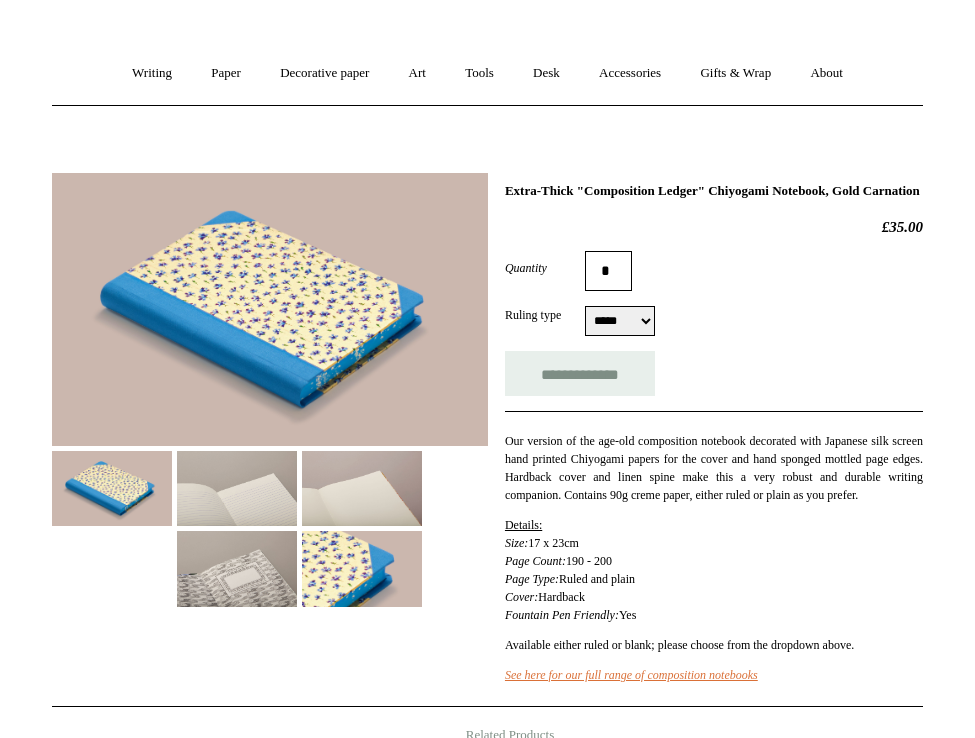 click at bounding box center (237, 568) 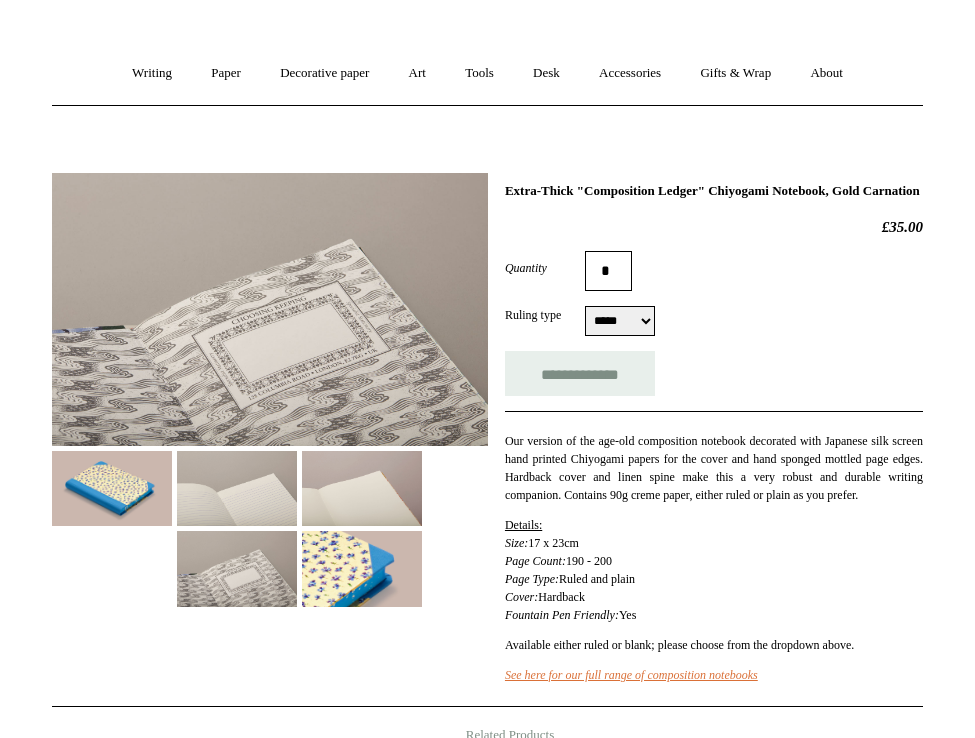 click at bounding box center (237, 488) 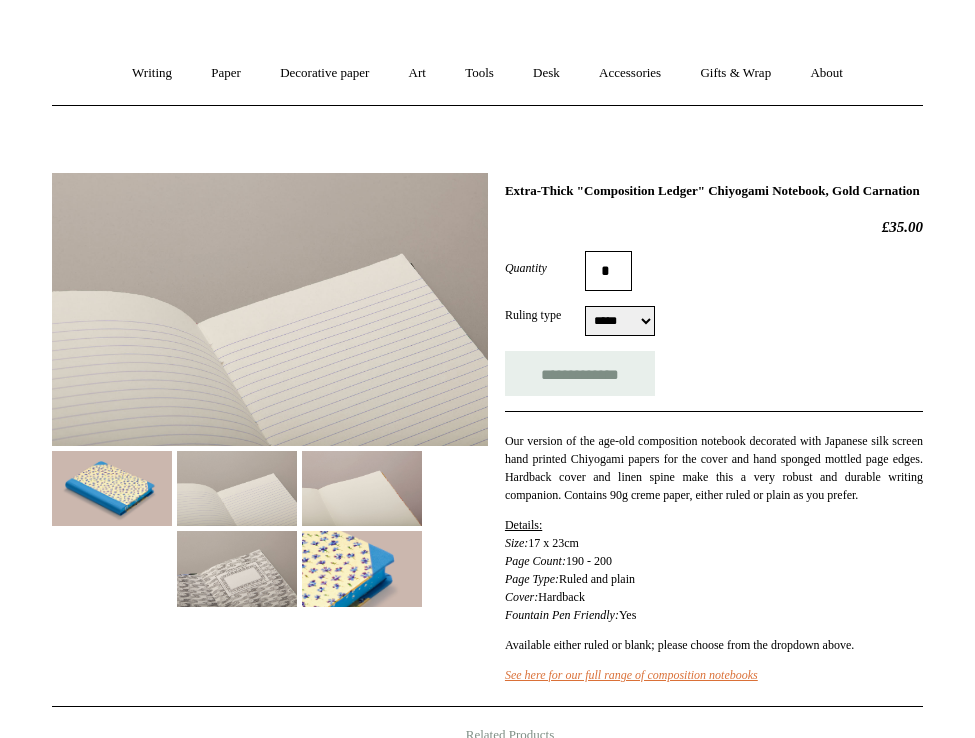 click at bounding box center [362, 488] 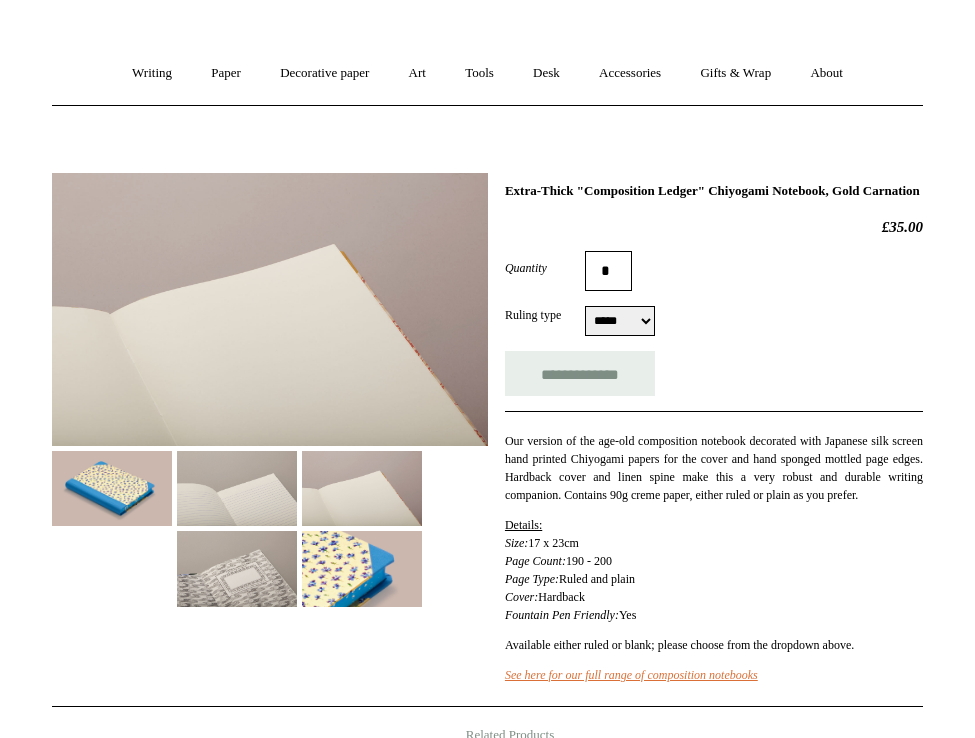 click at bounding box center [112, 488] 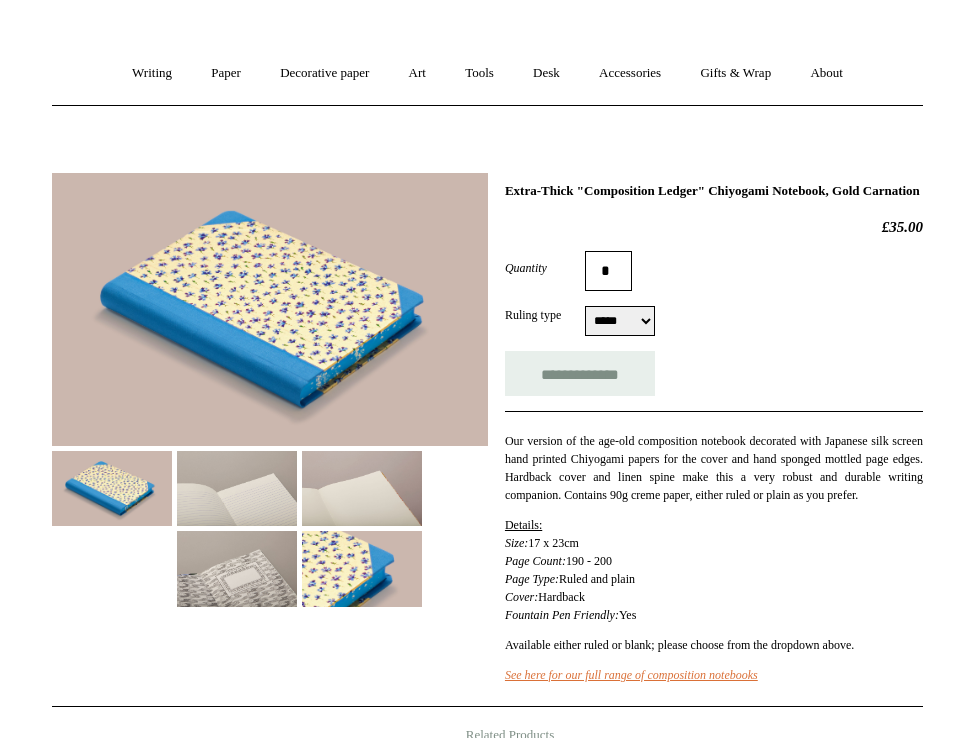 click at bounding box center (362, 568) 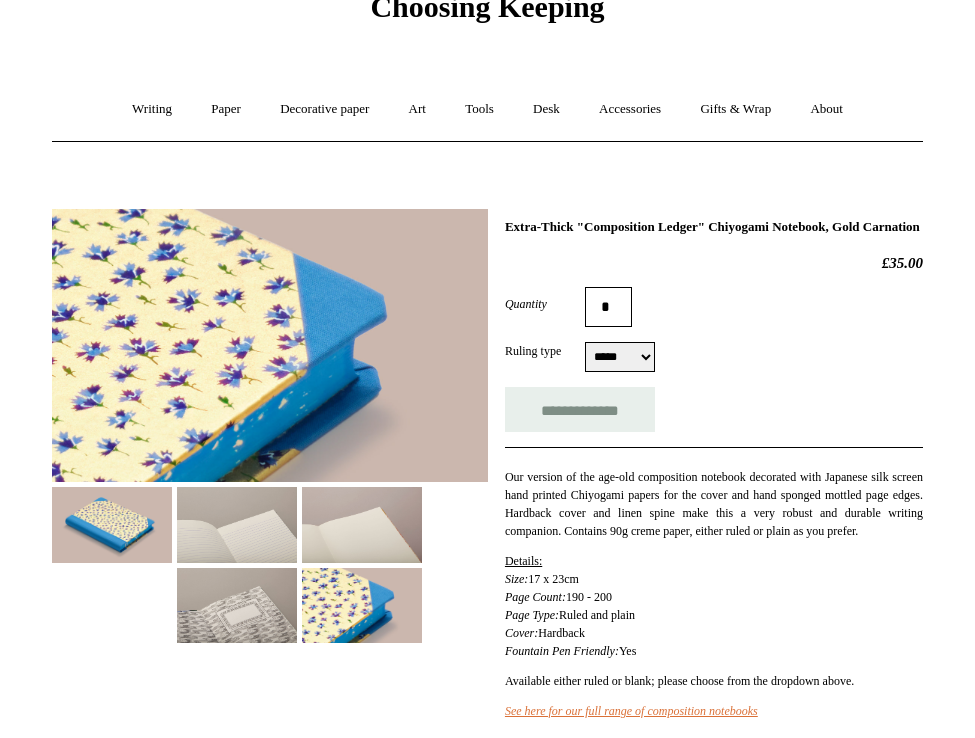 scroll, scrollTop: 95, scrollLeft: 0, axis: vertical 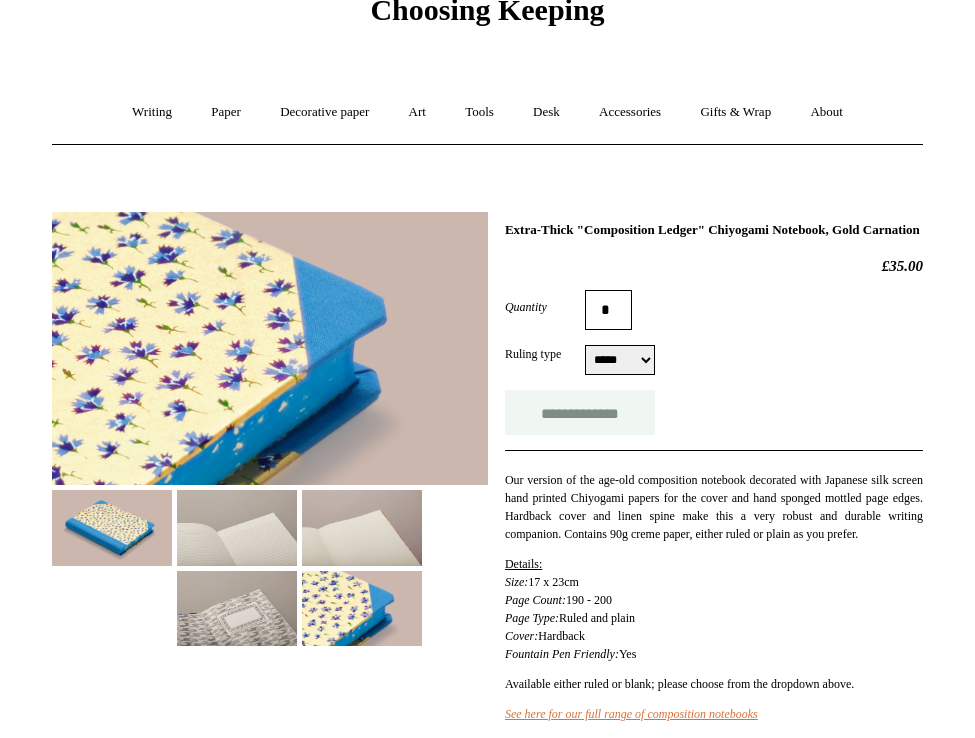click on "**********" at bounding box center (580, 412) 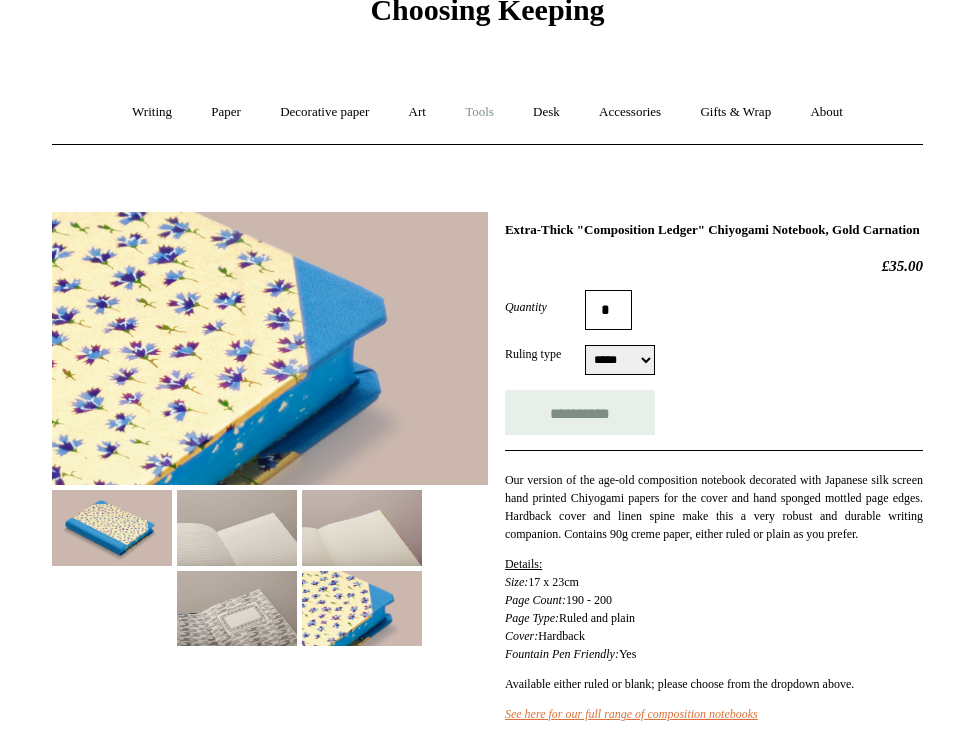 click on "Tools +" at bounding box center [479, 112] 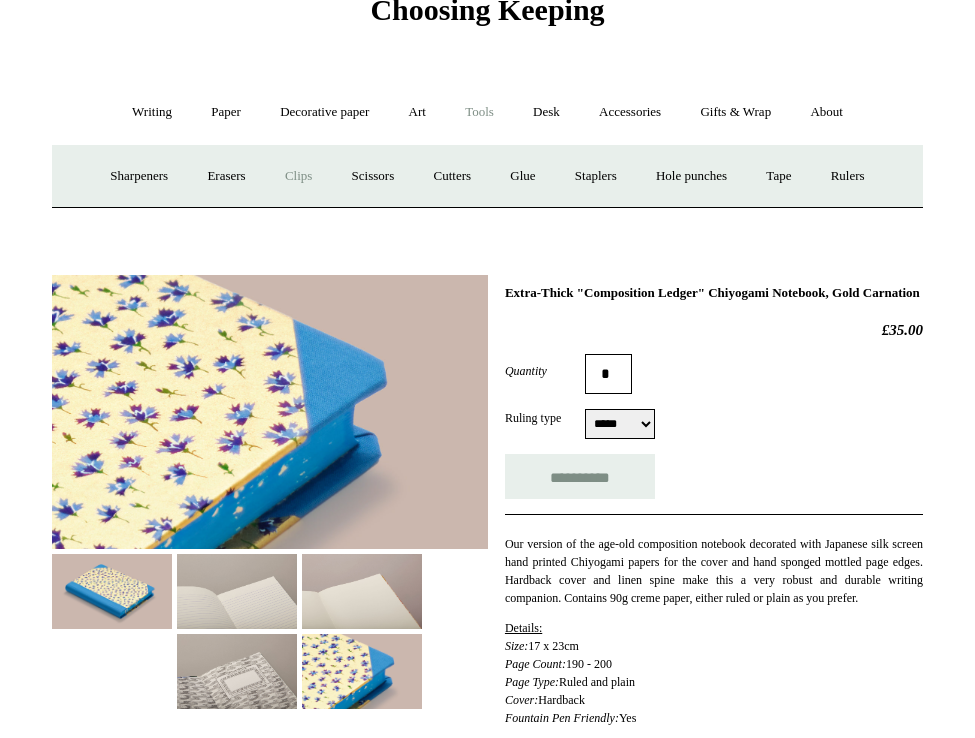 type on "**********" 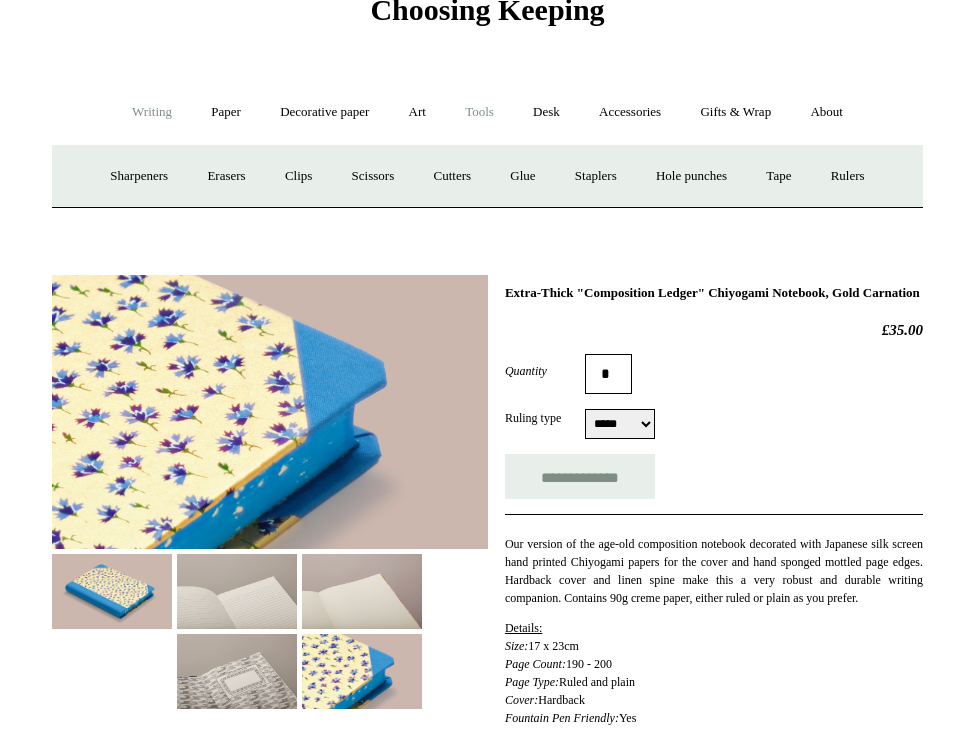 click on "Writing +" at bounding box center (152, 112) 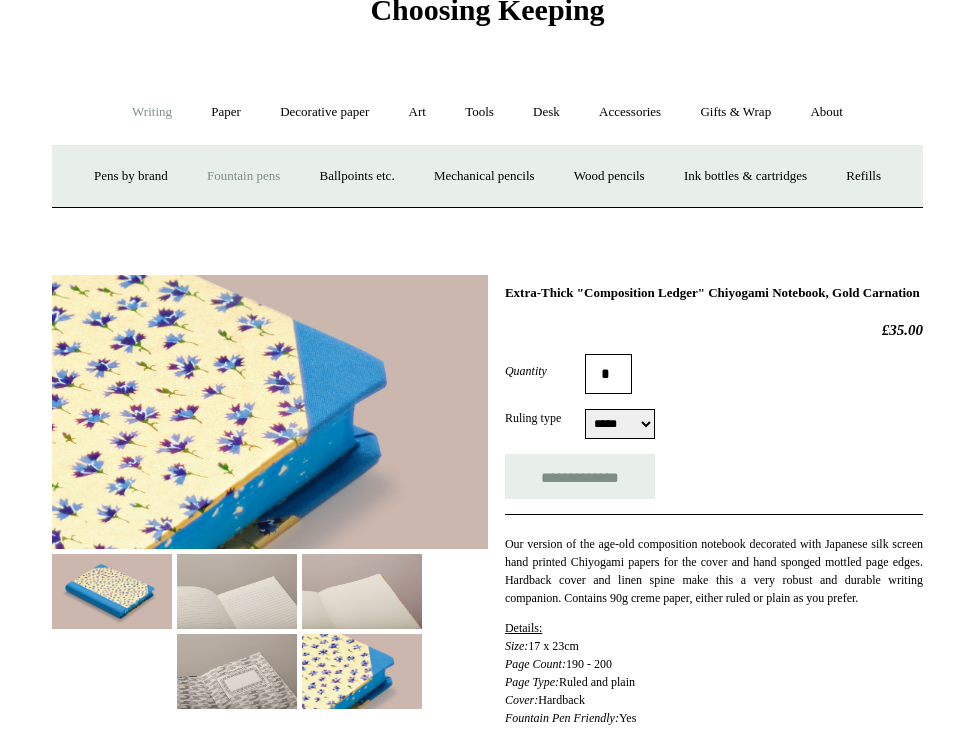 click on "Fountain pens +" at bounding box center (243, 176) 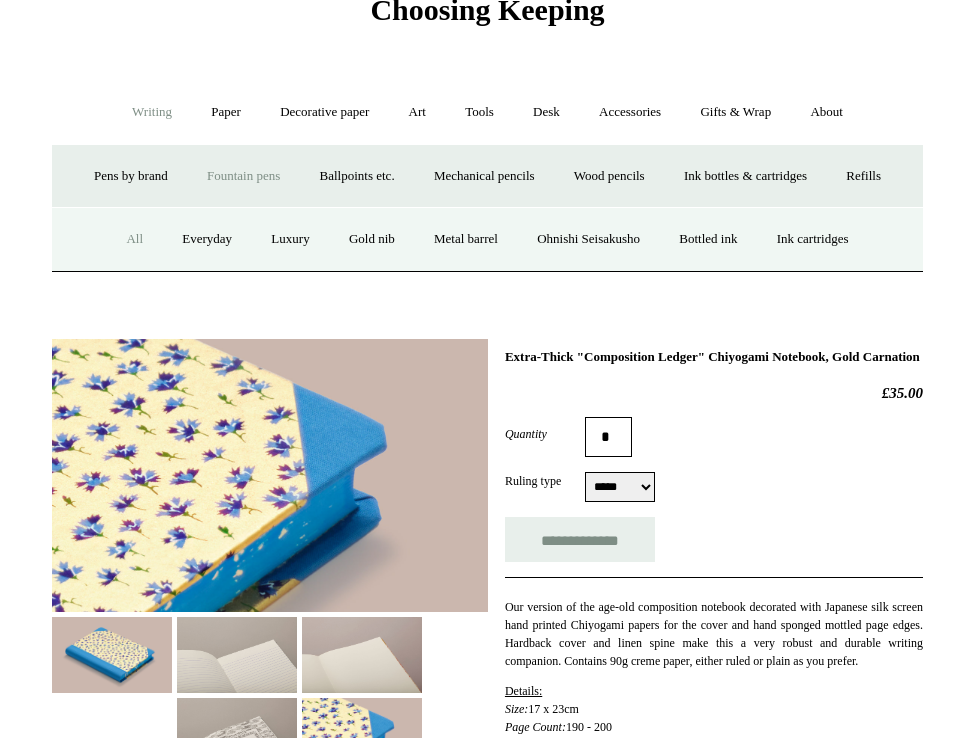 click on "All" at bounding box center [134, 239] 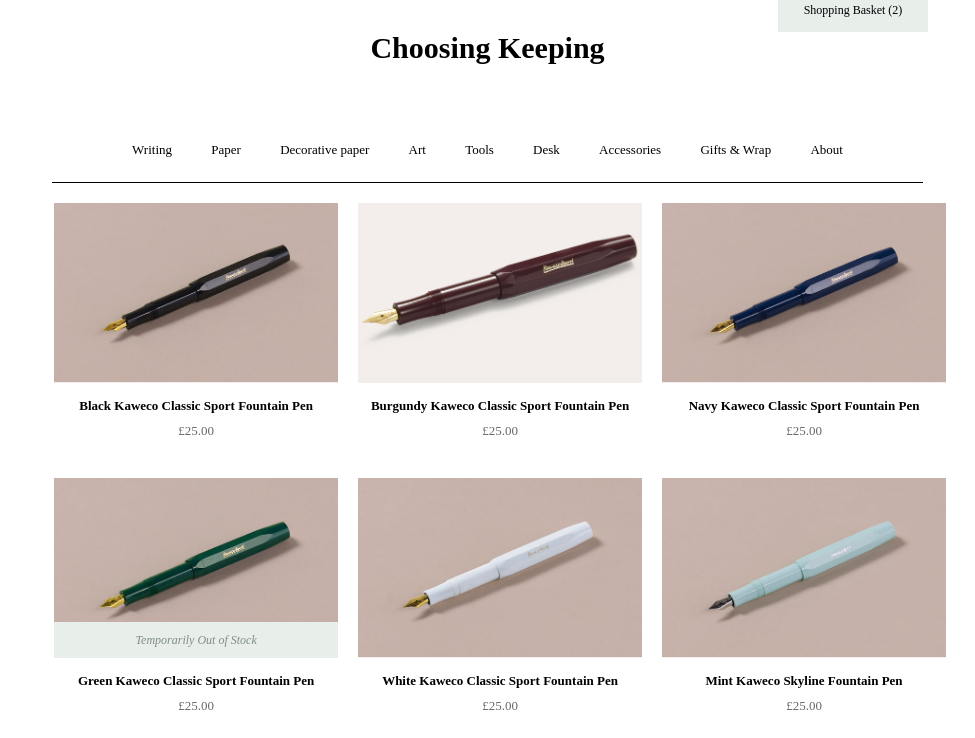 scroll, scrollTop: 62, scrollLeft: 0, axis: vertical 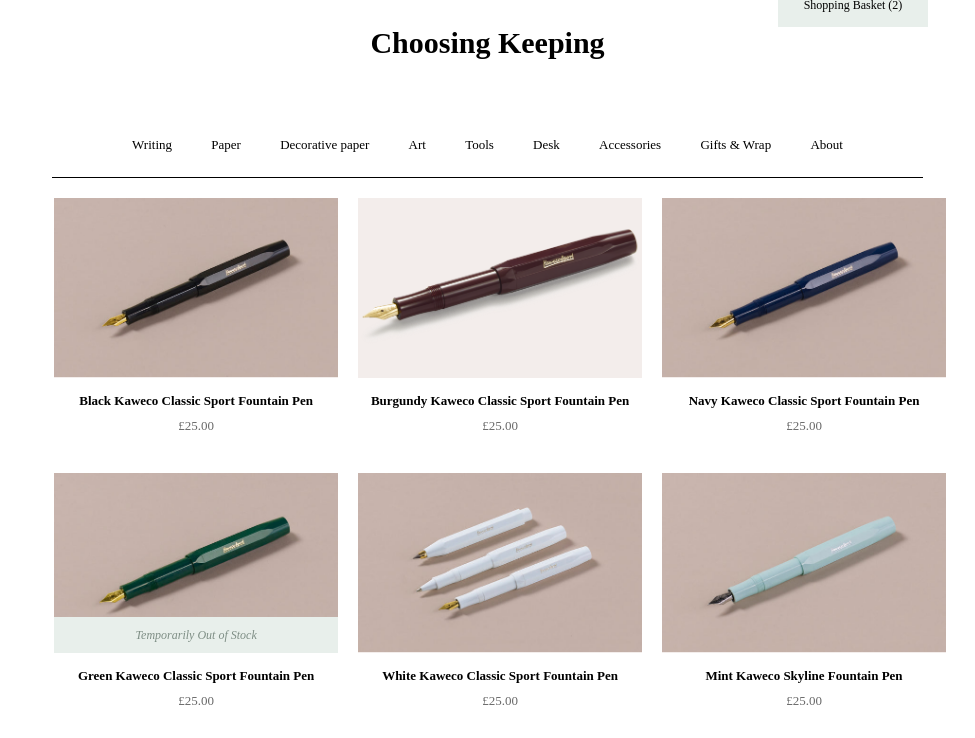 click at bounding box center (500, 563) 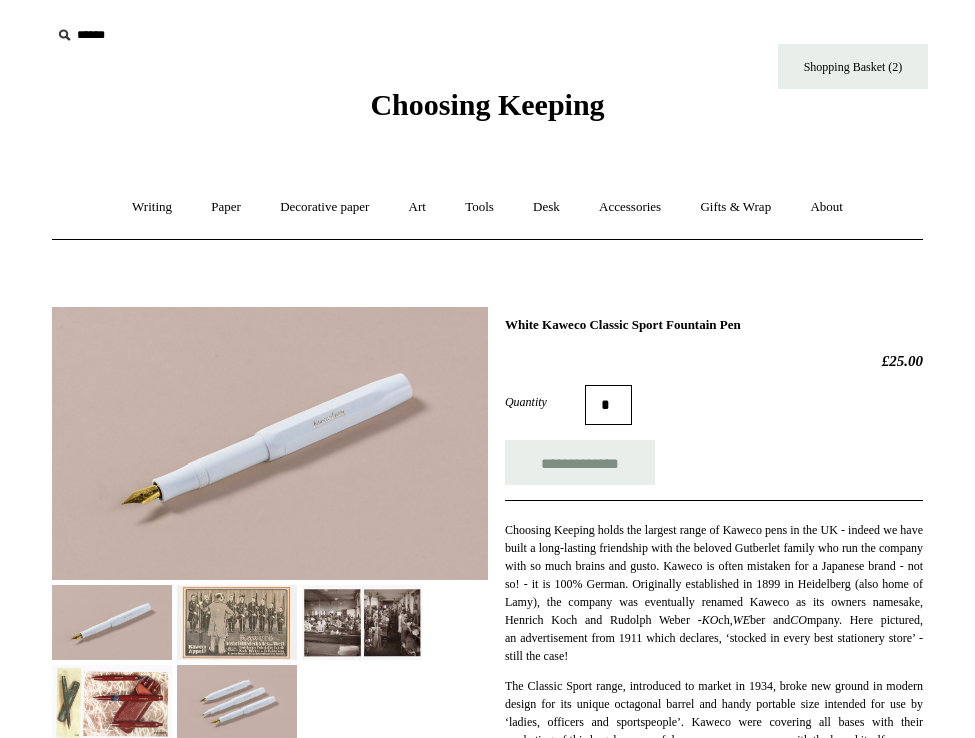 scroll, scrollTop: 0, scrollLeft: 0, axis: both 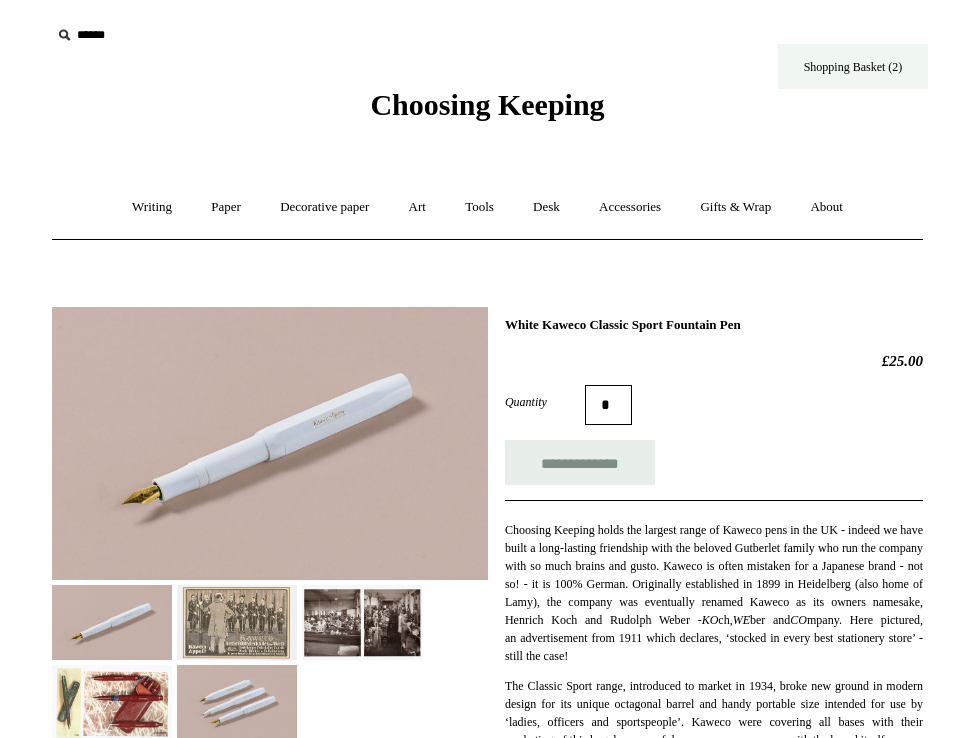 click on "Shopping Basket (2)" at bounding box center [853, 66] 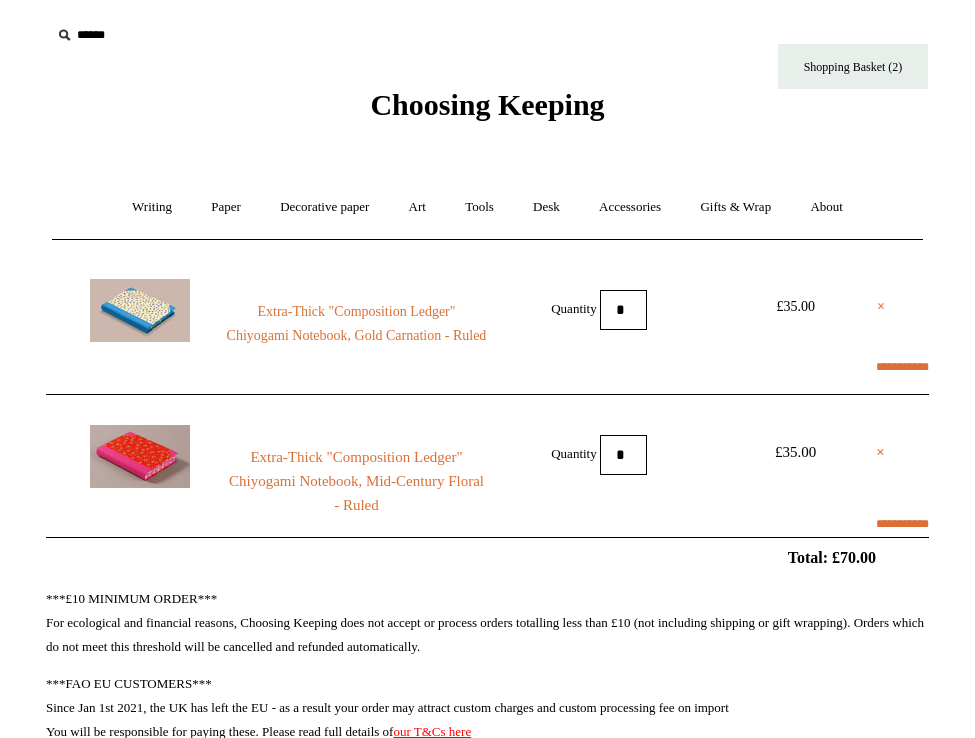 scroll, scrollTop: 0, scrollLeft: 0, axis: both 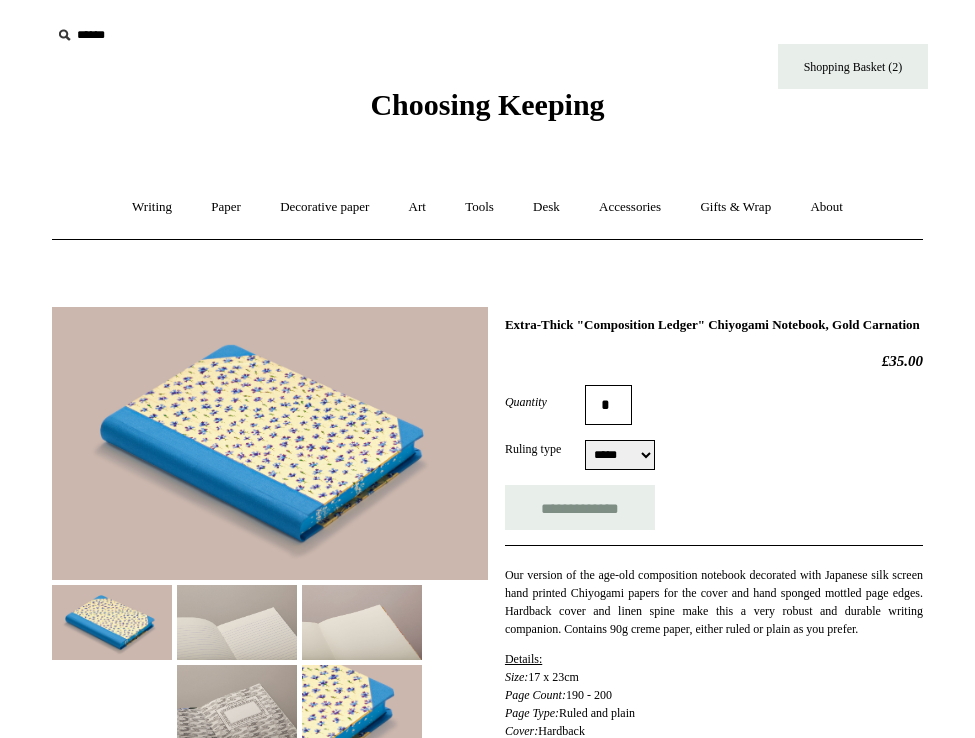 click at bounding box center (270, 444) 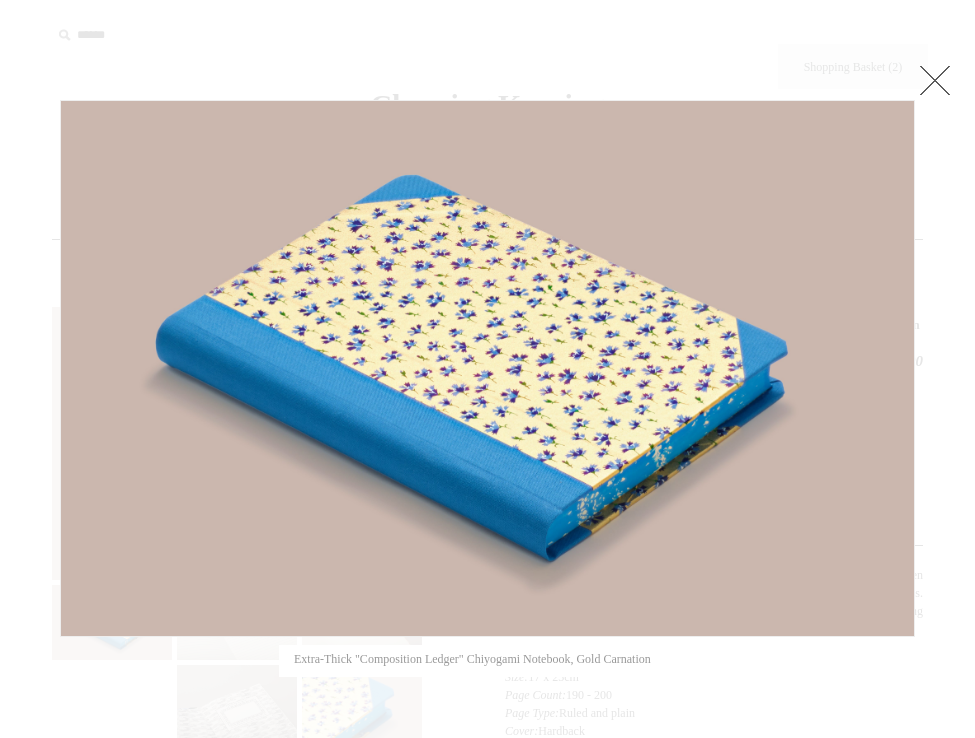 click at bounding box center [935, 80] 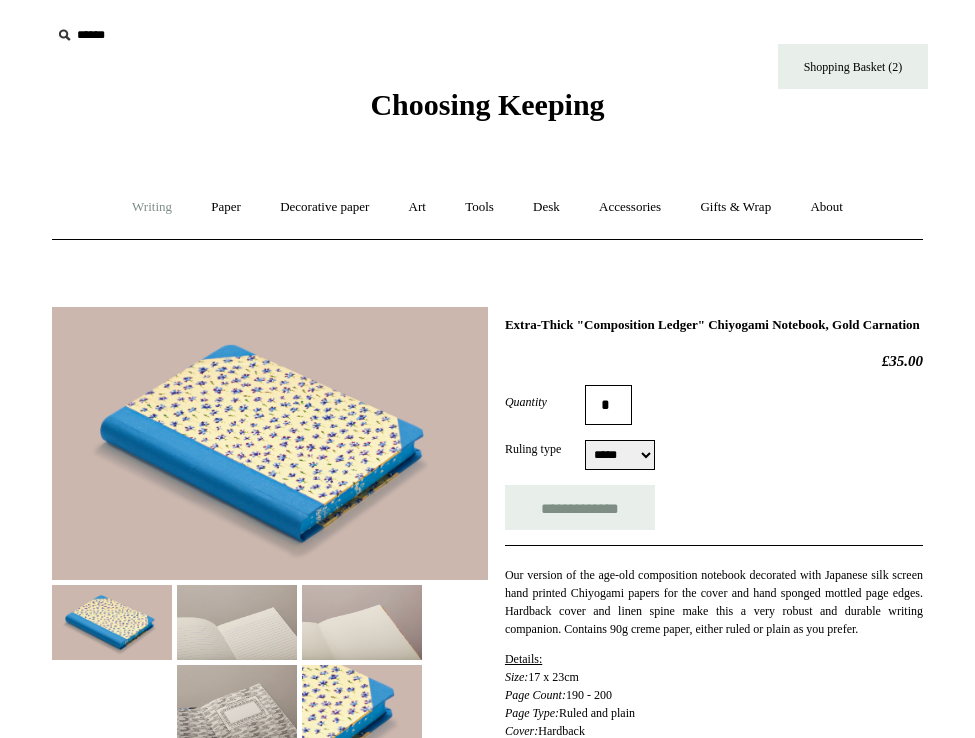 click on "Writing +" at bounding box center (152, 207) 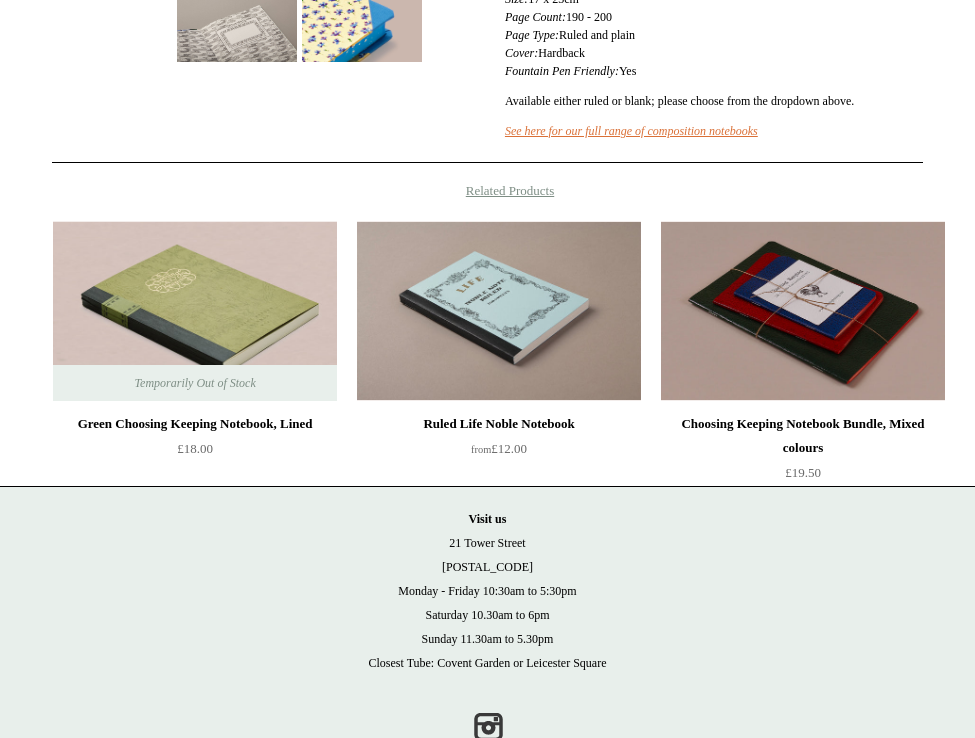 scroll, scrollTop: 744, scrollLeft: 0, axis: vertical 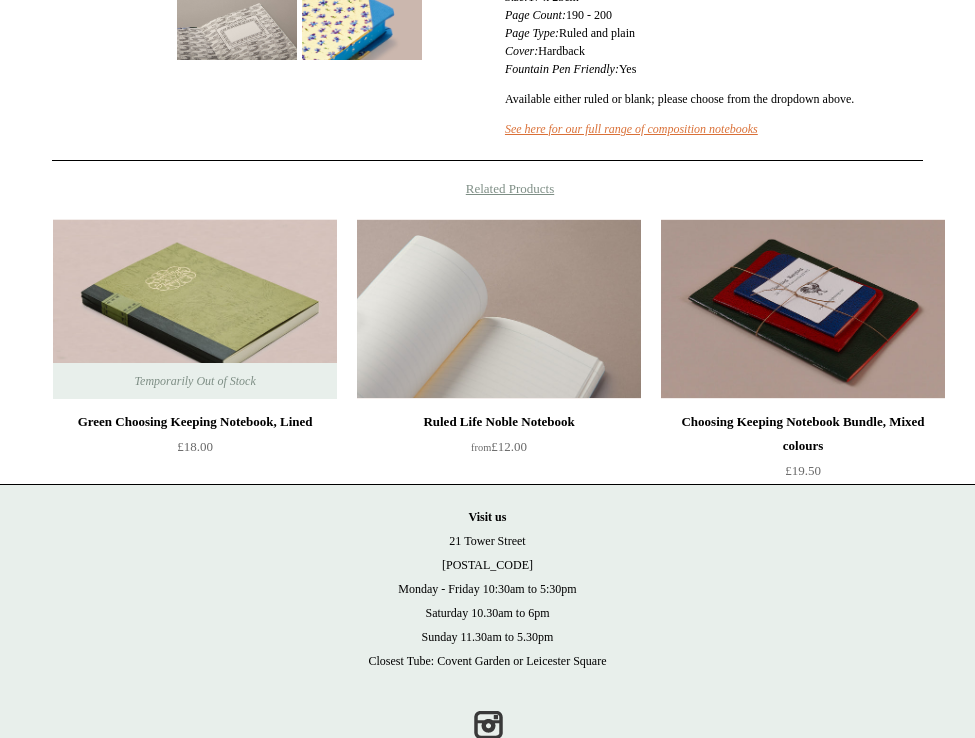 click at bounding box center (499, 309) 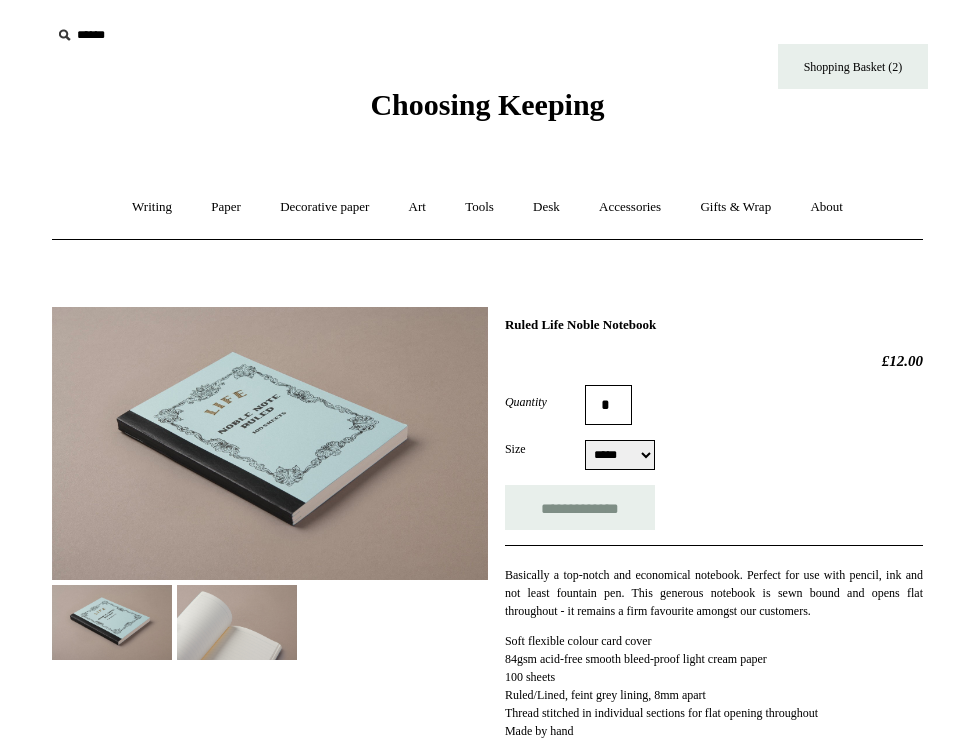 scroll, scrollTop: 0, scrollLeft: 0, axis: both 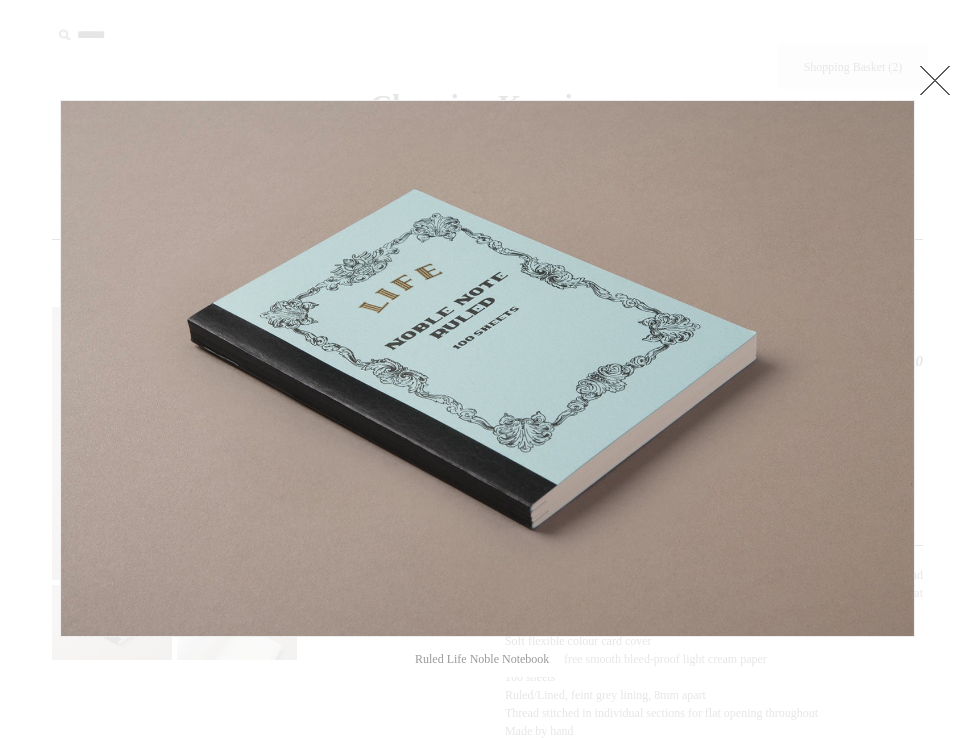 click at bounding box center [935, 80] 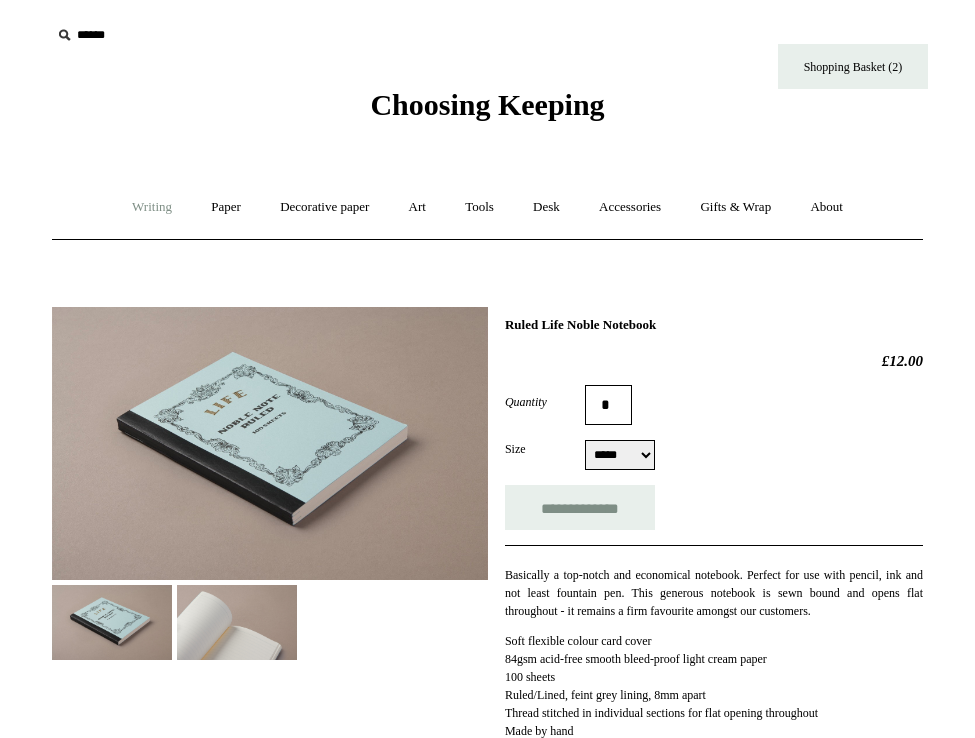 click on "Writing +" at bounding box center [152, 207] 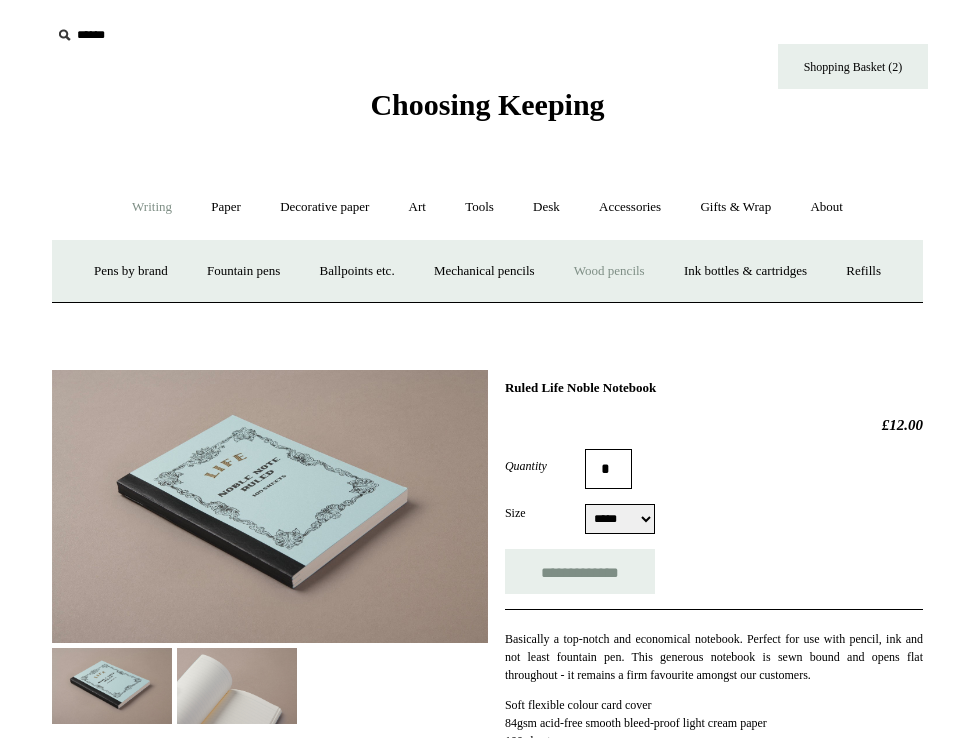 click on "Wood pencils +" at bounding box center (609, 271) 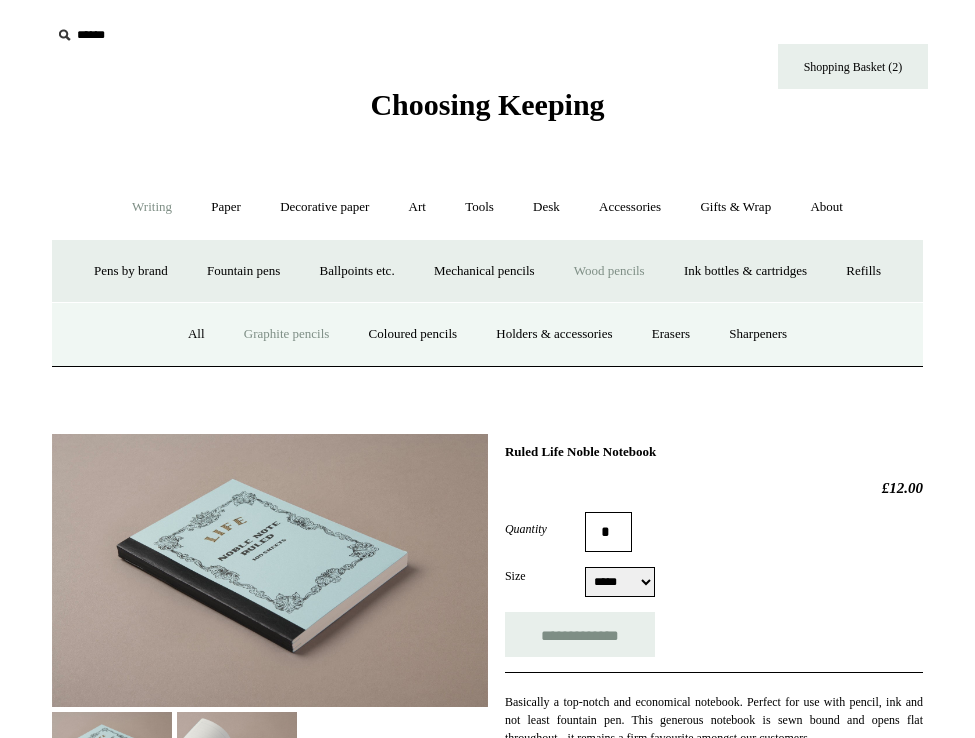 click on "Graphite pencils" at bounding box center (287, 334) 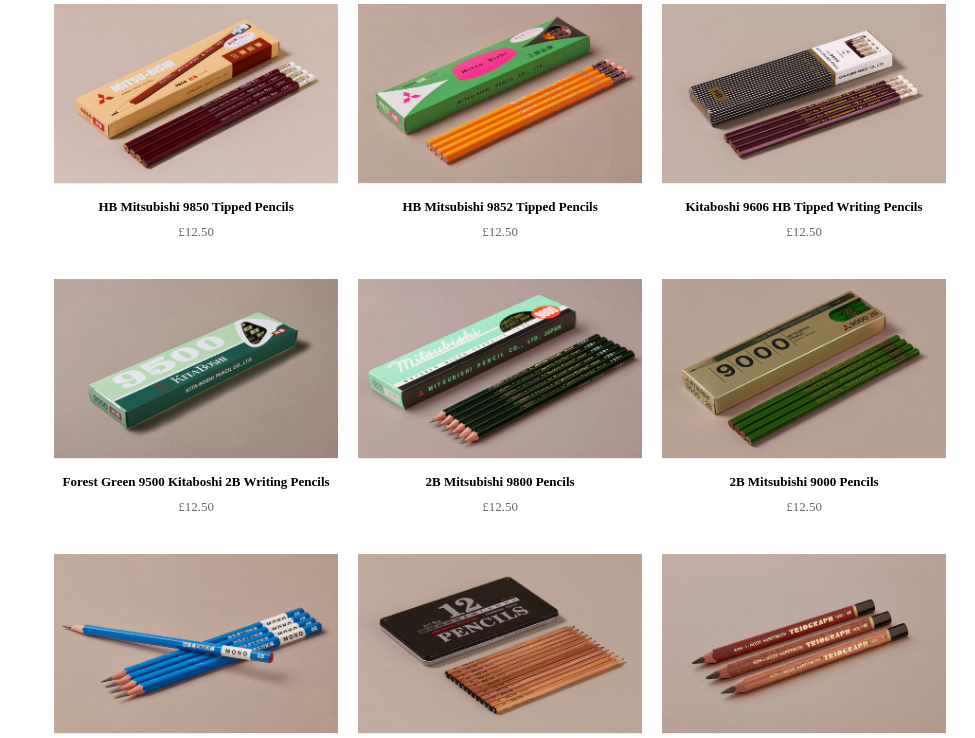 scroll, scrollTop: 0, scrollLeft: 0, axis: both 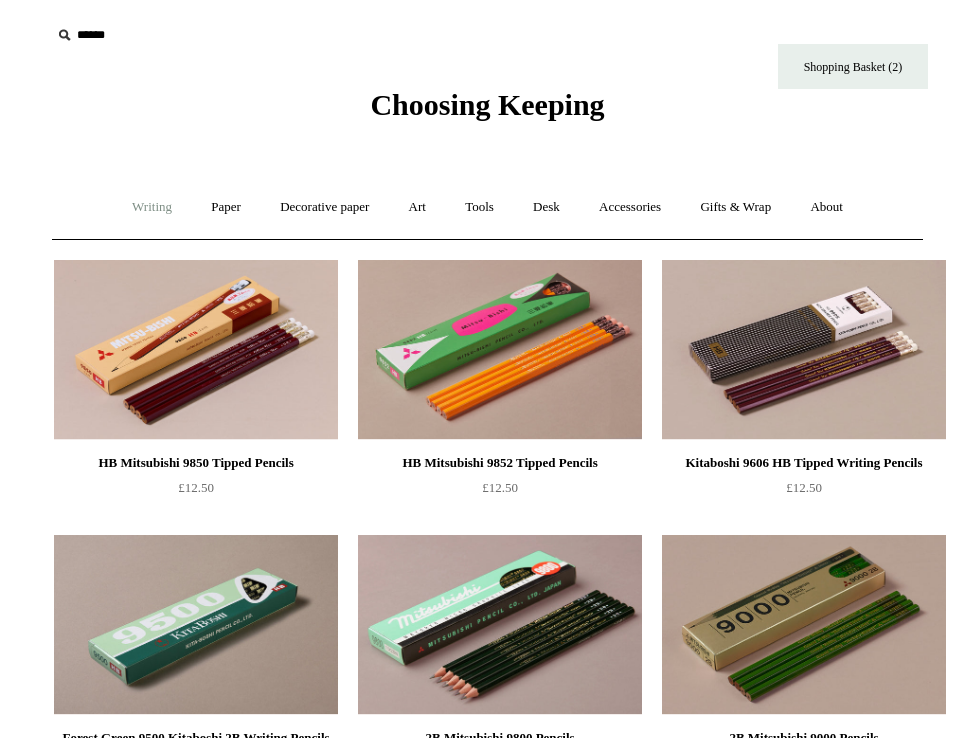 click on "Writing +" at bounding box center [152, 207] 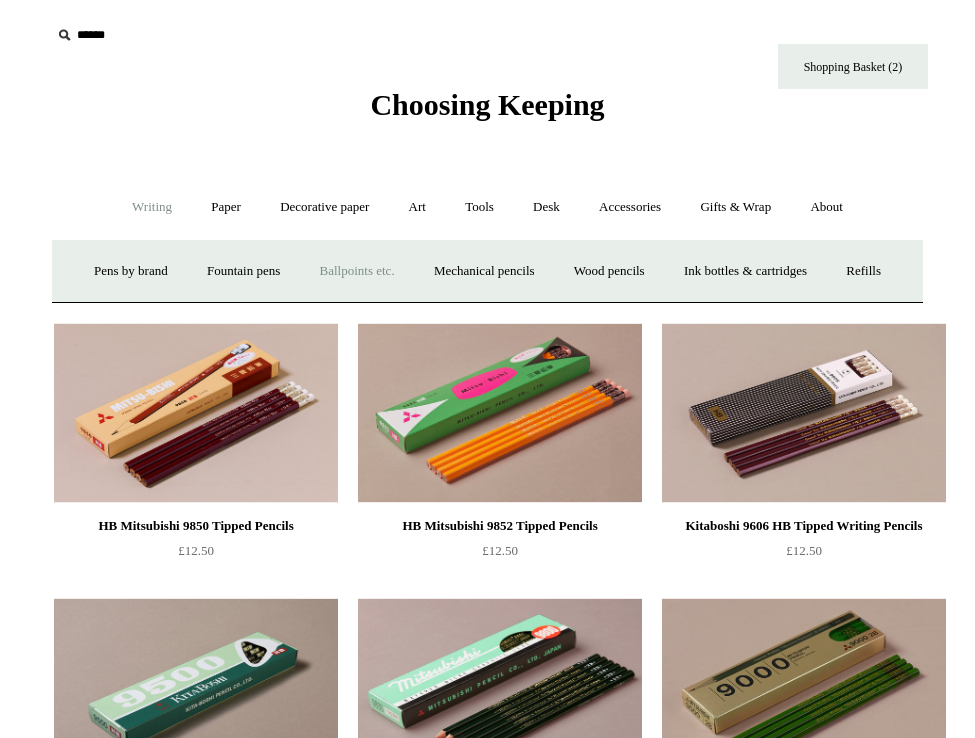 click on "Ballpoints etc. +" at bounding box center (357, 271) 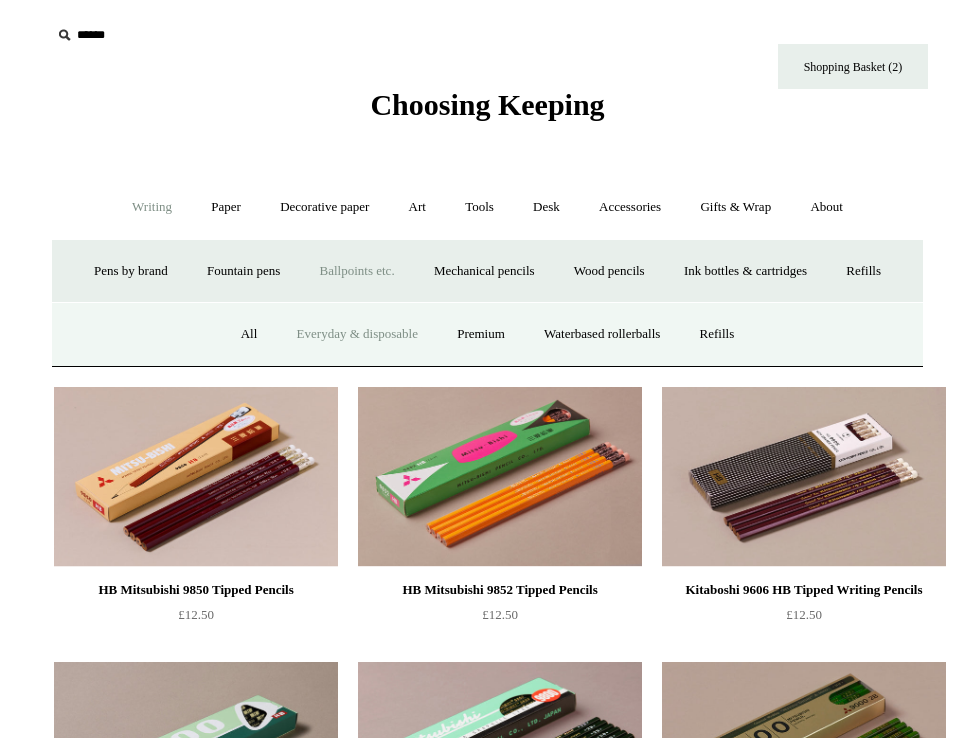 click on "Everyday & disposable" at bounding box center [357, 334] 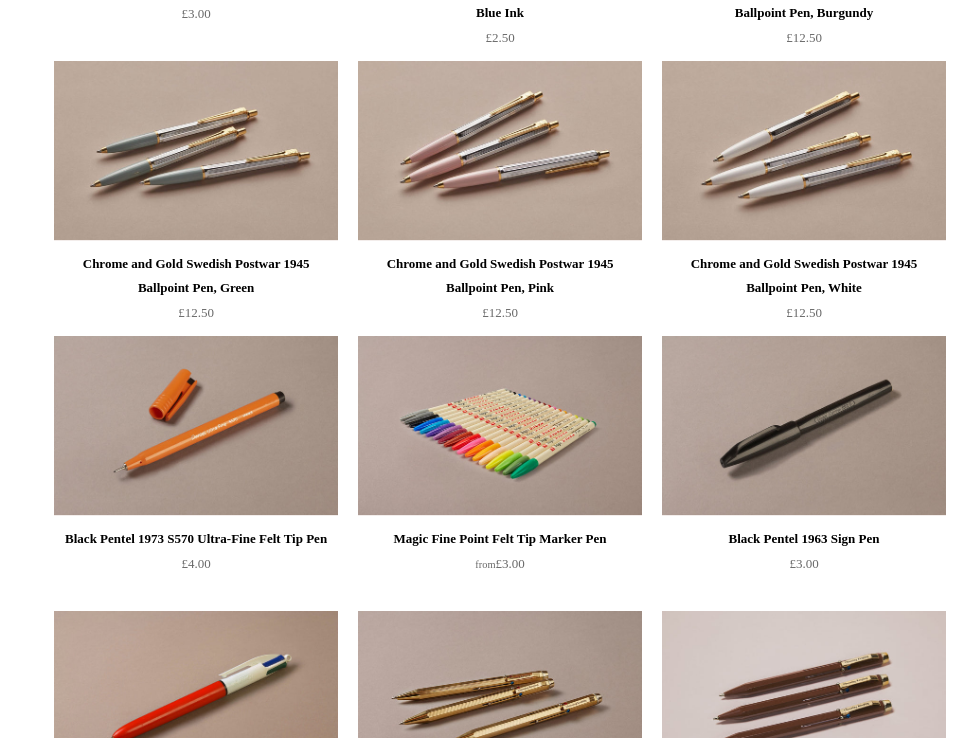 scroll, scrollTop: 748, scrollLeft: 0, axis: vertical 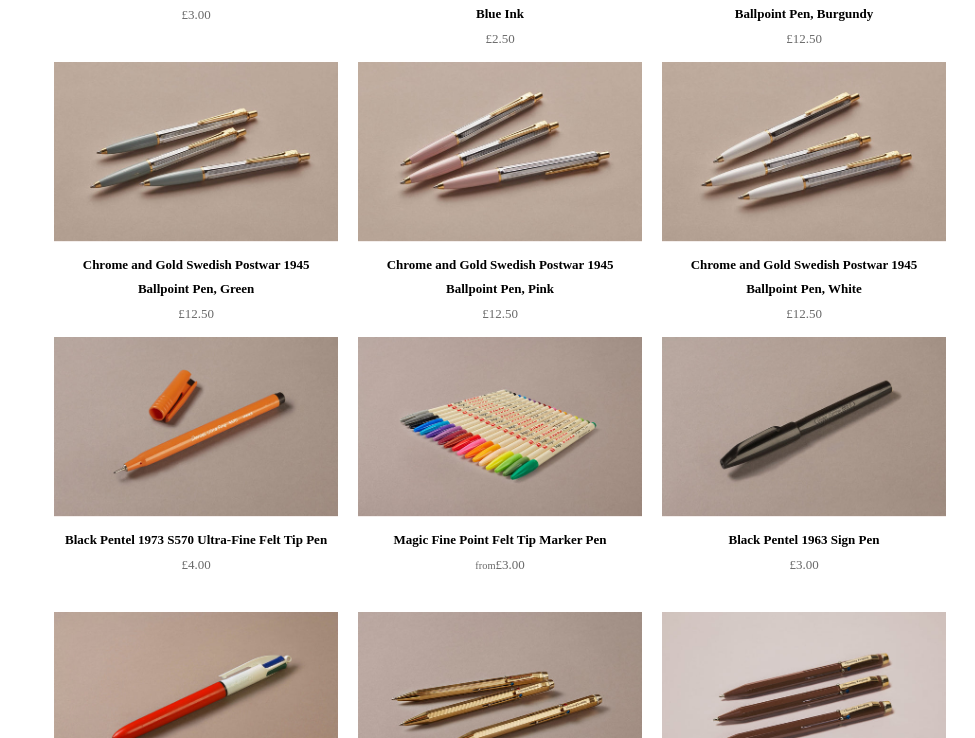 click at bounding box center (804, 152) 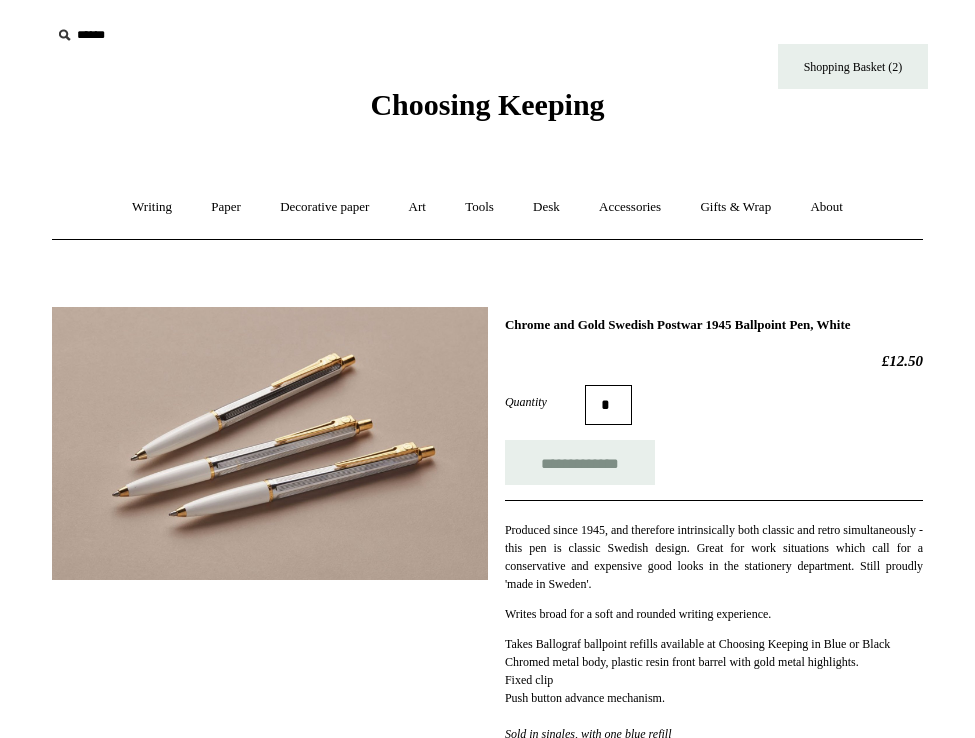scroll, scrollTop: 0, scrollLeft: 0, axis: both 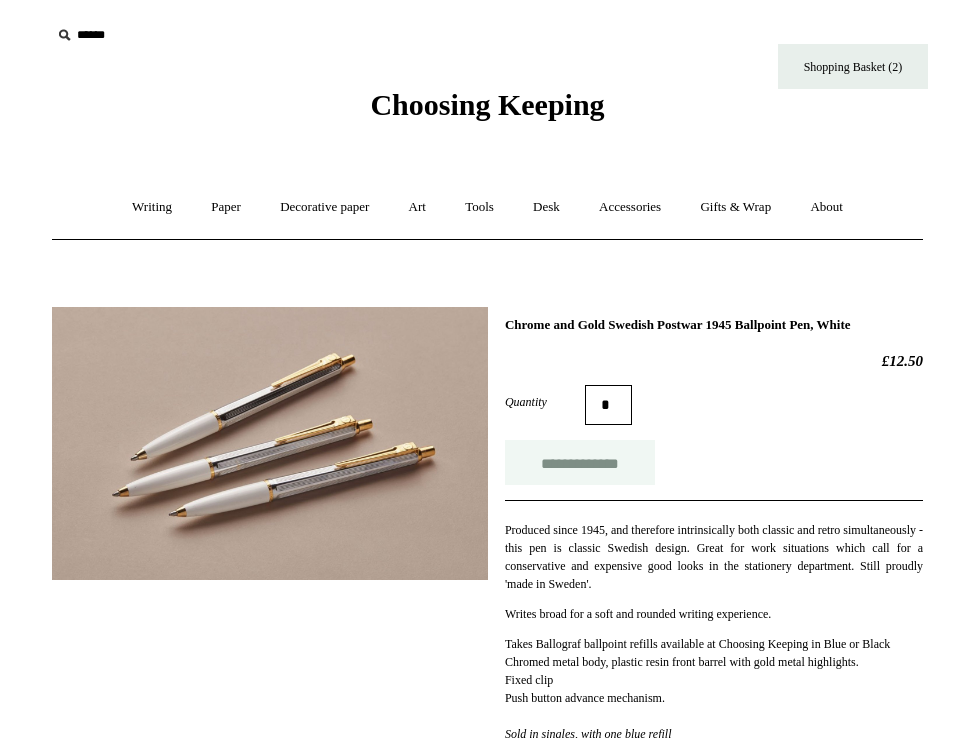 click on "**********" at bounding box center (580, 462) 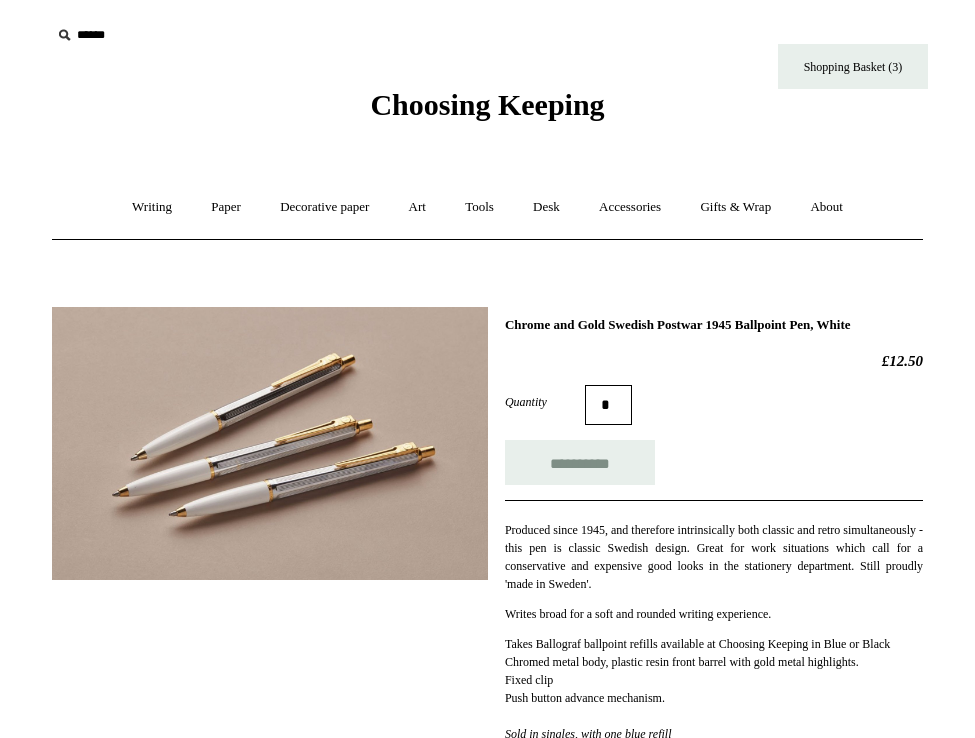 type on "**********" 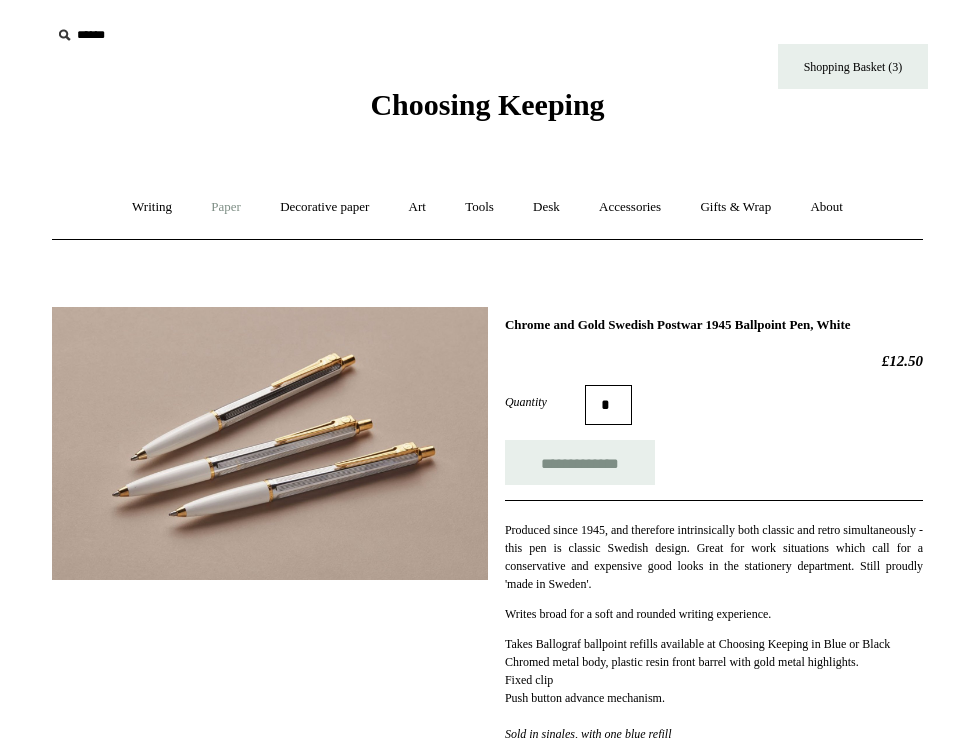 click on "Paper +" at bounding box center [226, 207] 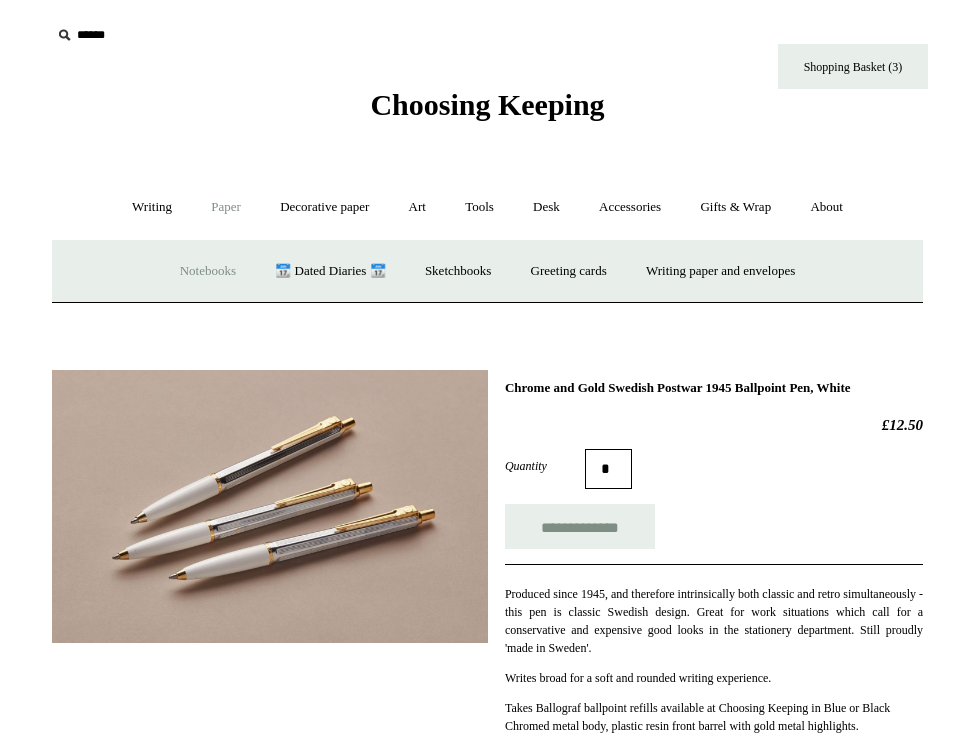 click on "Notebooks +" at bounding box center (208, 271) 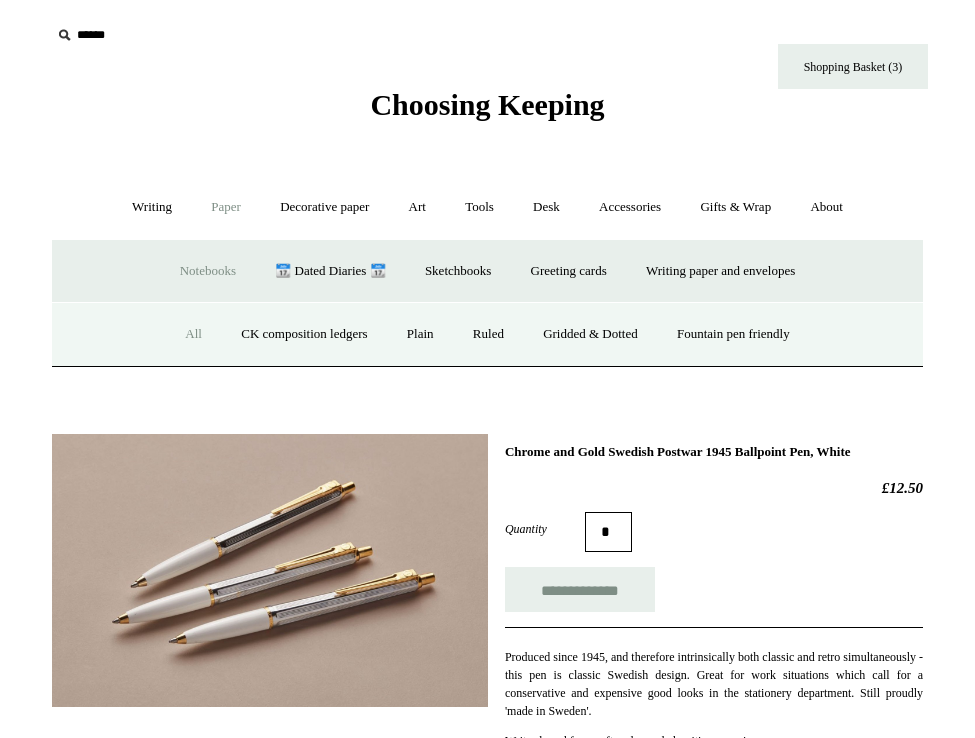 click on "All" at bounding box center (193, 334) 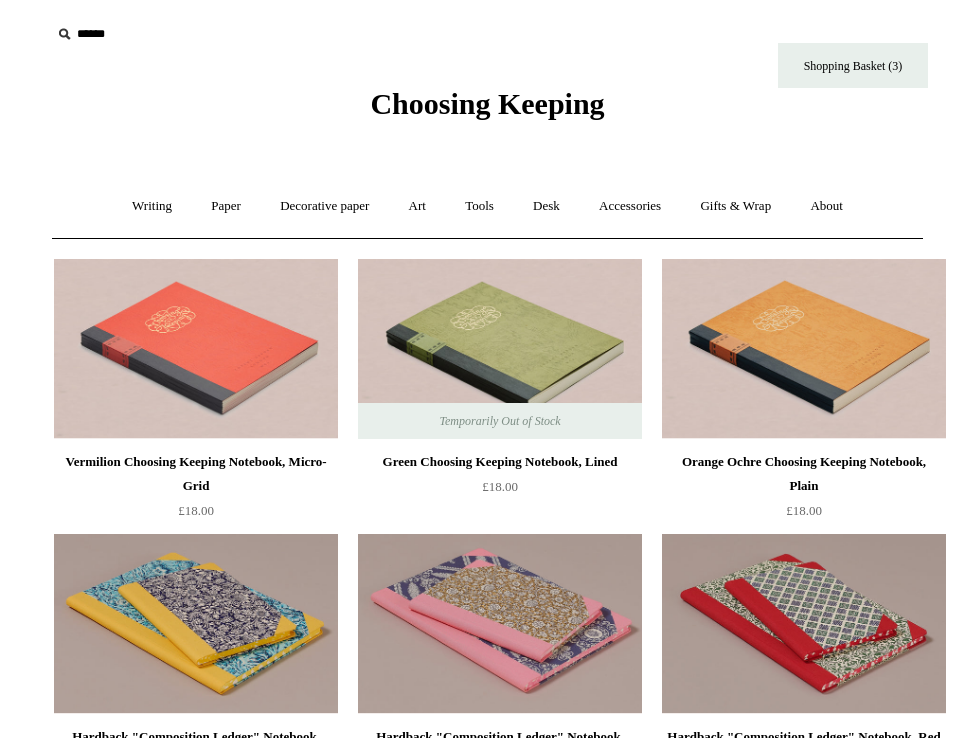 scroll, scrollTop: 0, scrollLeft: 0, axis: both 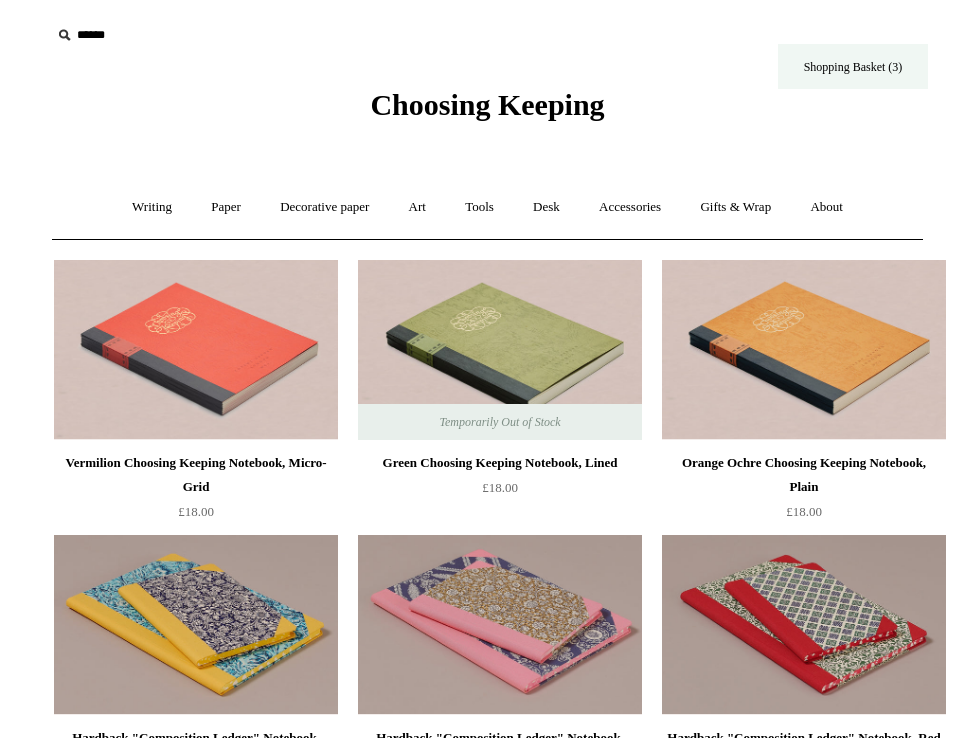 click on "Shopping Basket (3)" at bounding box center (853, 66) 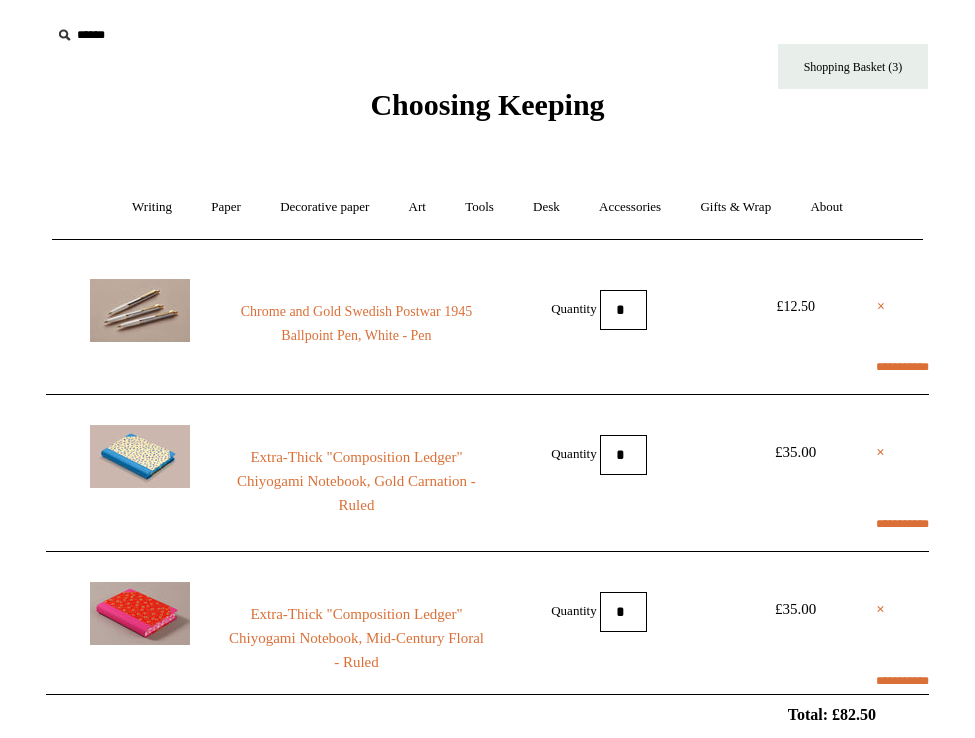 scroll, scrollTop: 0, scrollLeft: 0, axis: both 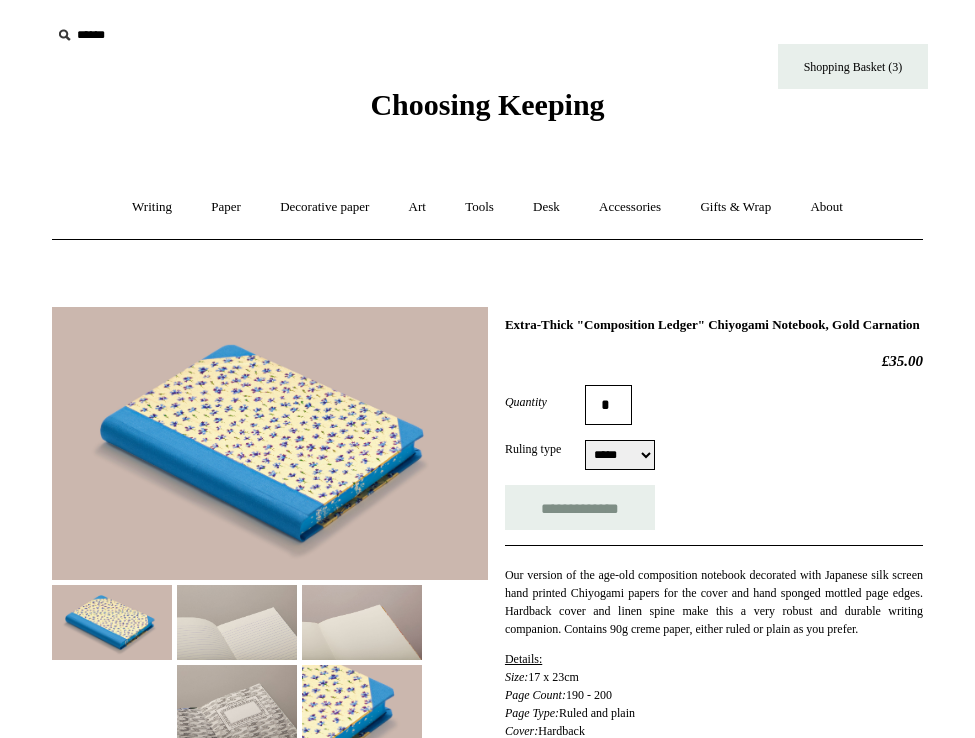 click at bounding box center [270, 444] 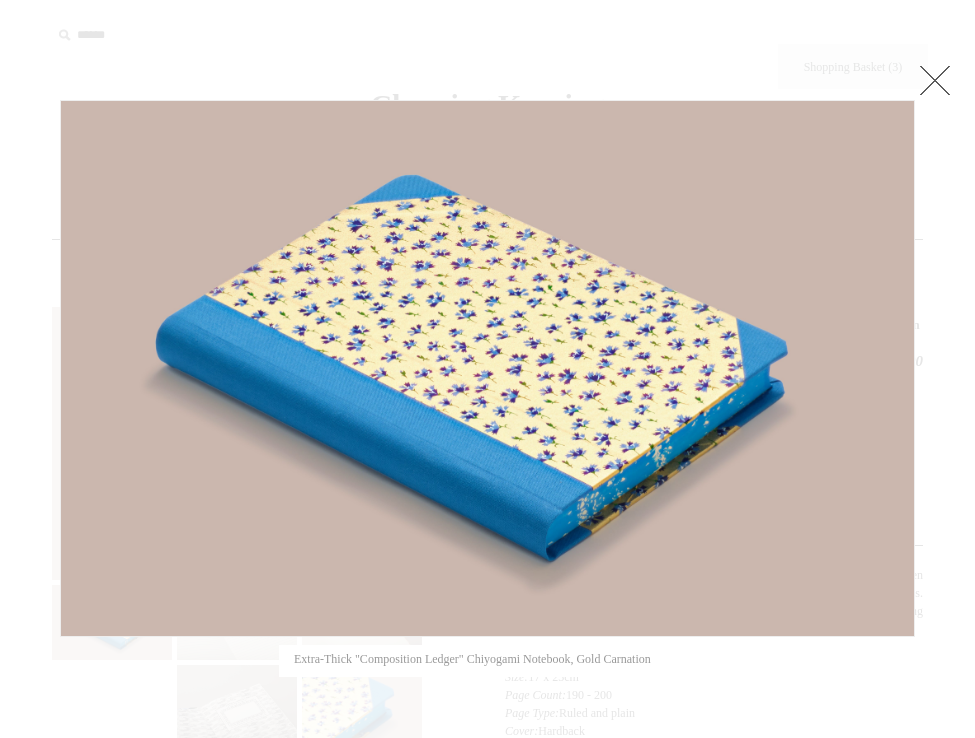 click at bounding box center [935, 80] 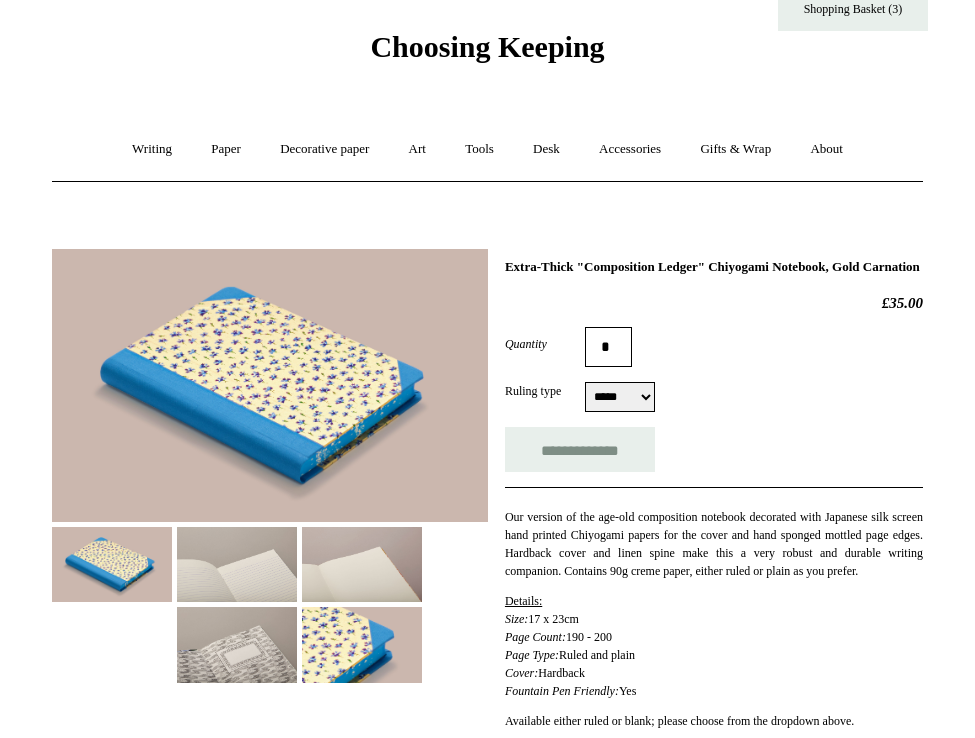 scroll, scrollTop: 0, scrollLeft: 0, axis: both 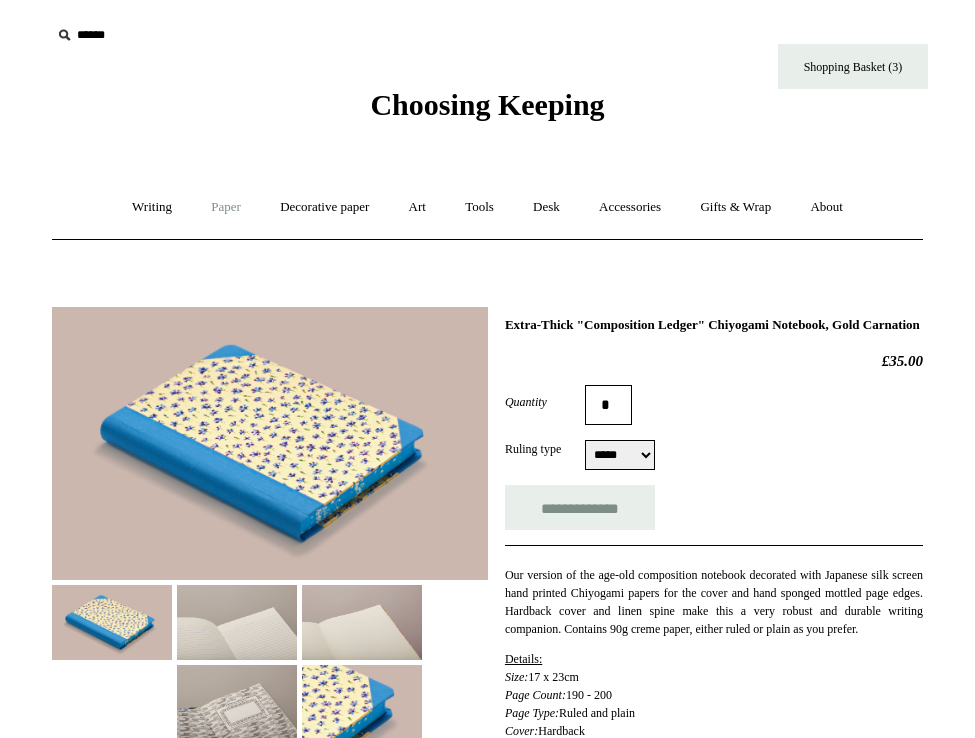 click on "Paper +" at bounding box center [226, 207] 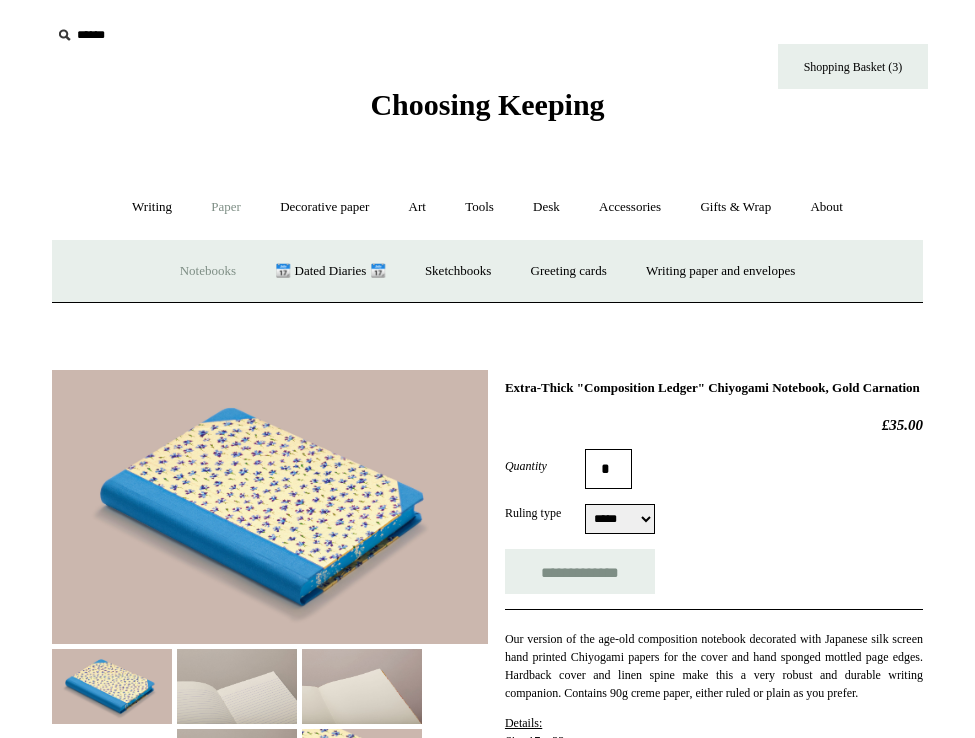 click on "Notebooks +" at bounding box center [208, 271] 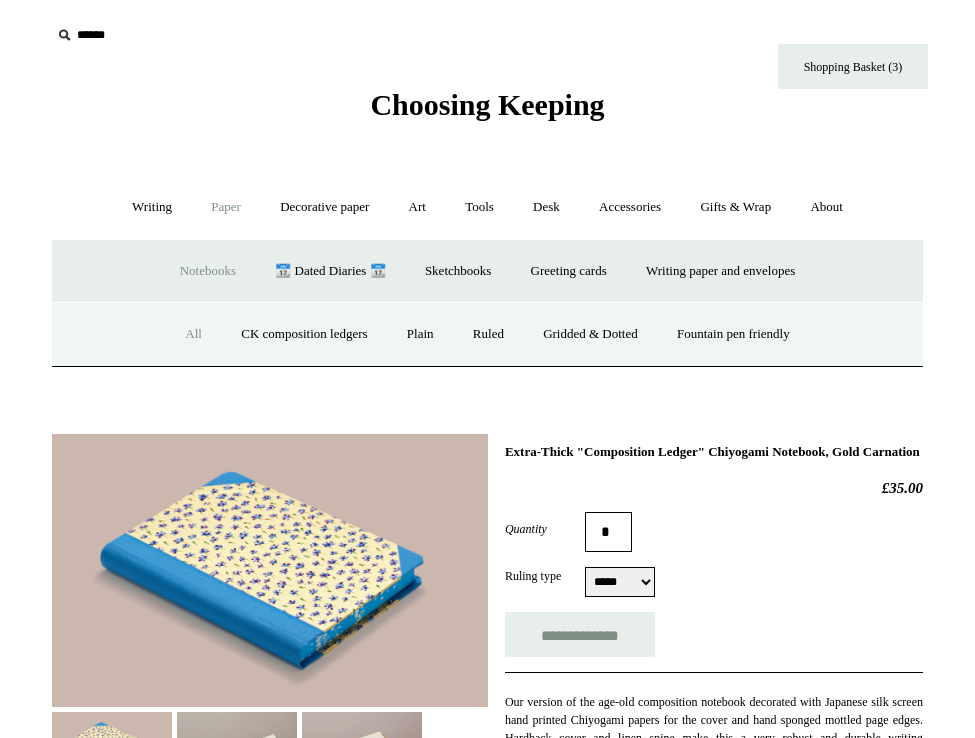 click on "All" at bounding box center (193, 334) 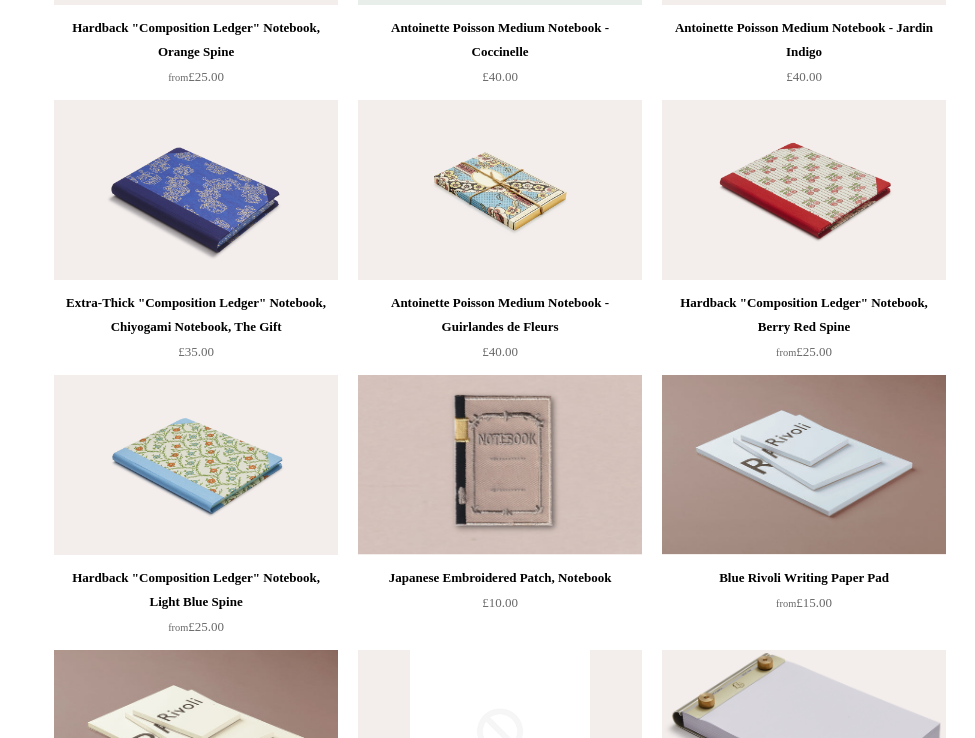 scroll, scrollTop: 10883, scrollLeft: 0, axis: vertical 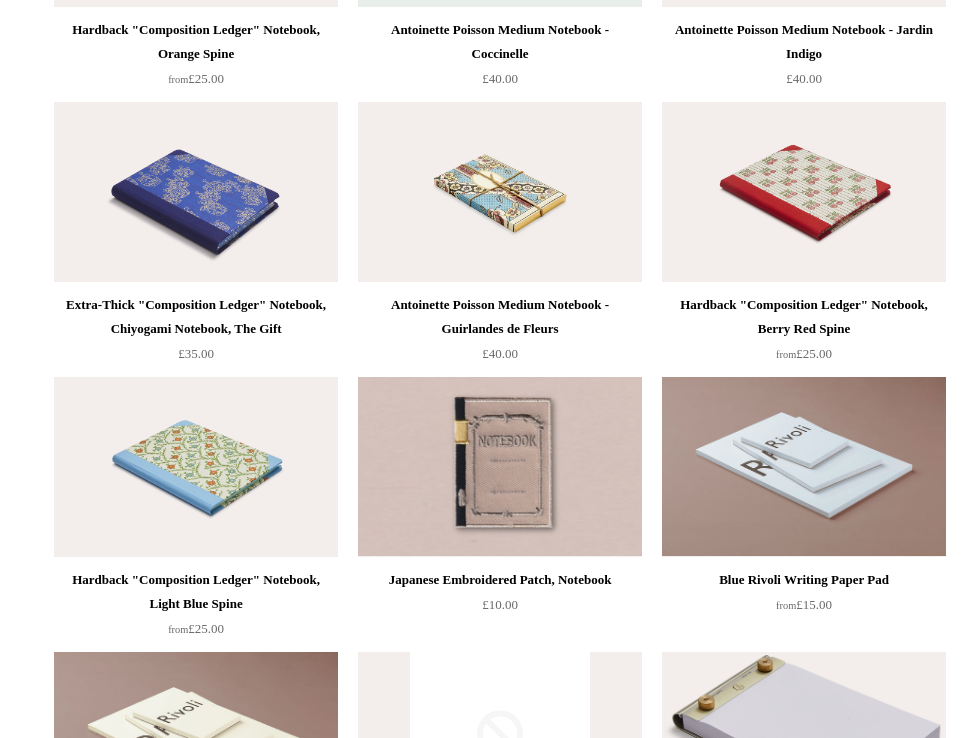 click at bounding box center (196, 192) 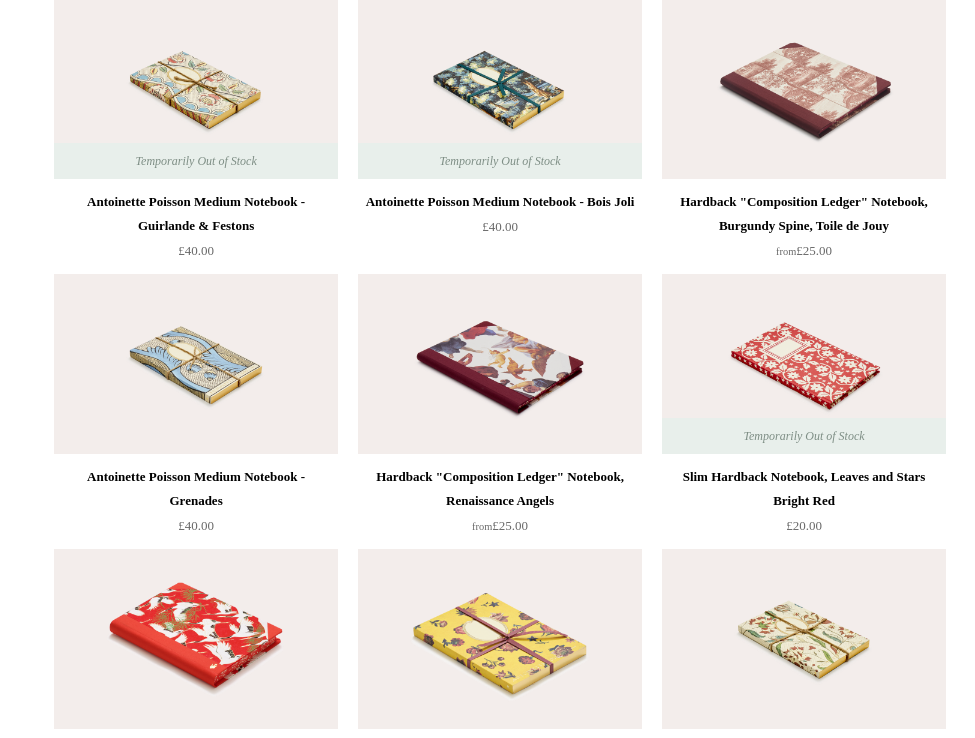scroll, scrollTop: 9885, scrollLeft: 0, axis: vertical 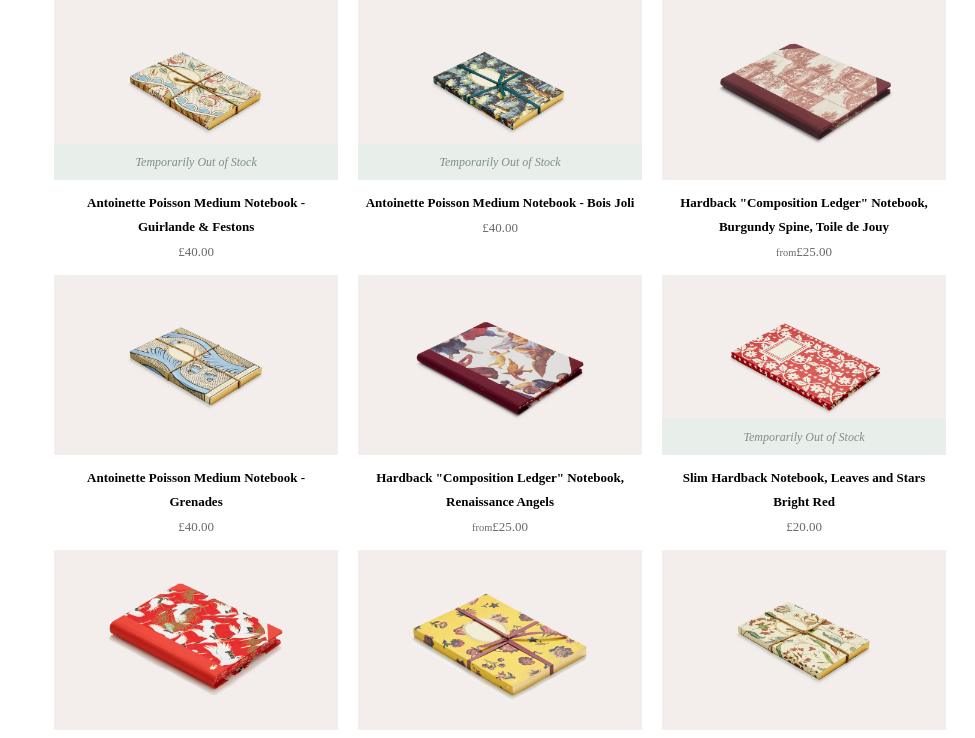 click at bounding box center (500, 365) 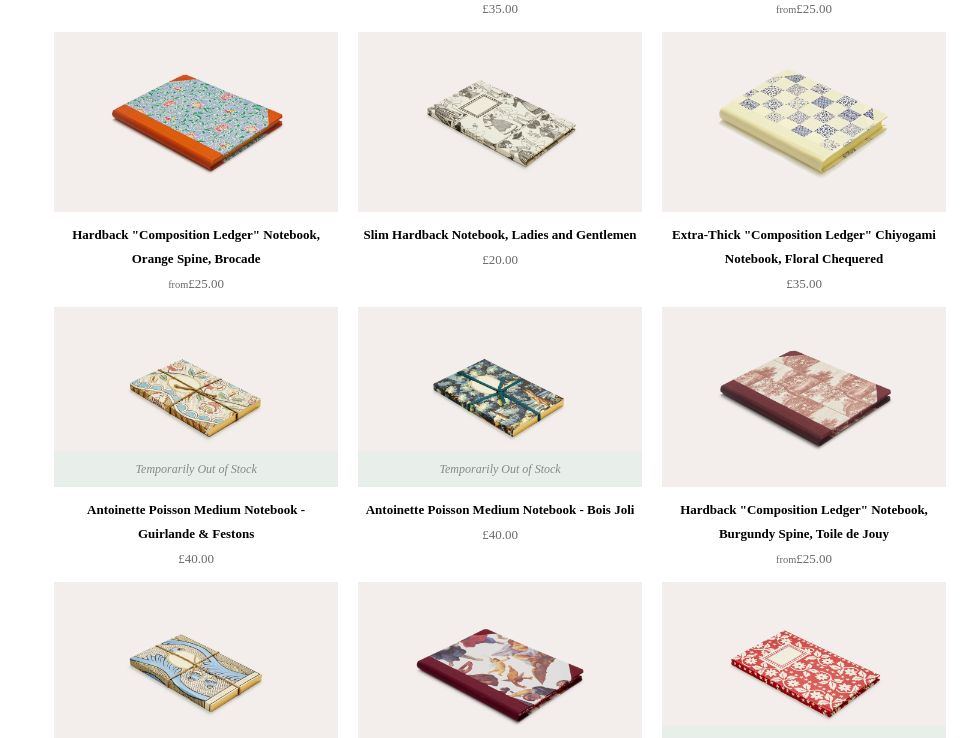 scroll, scrollTop: 9576, scrollLeft: 0, axis: vertical 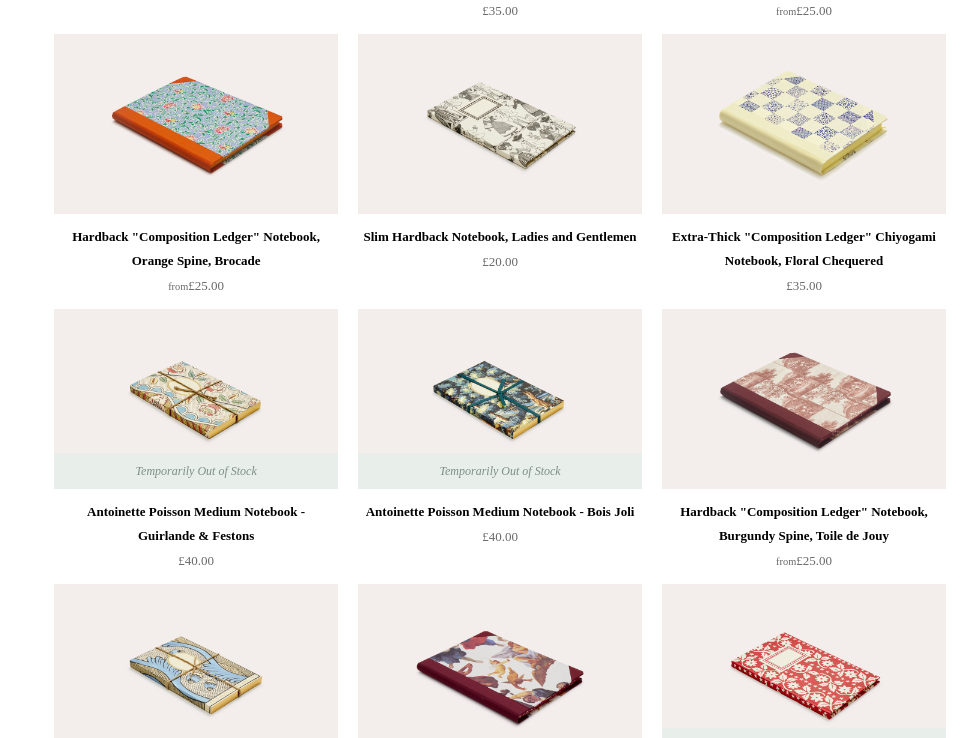 click at bounding box center [804, 124] 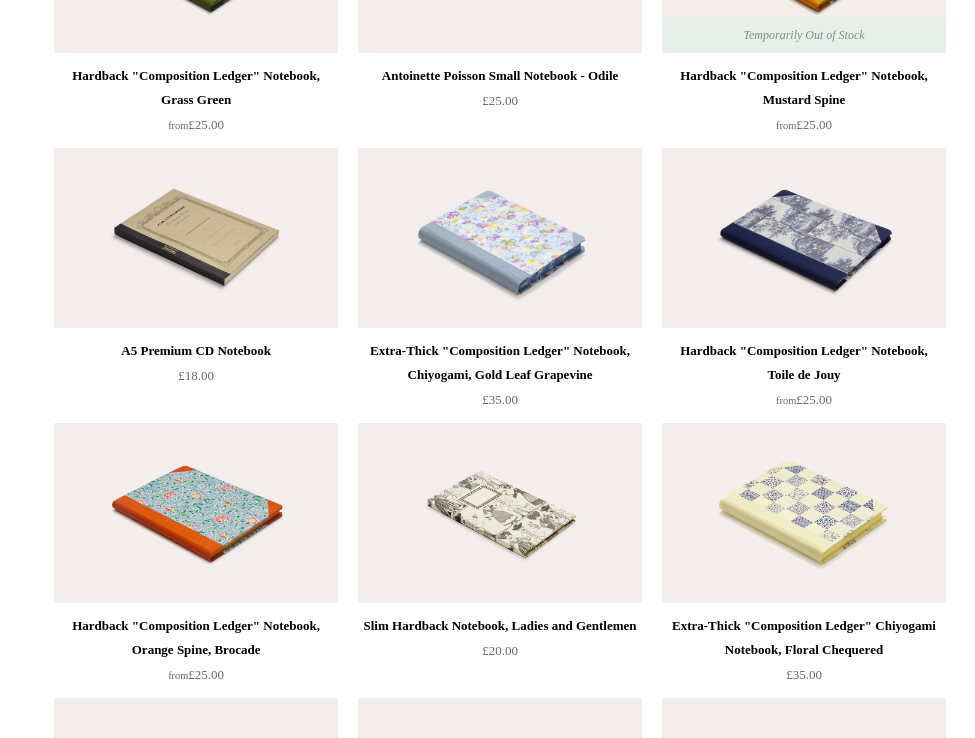 scroll, scrollTop: 9180, scrollLeft: 0, axis: vertical 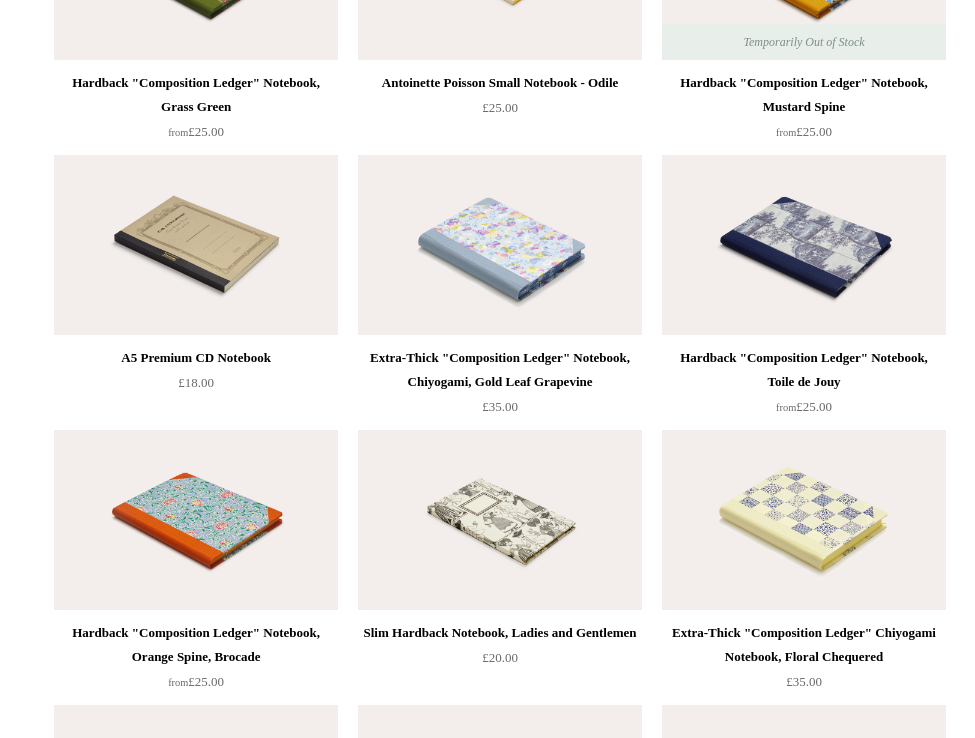click at bounding box center [500, 245] 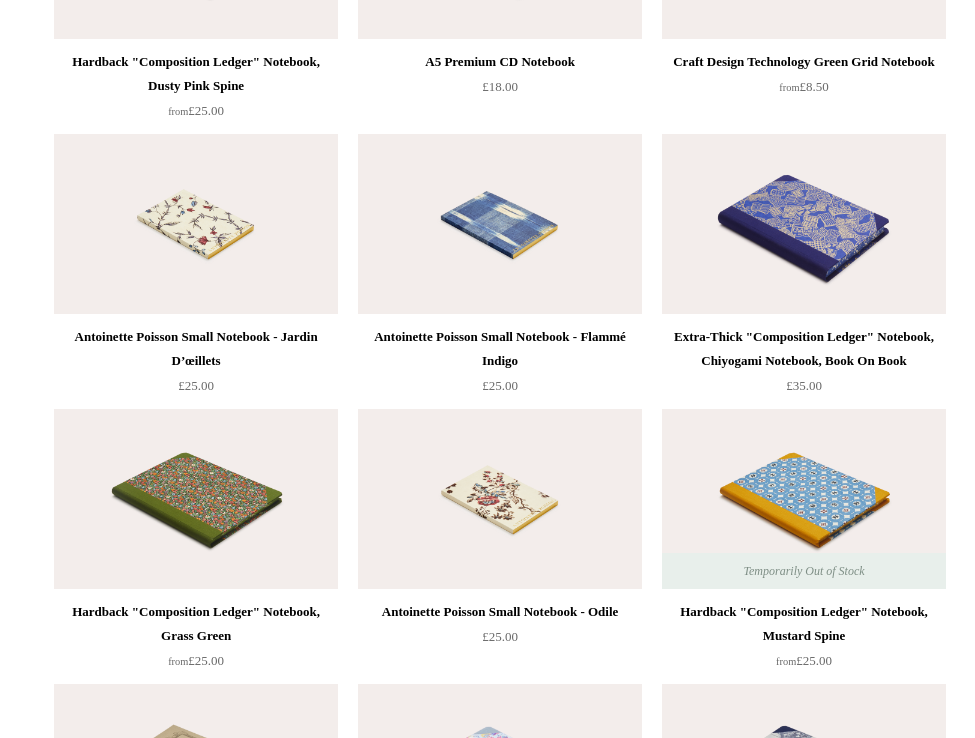 scroll, scrollTop: 8648, scrollLeft: 0, axis: vertical 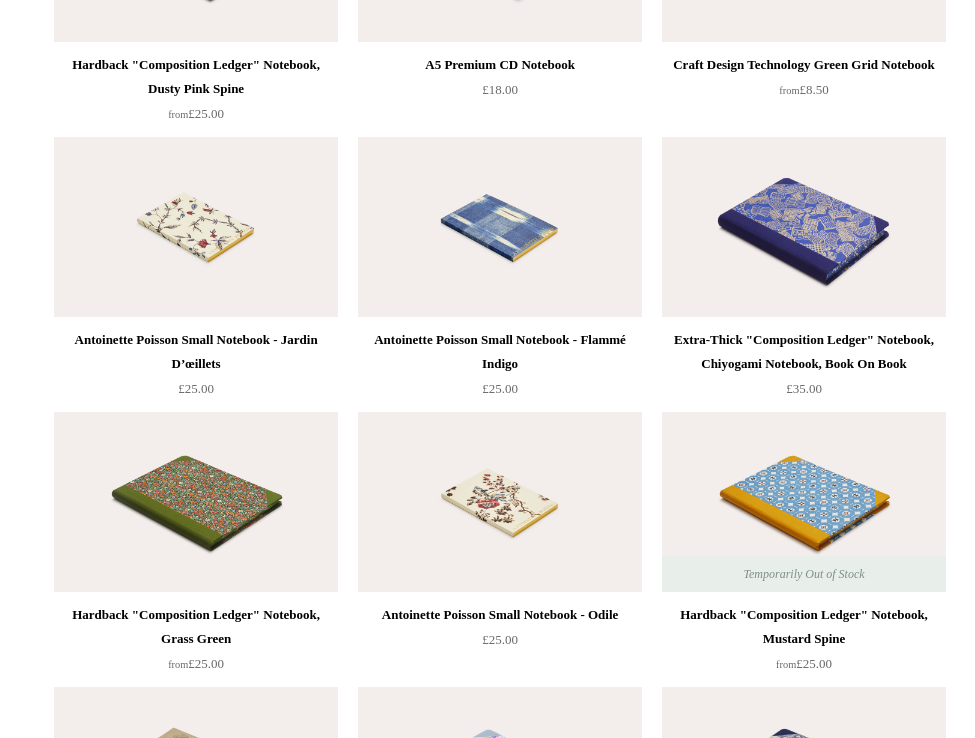 click at bounding box center (804, 227) 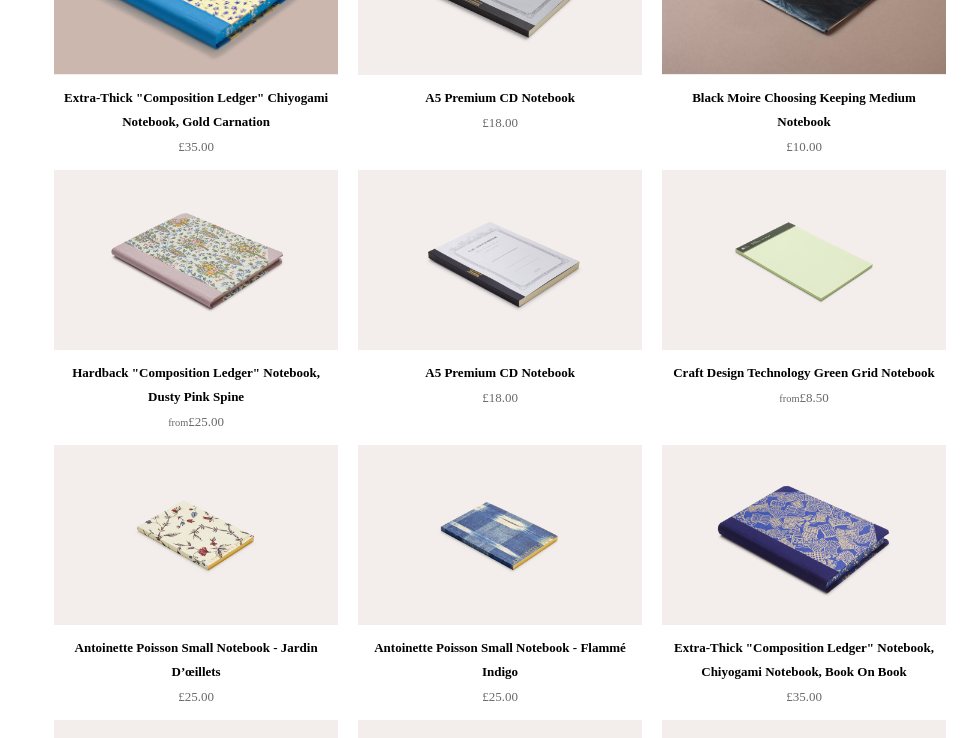 scroll, scrollTop: 8334, scrollLeft: 0, axis: vertical 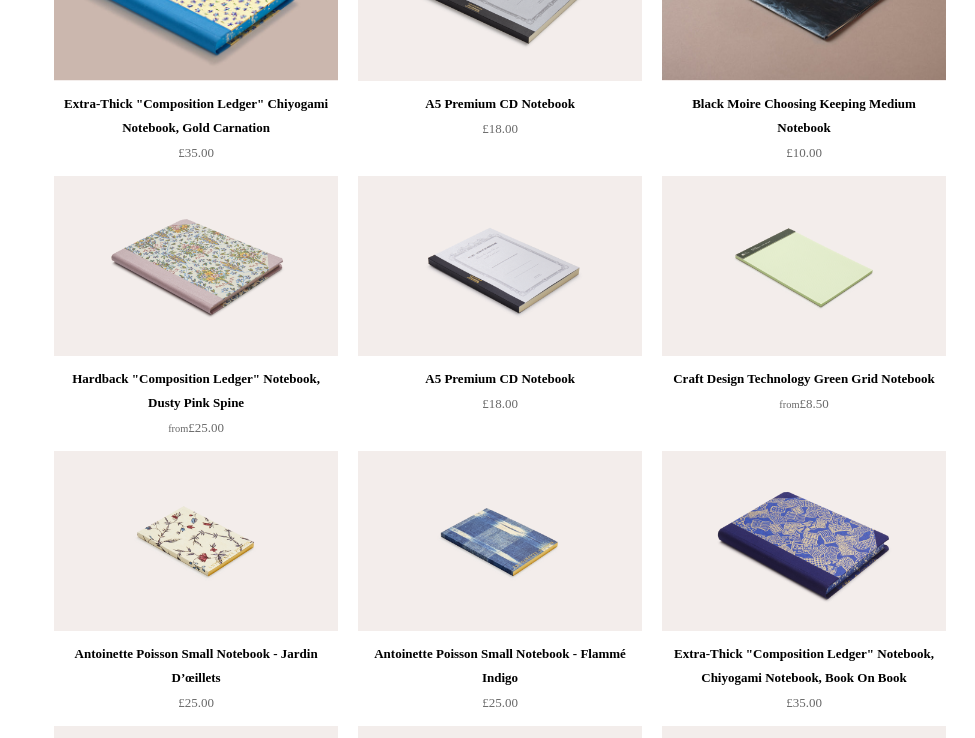 click at bounding box center (196, 266) 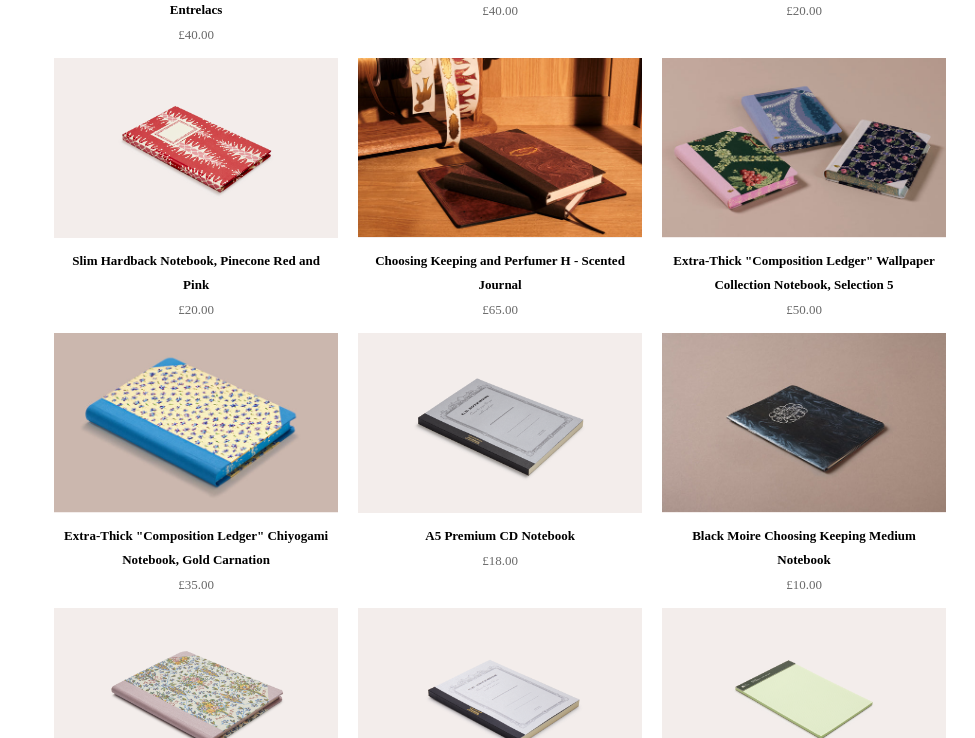 scroll, scrollTop: 7900, scrollLeft: 0, axis: vertical 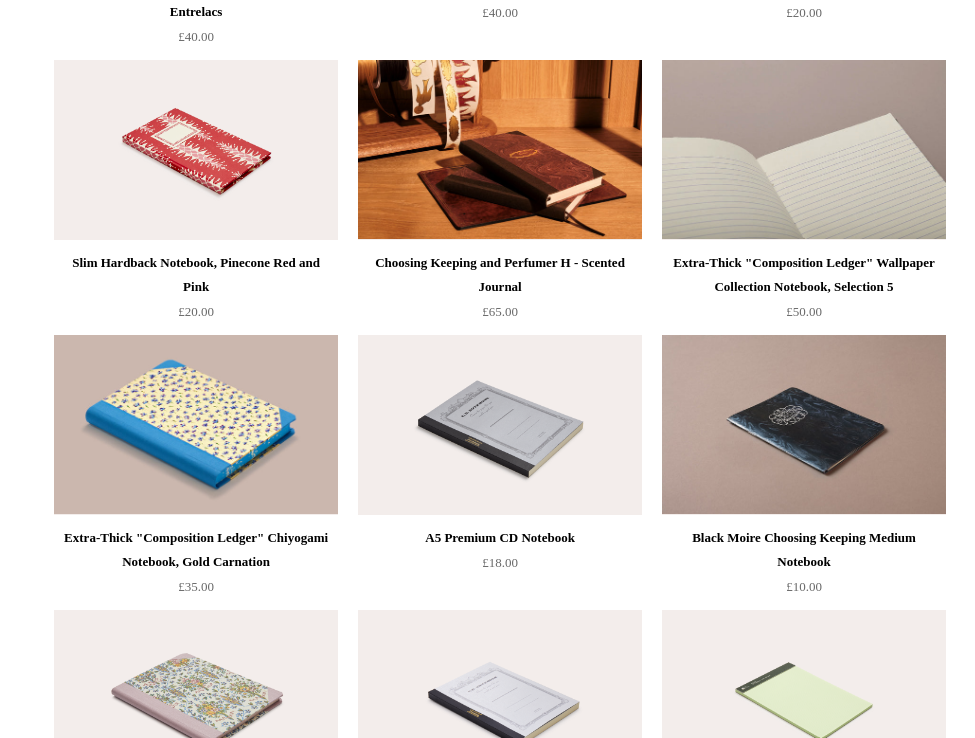 click at bounding box center [804, 150] 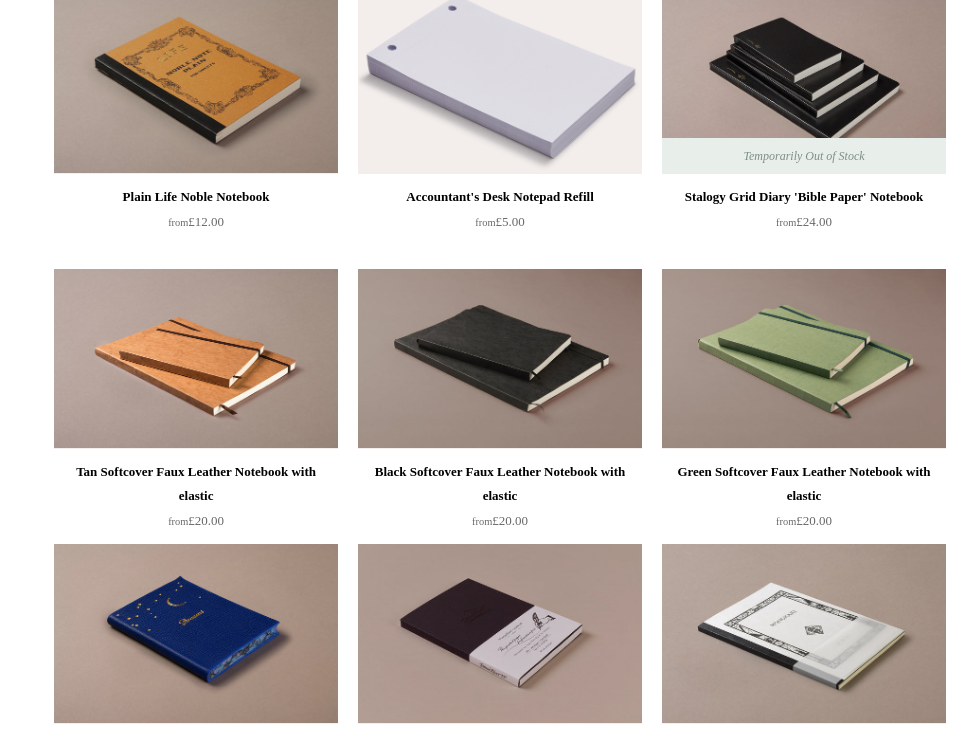 scroll, scrollTop: 4936, scrollLeft: 0, axis: vertical 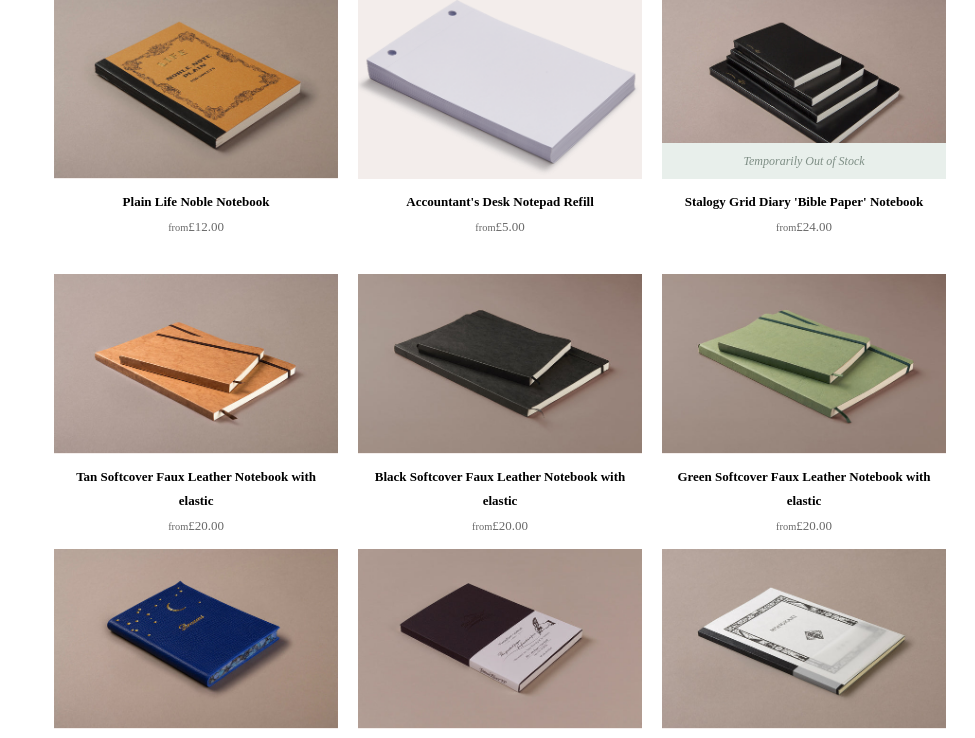 click at bounding box center (196, 639) 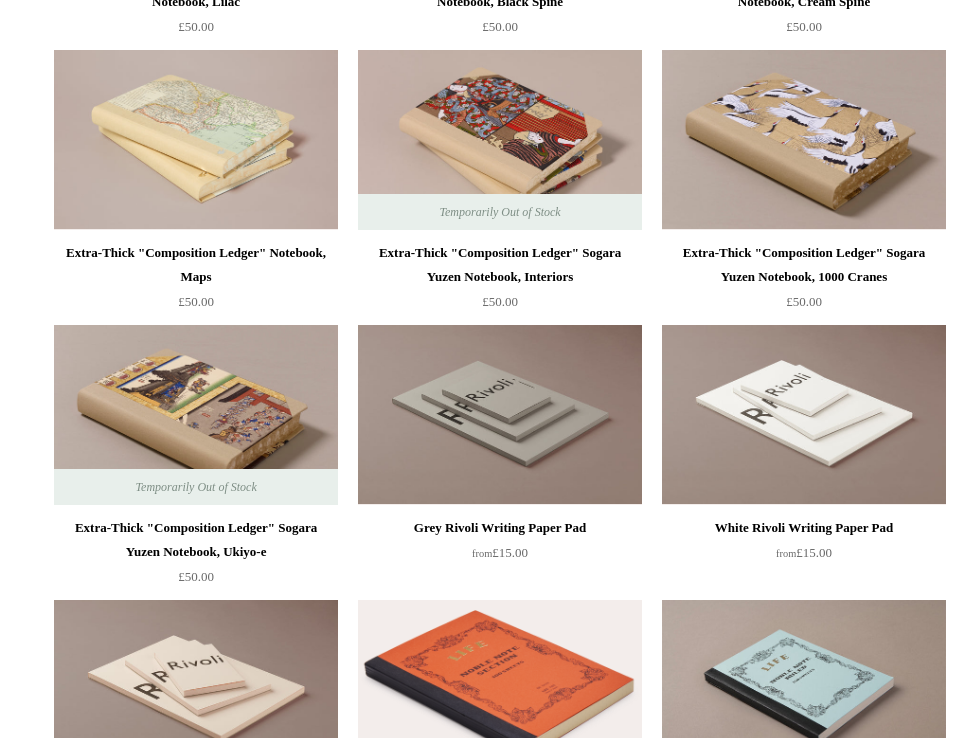 scroll, scrollTop: 3234, scrollLeft: 0, axis: vertical 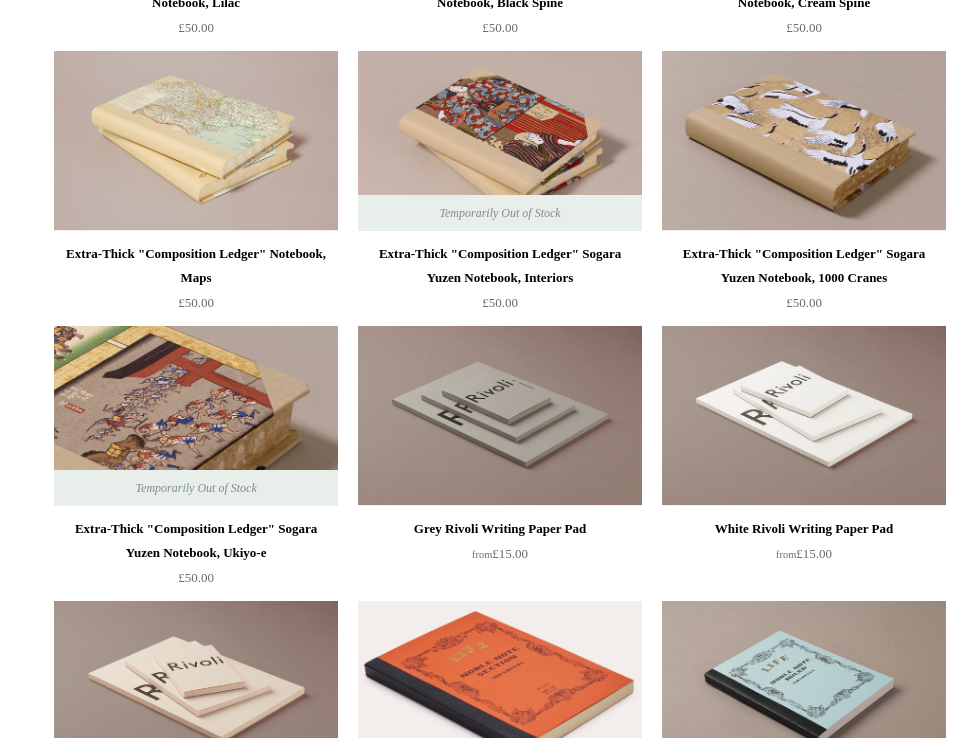 click at bounding box center [196, 416] 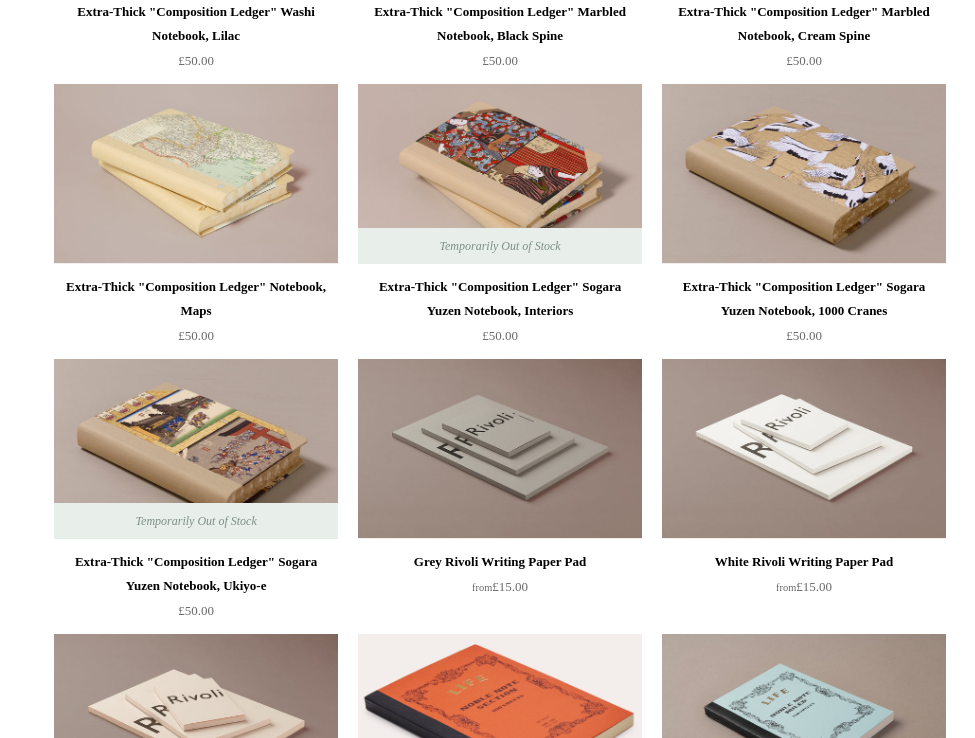scroll, scrollTop: 3199, scrollLeft: 0, axis: vertical 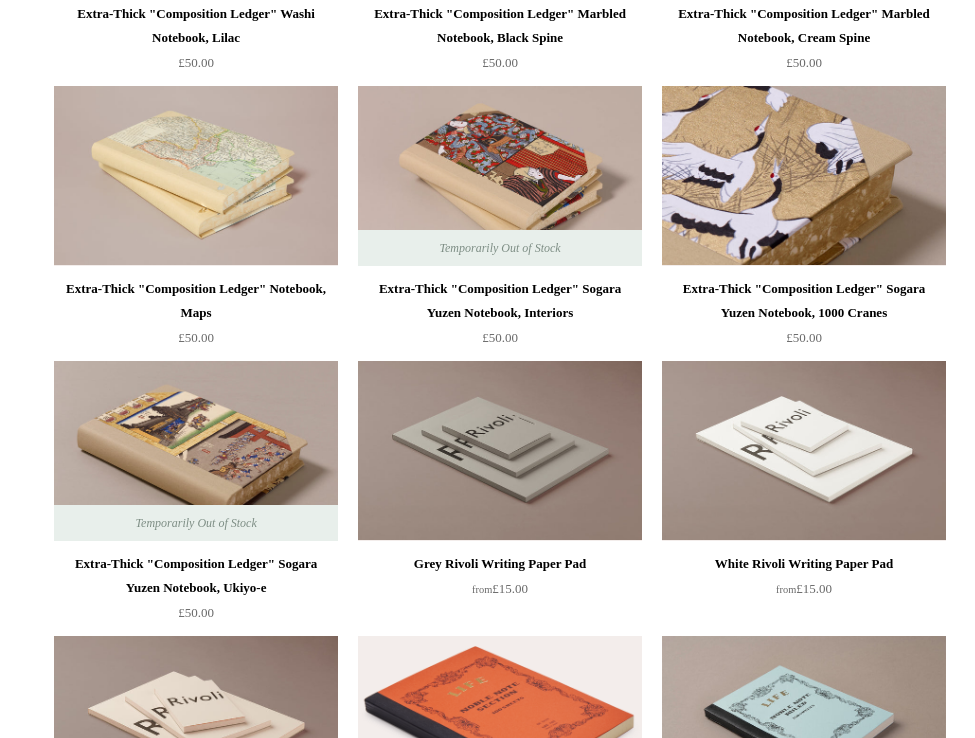 click at bounding box center [804, 176] 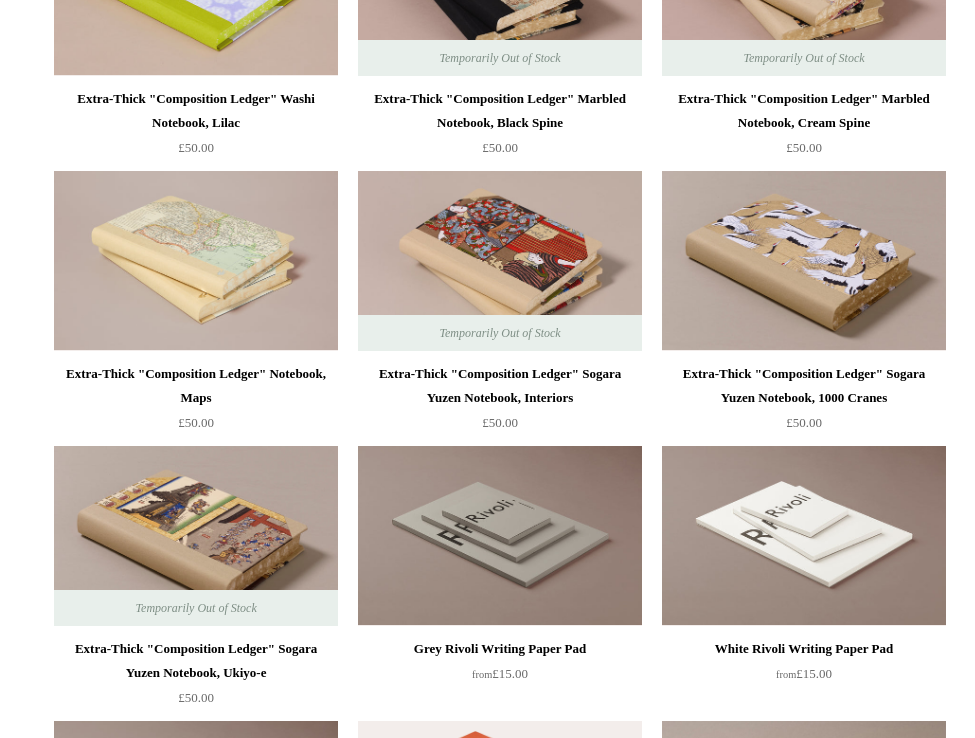 scroll, scrollTop: 3101, scrollLeft: 0, axis: vertical 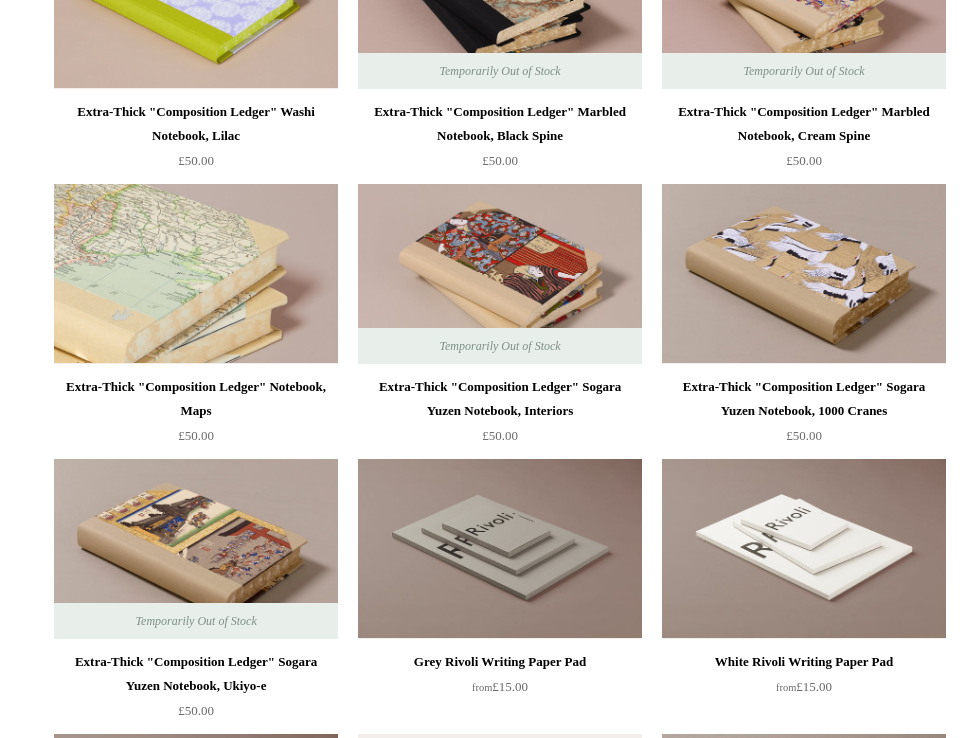 click at bounding box center [196, 274] 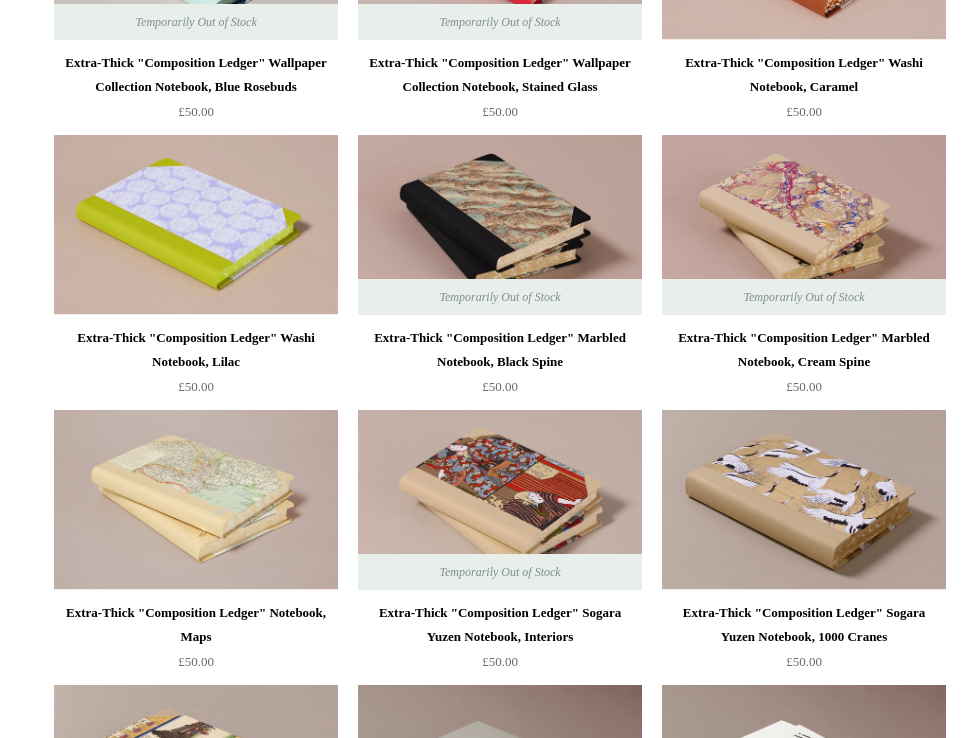 scroll, scrollTop: 2872, scrollLeft: 0, axis: vertical 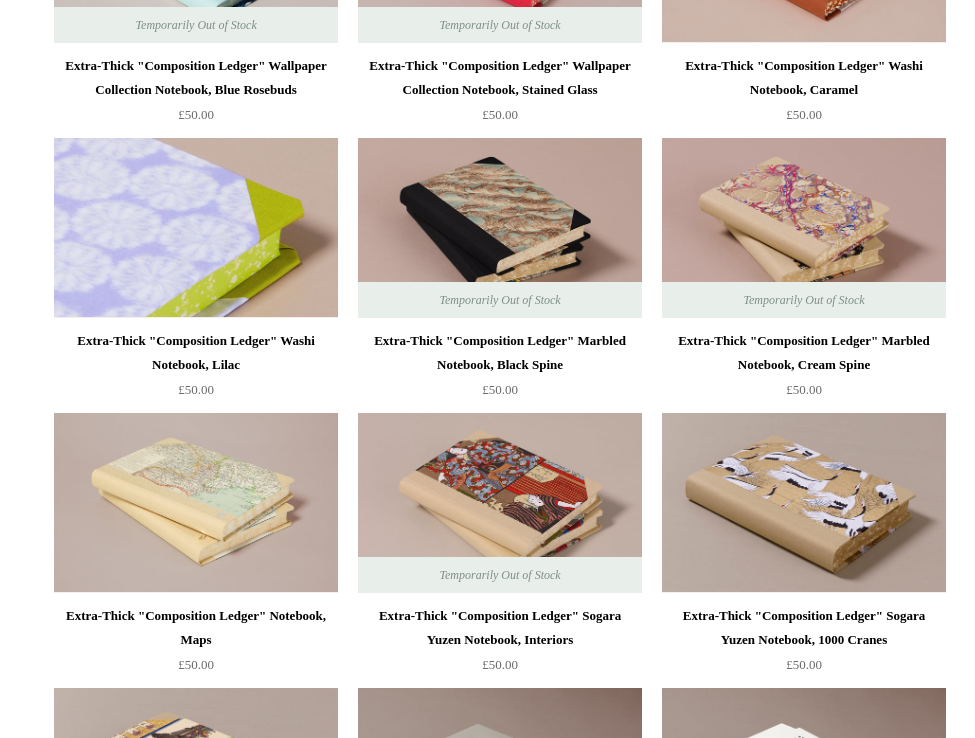 click at bounding box center [196, 228] 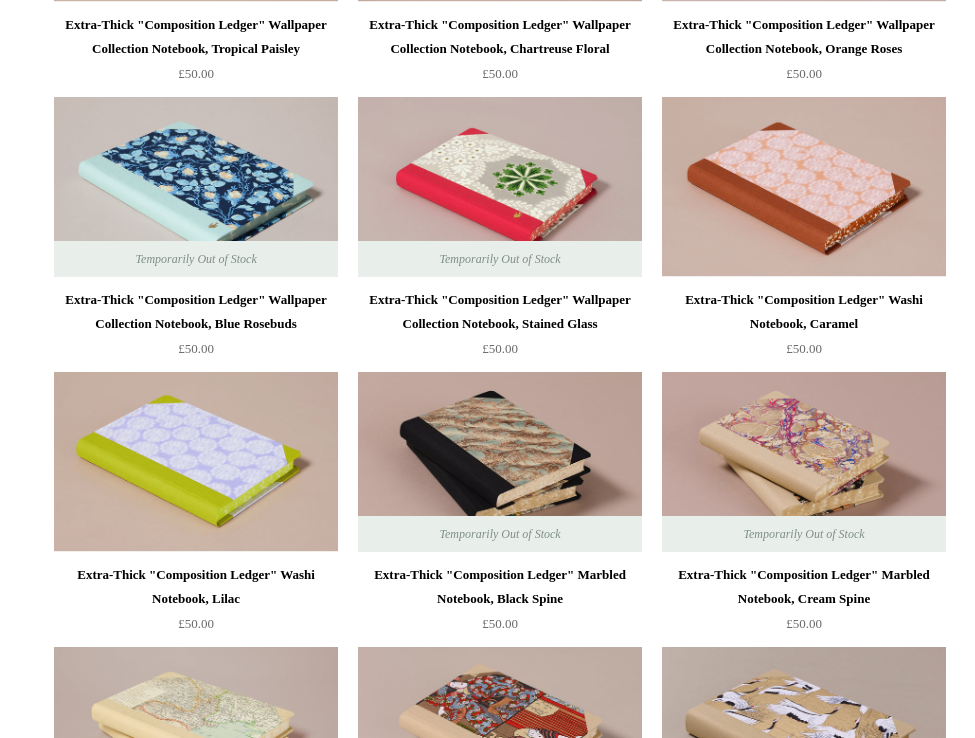 scroll, scrollTop: 2637, scrollLeft: 0, axis: vertical 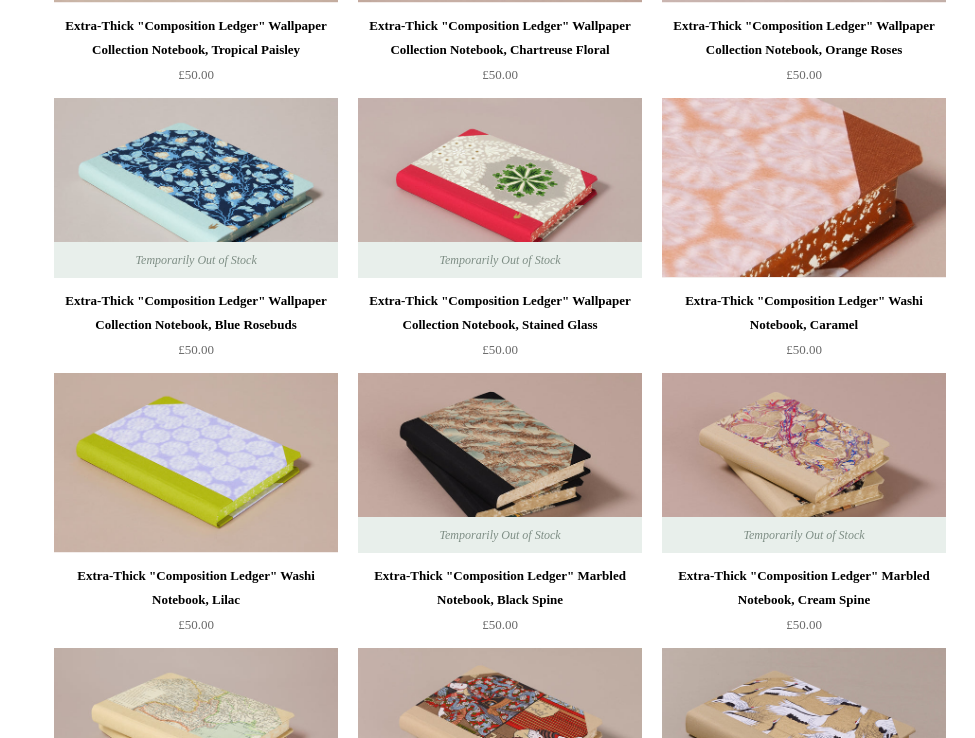click at bounding box center [804, 188] 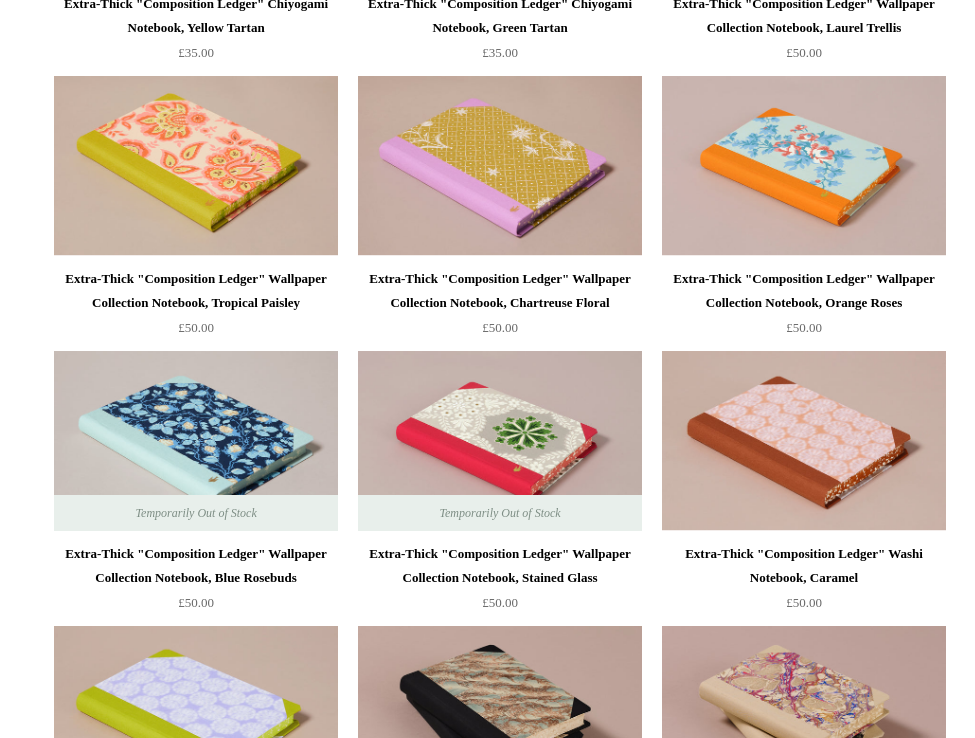 scroll, scrollTop: 2380, scrollLeft: 0, axis: vertical 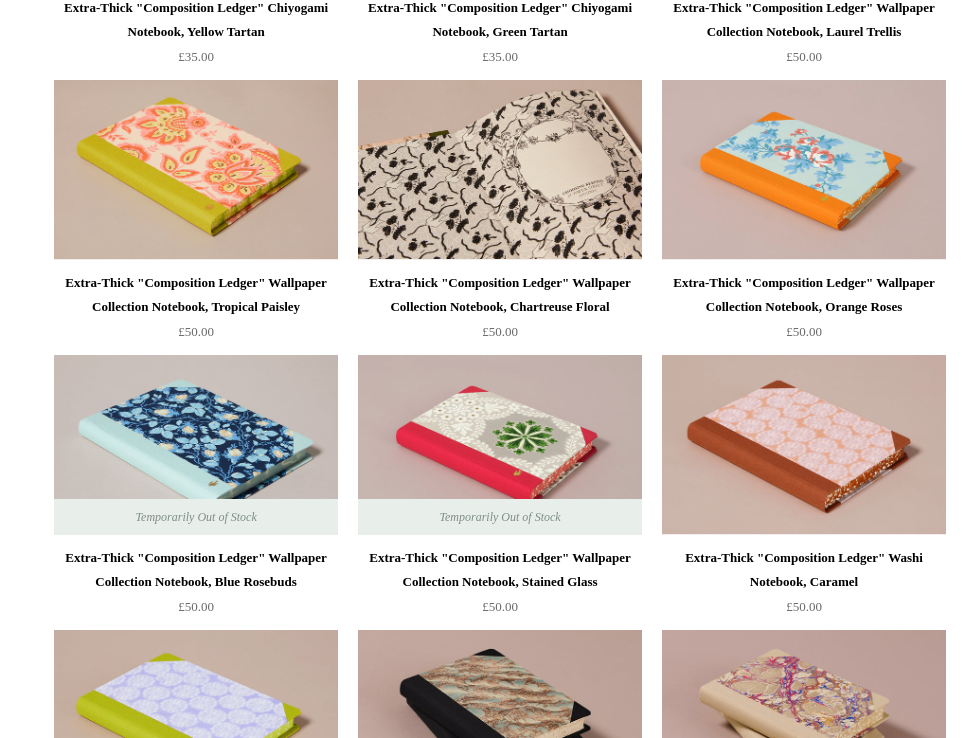 click at bounding box center (500, 170) 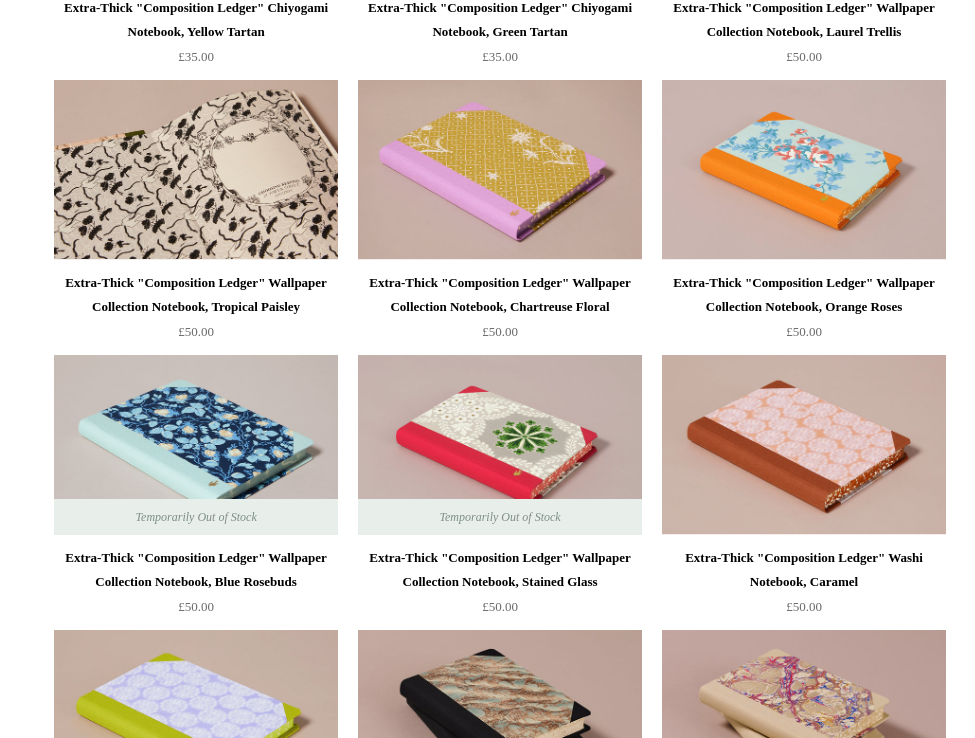 click at bounding box center [196, 170] 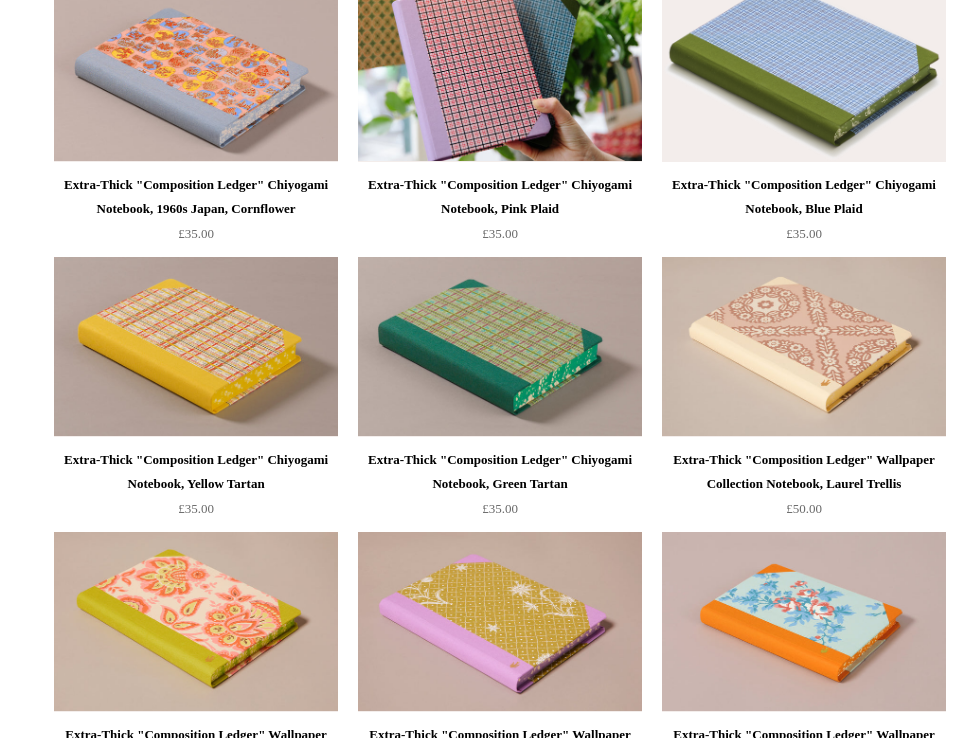 scroll, scrollTop: 1927, scrollLeft: 0, axis: vertical 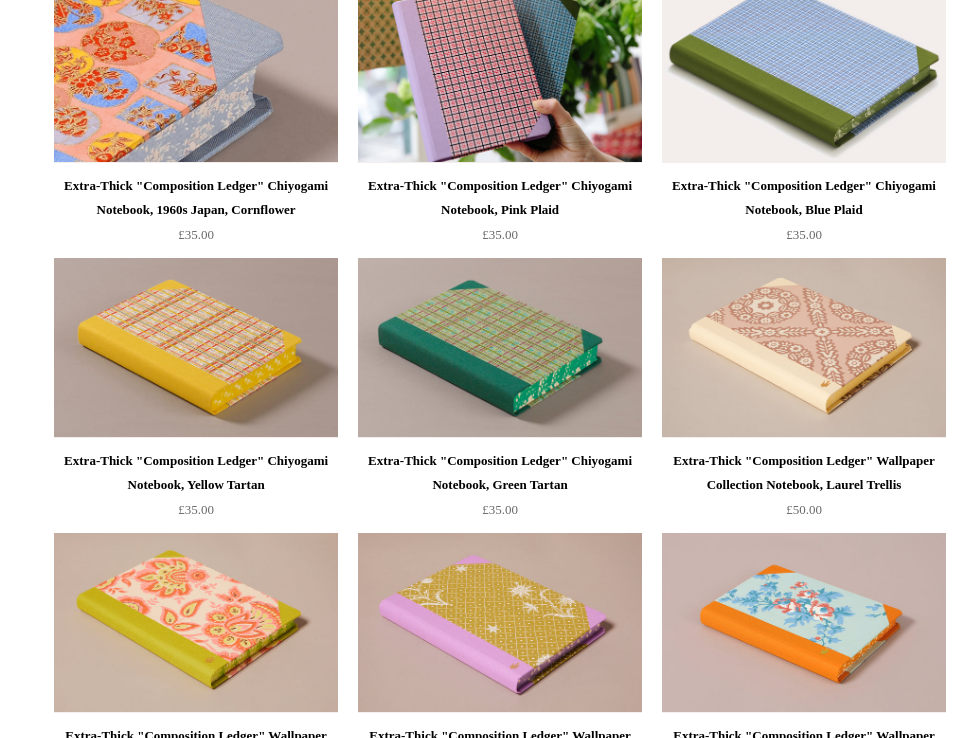click at bounding box center (196, 73) 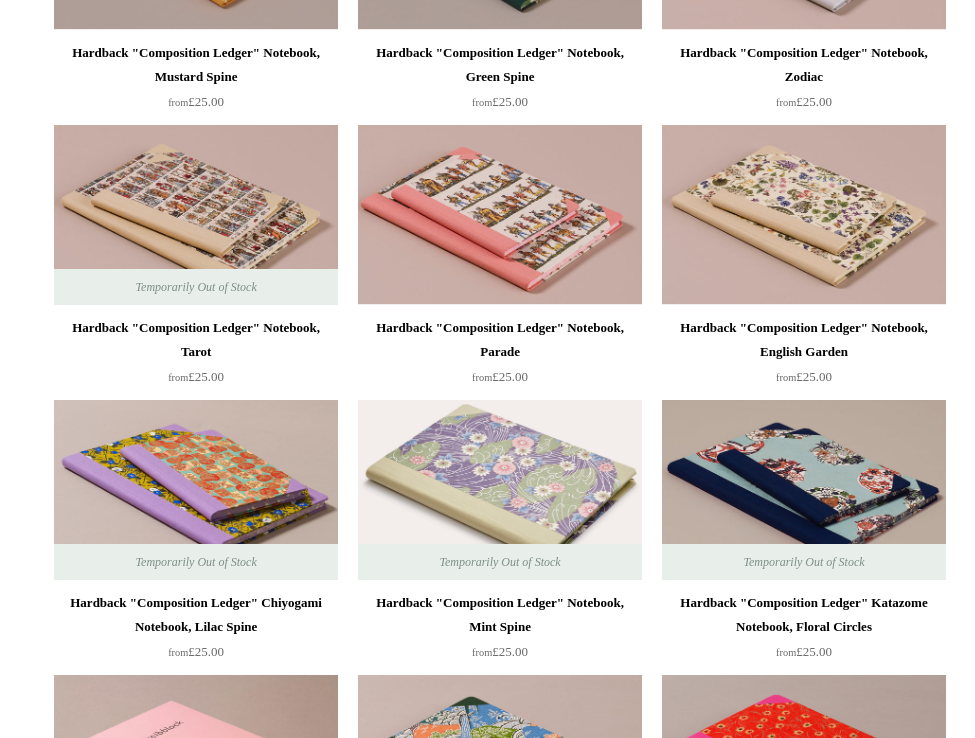 scroll, scrollTop: 958, scrollLeft: 0, axis: vertical 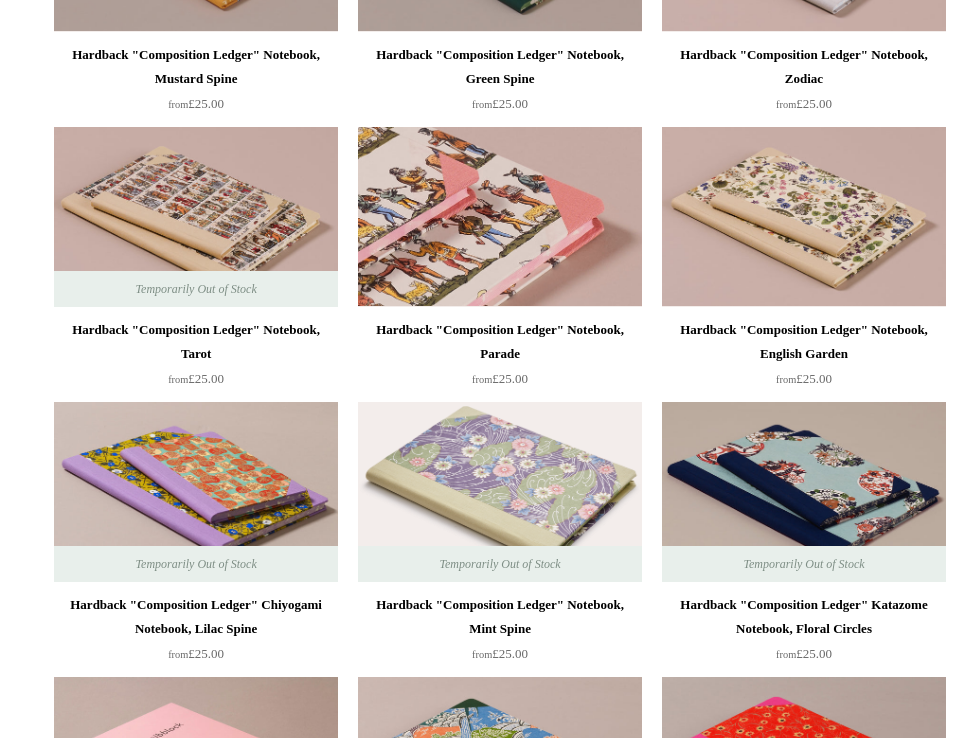 click at bounding box center [500, 217] 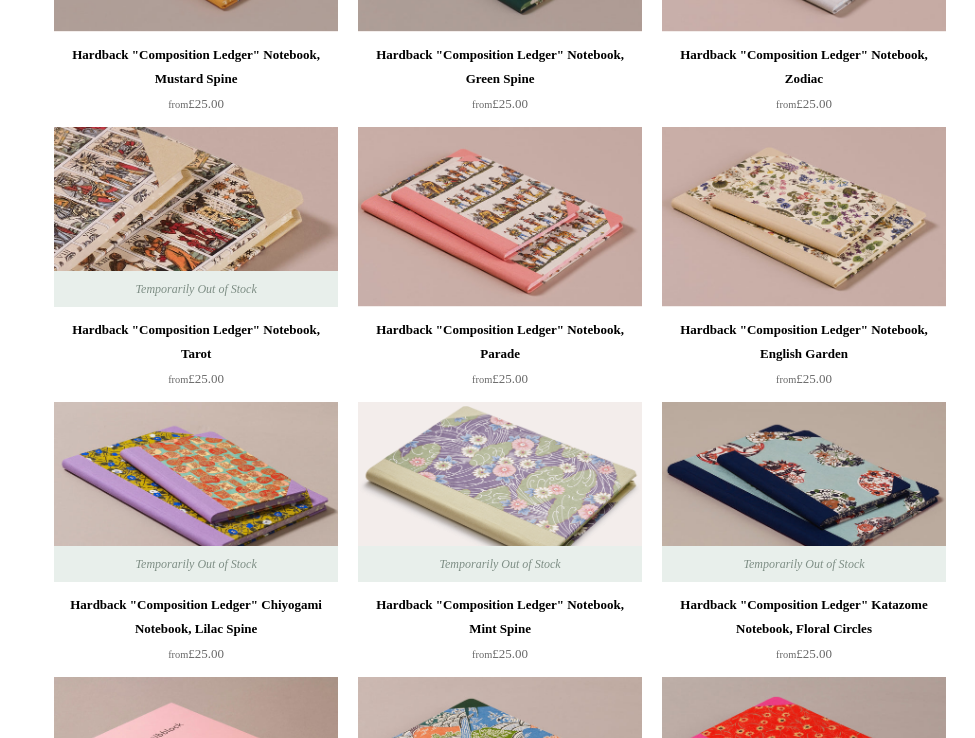click at bounding box center [196, 217] 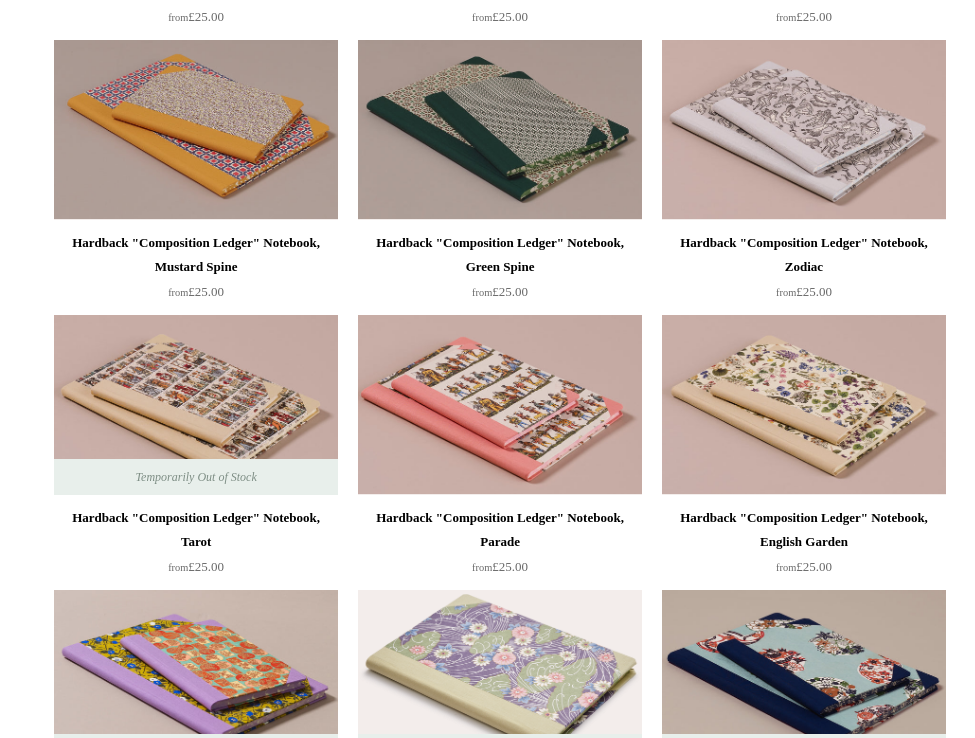scroll, scrollTop: 769, scrollLeft: 0, axis: vertical 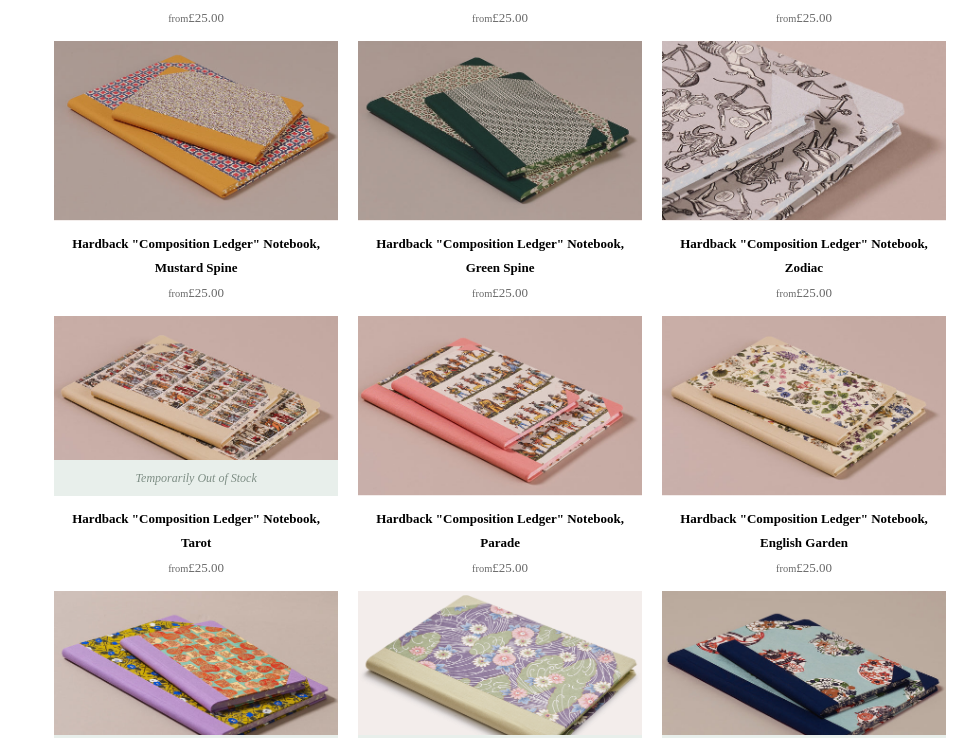 click at bounding box center (804, 131) 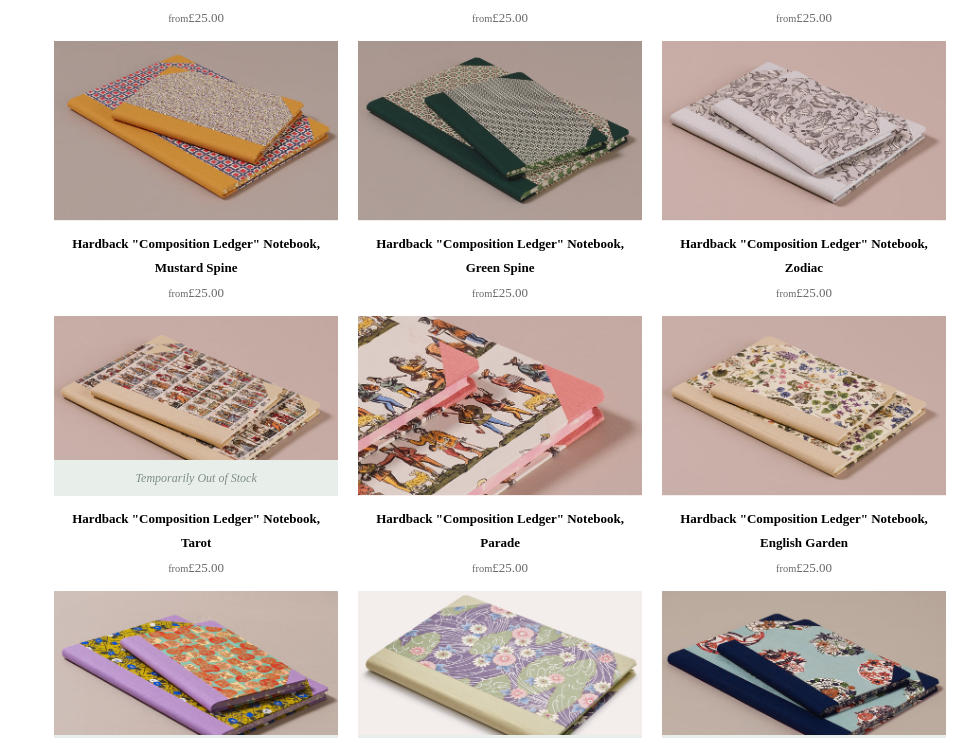 click at bounding box center [500, 406] 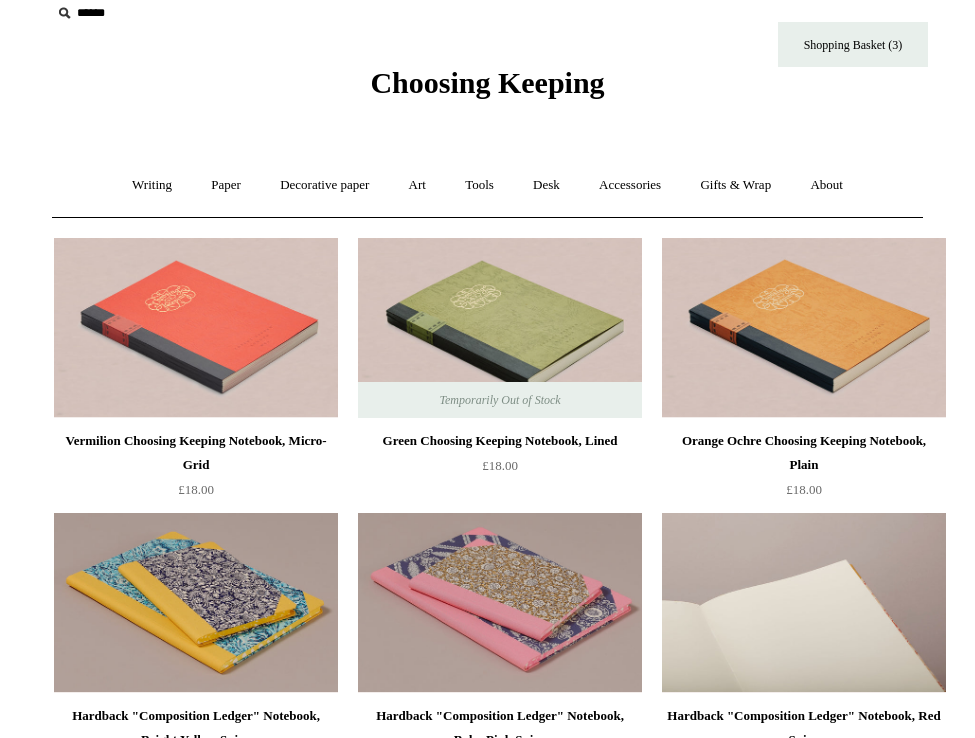 scroll, scrollTop: 20, scrollLeft: 0, axis: vertical 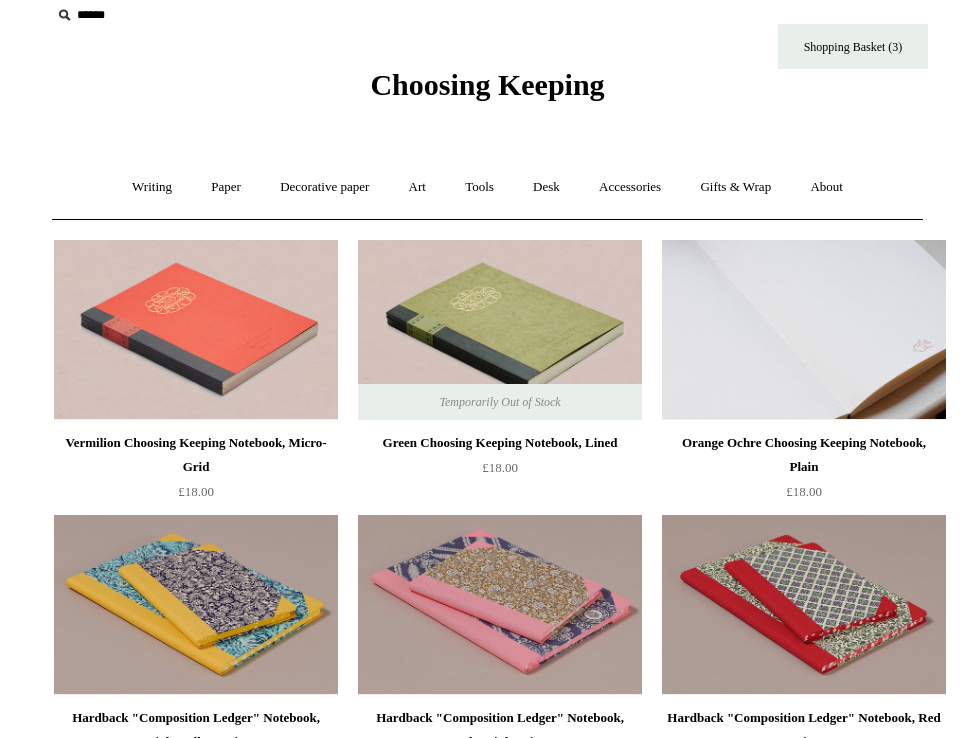 click at bounding box center [804, 330] 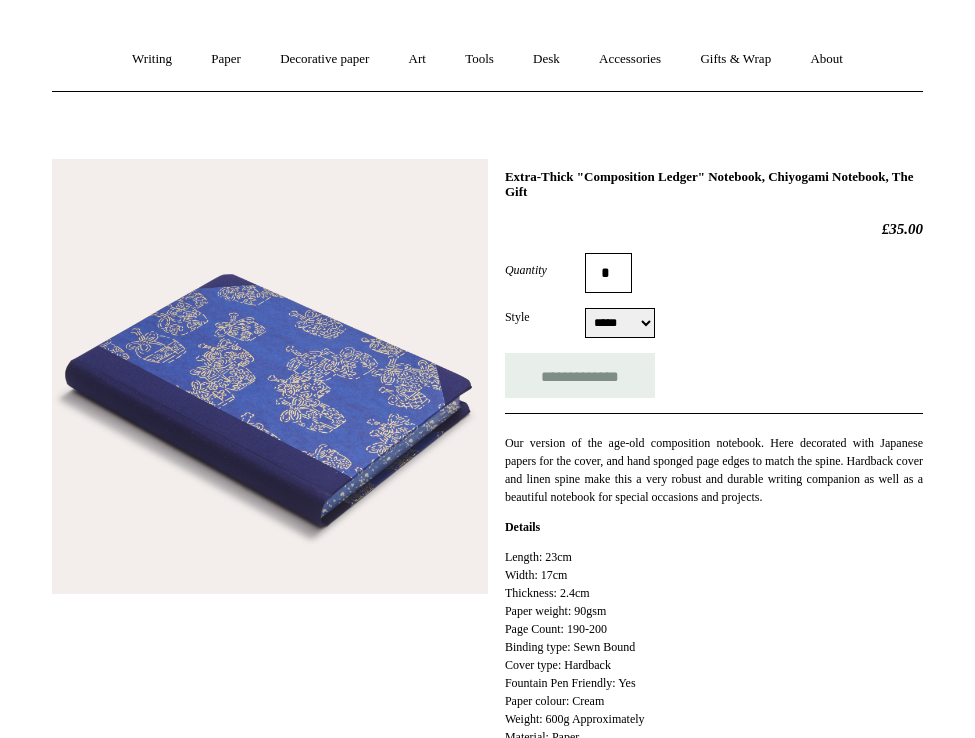 scroll, scrollTop: 152, scrollLeft: 0, axis: vertical 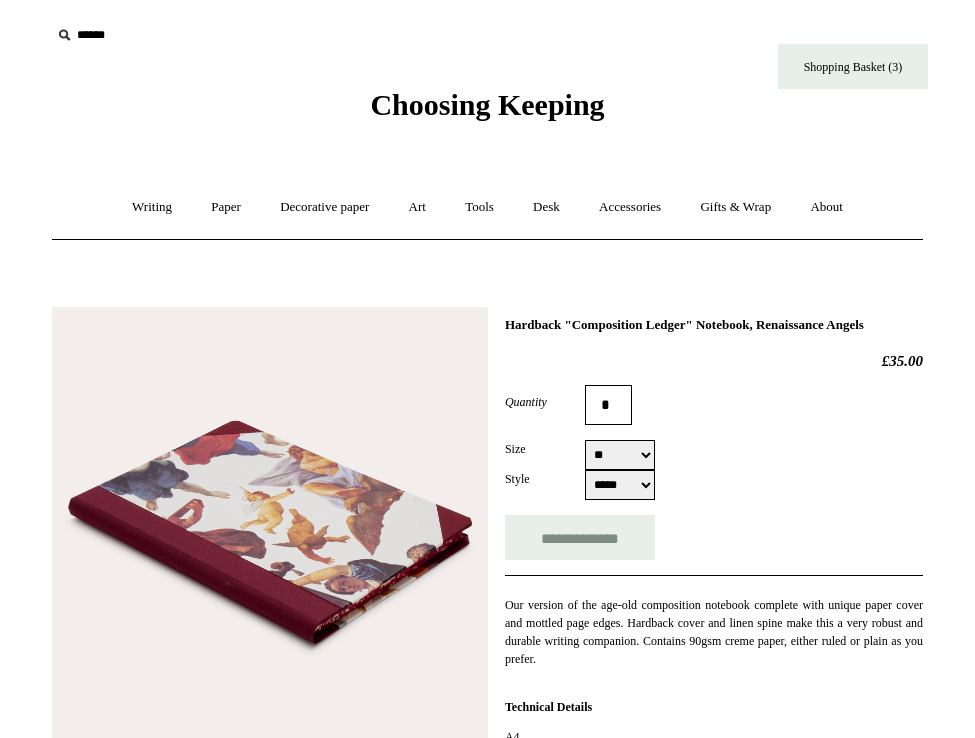 select on "**" 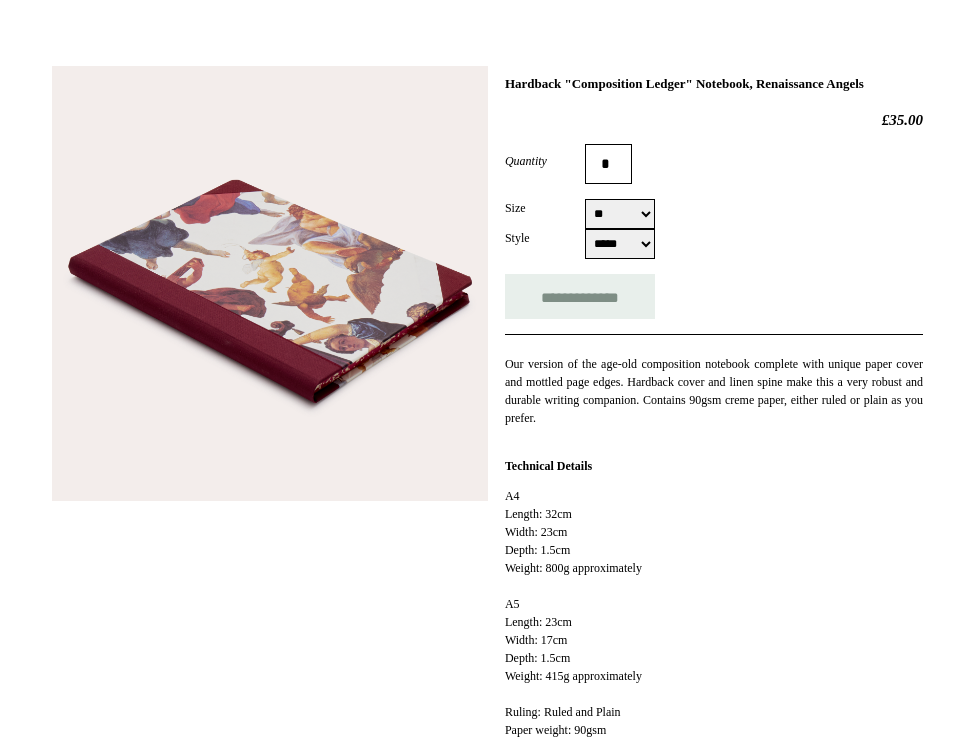 scroll, scrollTop: 261, scrollLeft: 0, axis: vertical 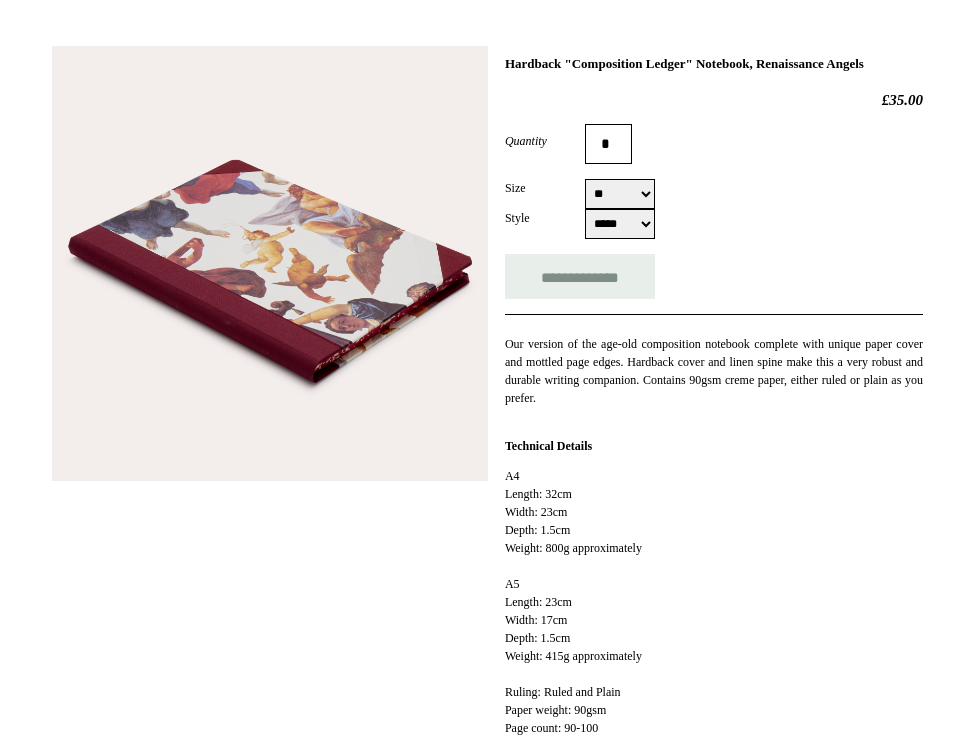 click at bounding box center (270, 264) 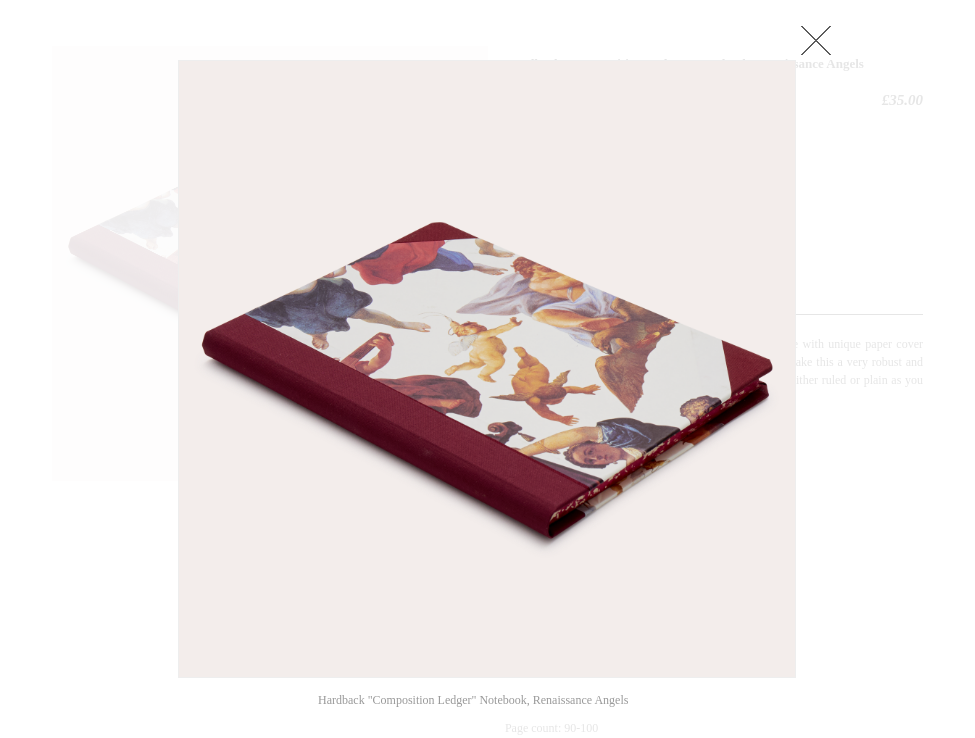 click at bounding box center [816, 40] 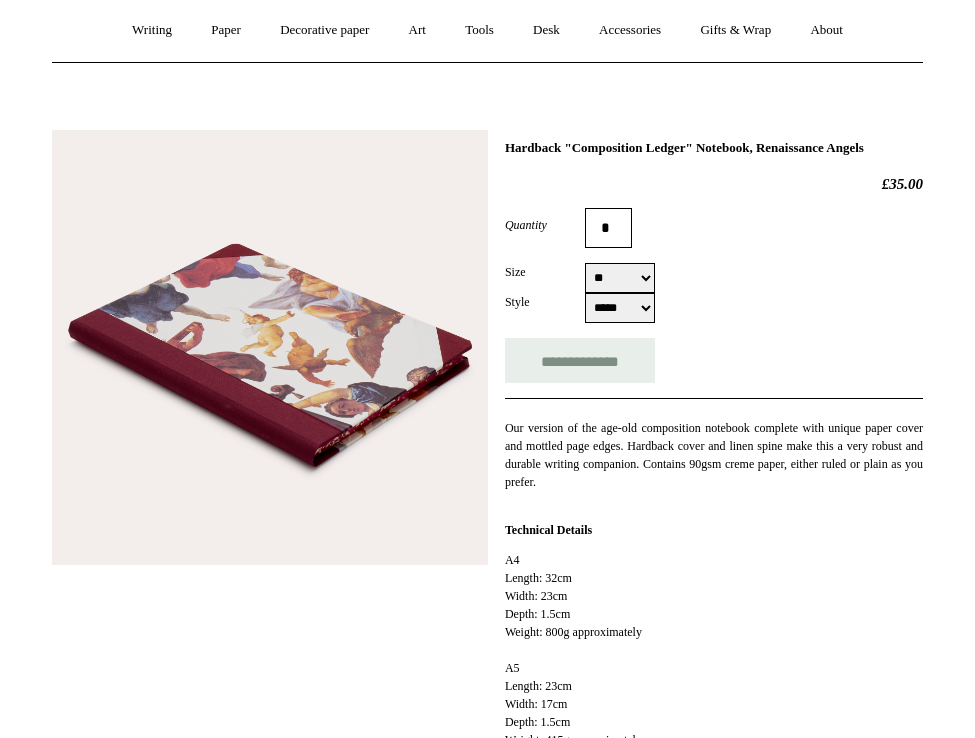 scroll, scrollTop: 157, scrollLeft: 0, axis: vertical 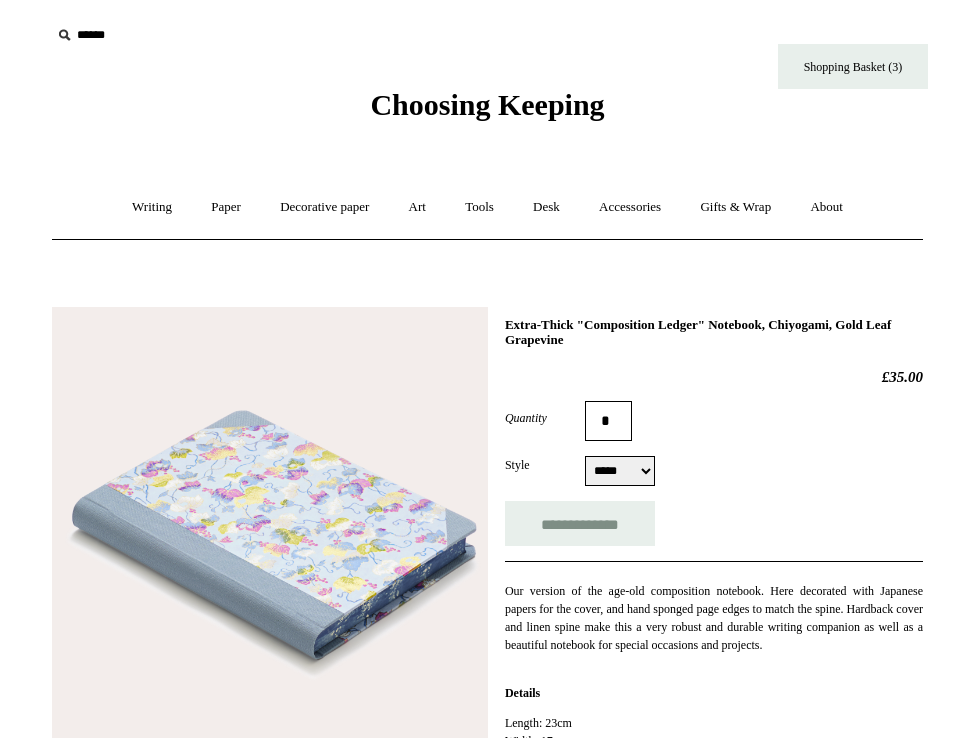 click at bounding box center (270, 525) 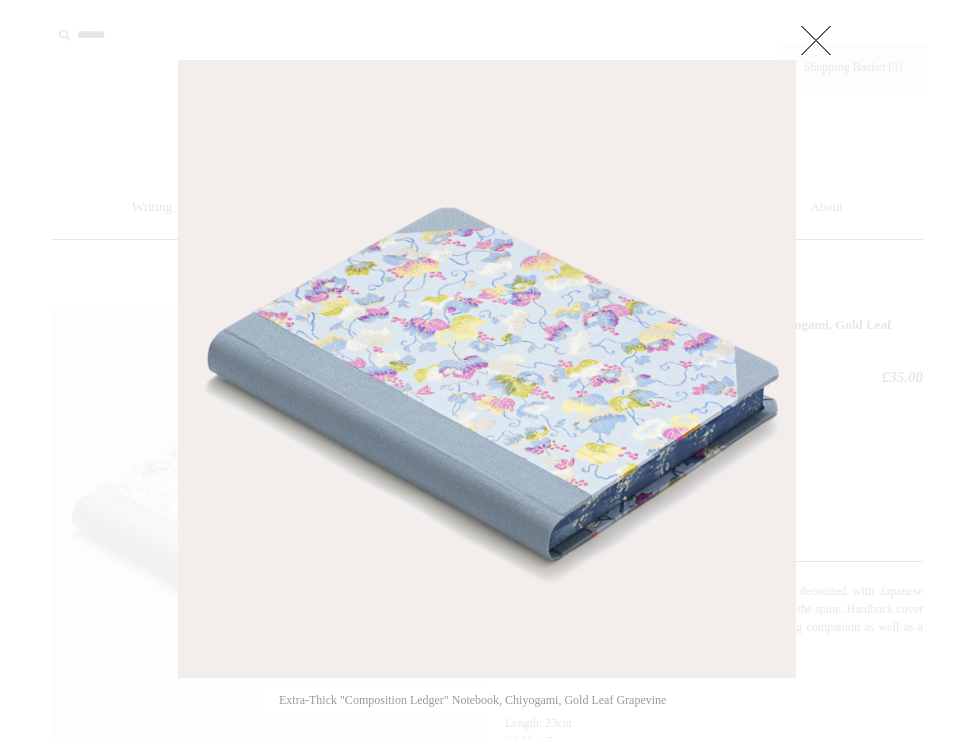 click at bounding box center (487, 795) 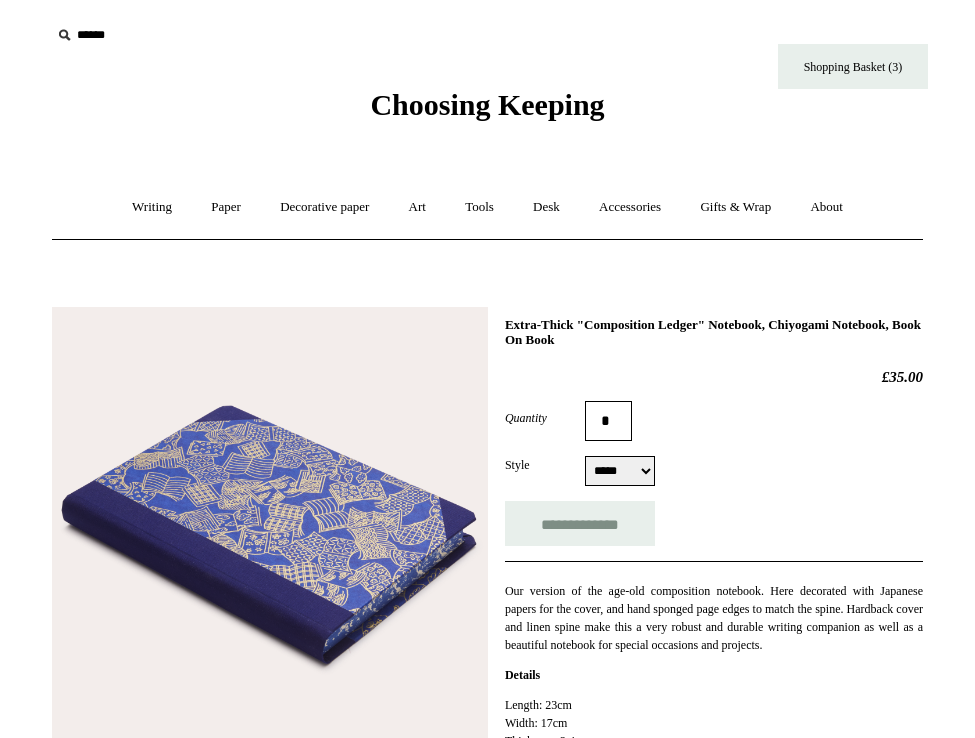 scroll, scrollTop: 0, scrollLeft: 0, axis: both 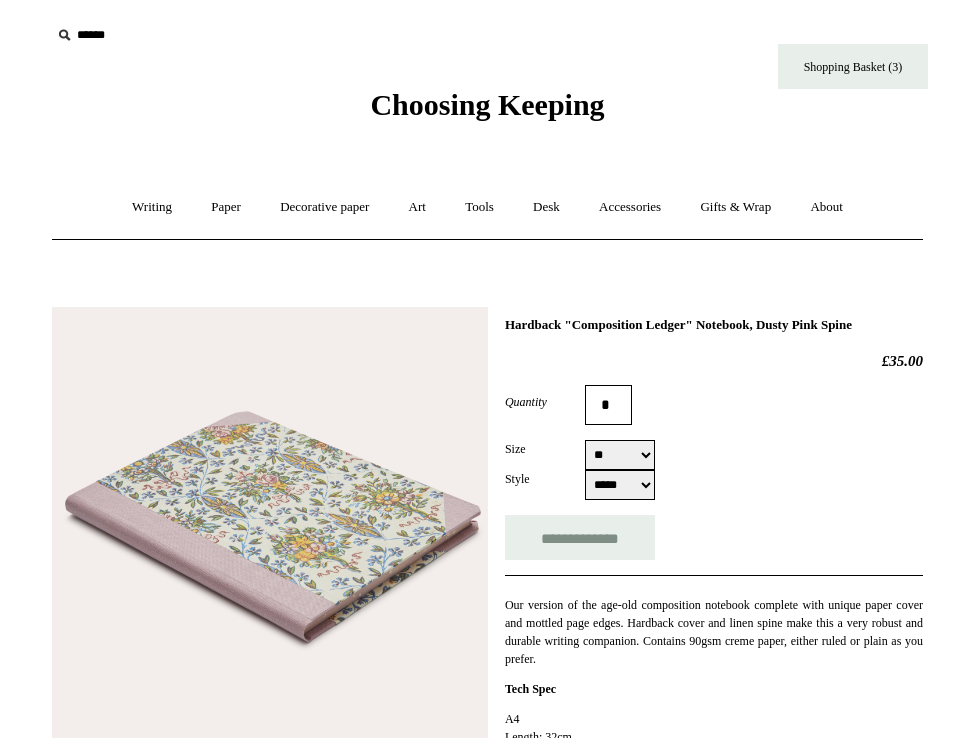select on "**" 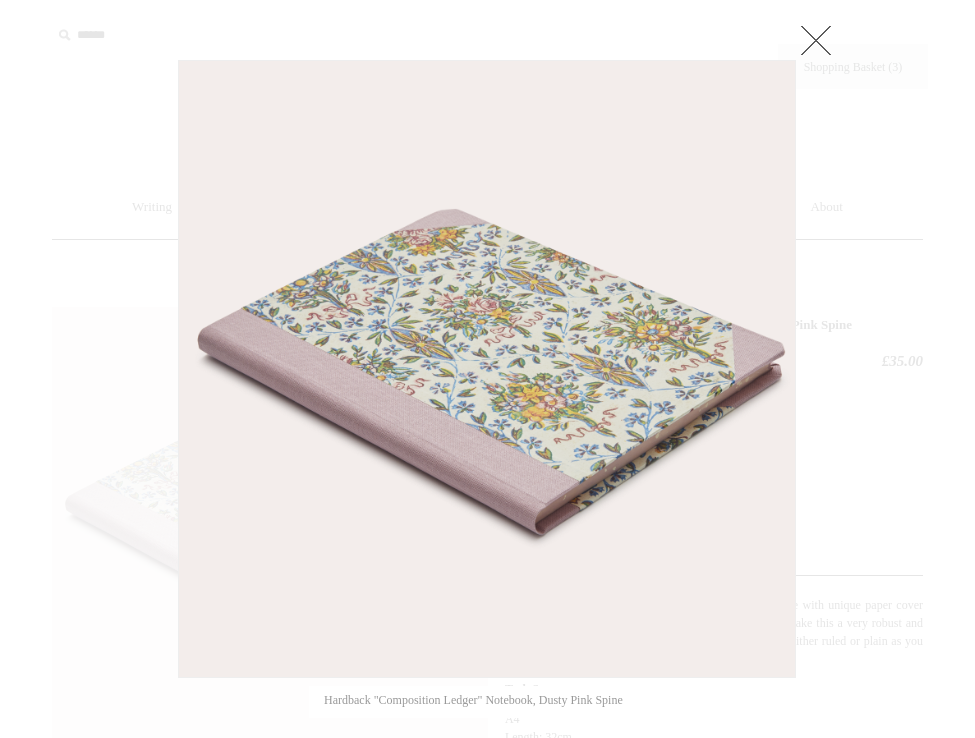click at bounding box center [487, 866] 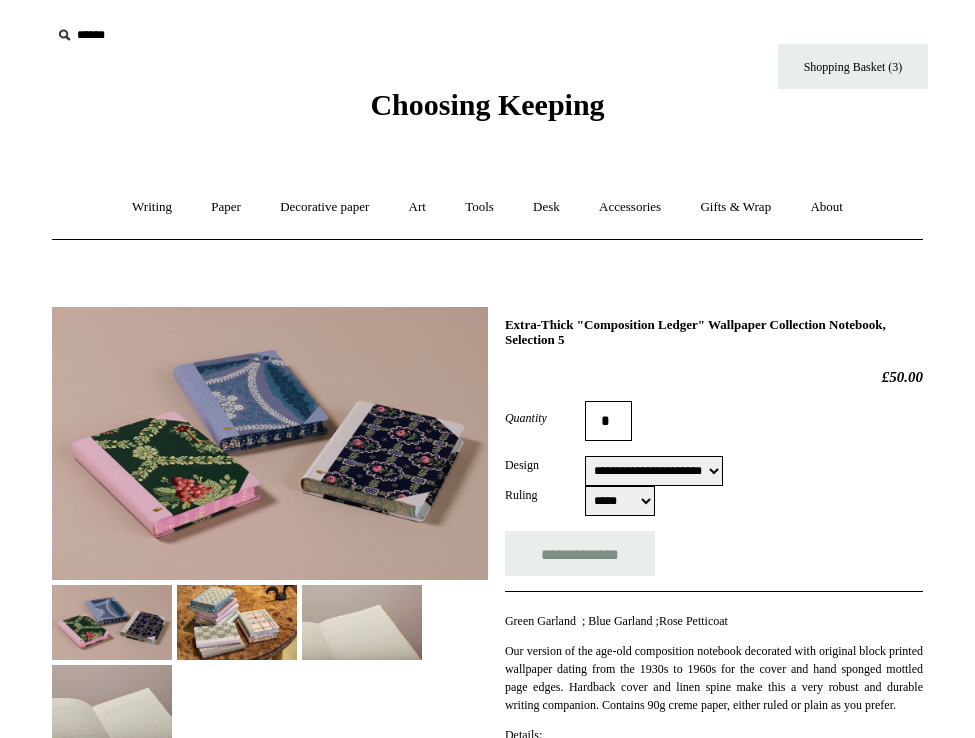 select on "**********" 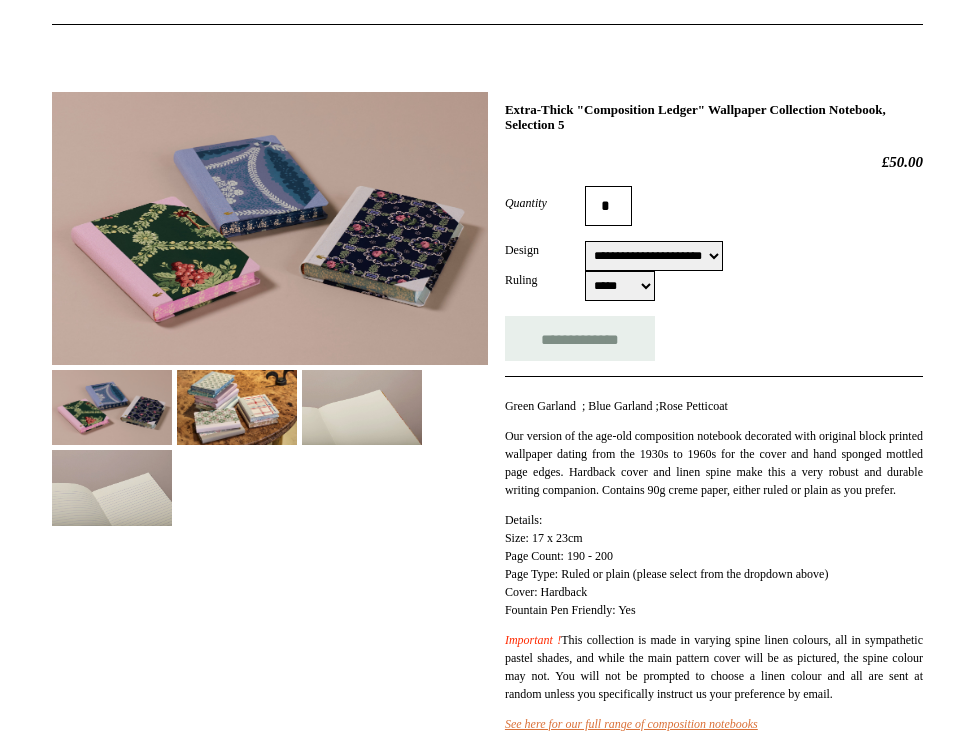 scroll, scrollTop: 218, scrollLeft: 0, axis: vertical 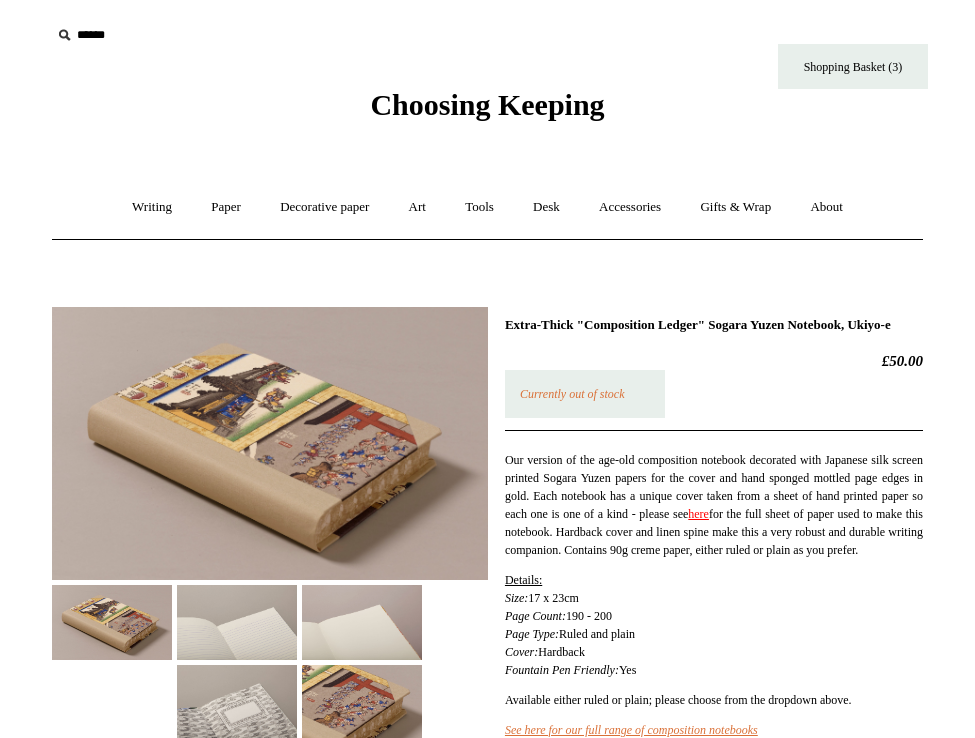 click at bounding box center (270, 516) 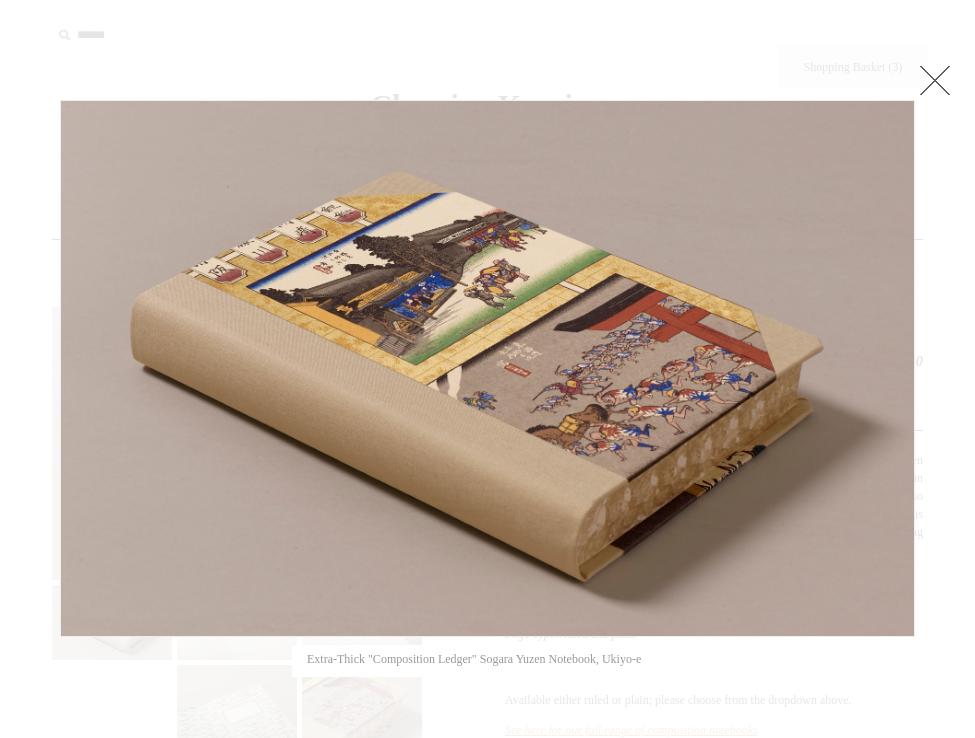 click at bounding box center (487, 740) 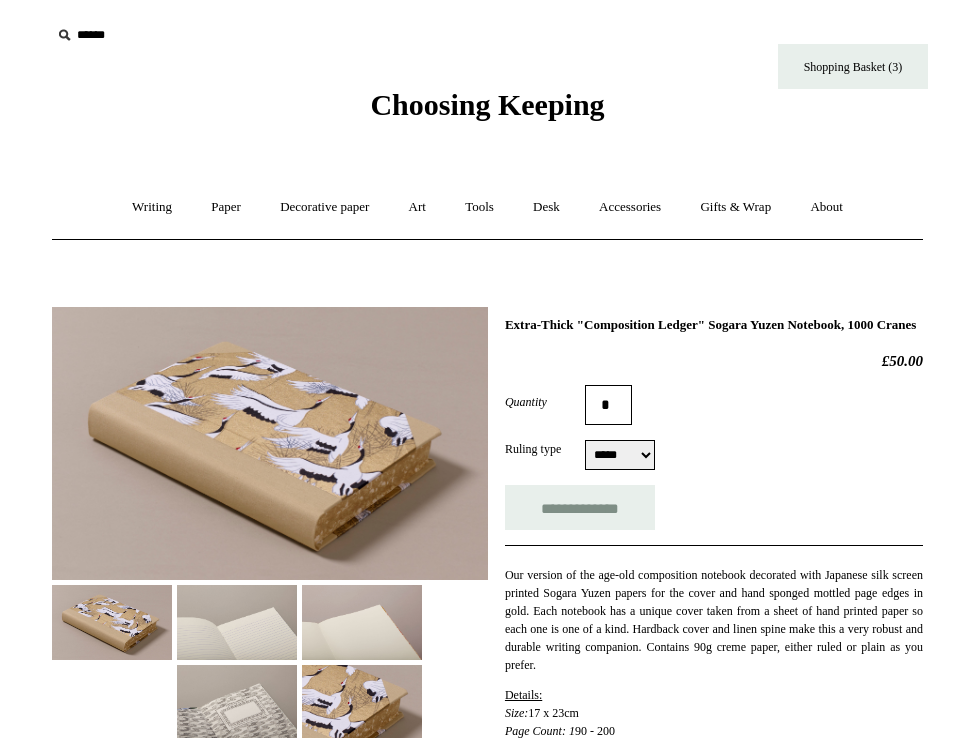 scroll, scrollTop: 0, scrollLeft: 0, axis: both 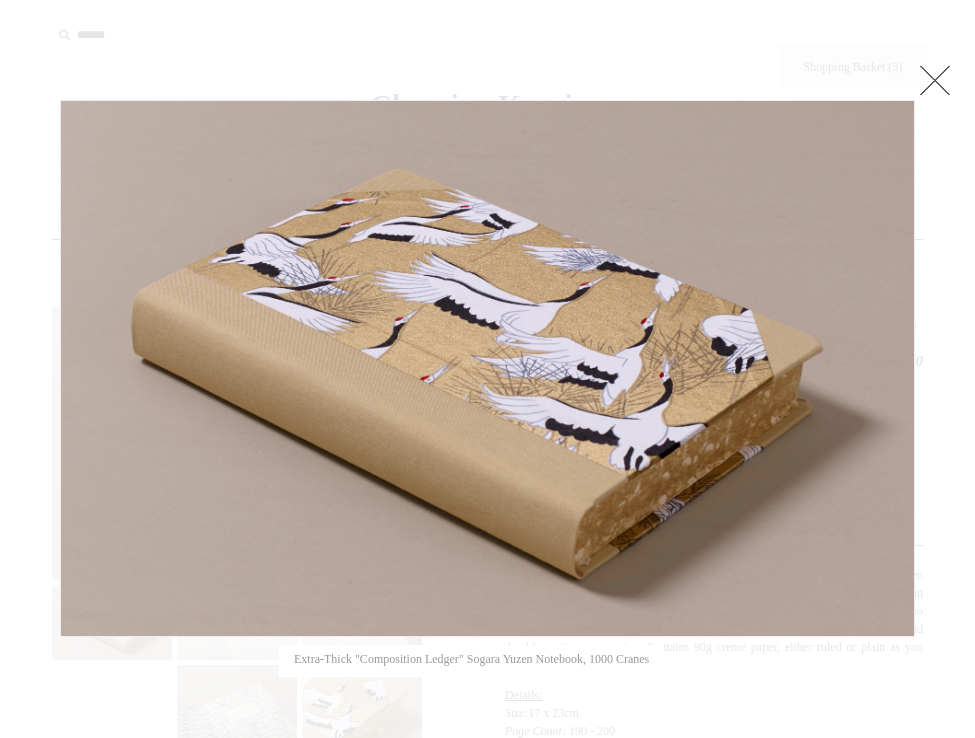 click at bounding box center (935, 80) 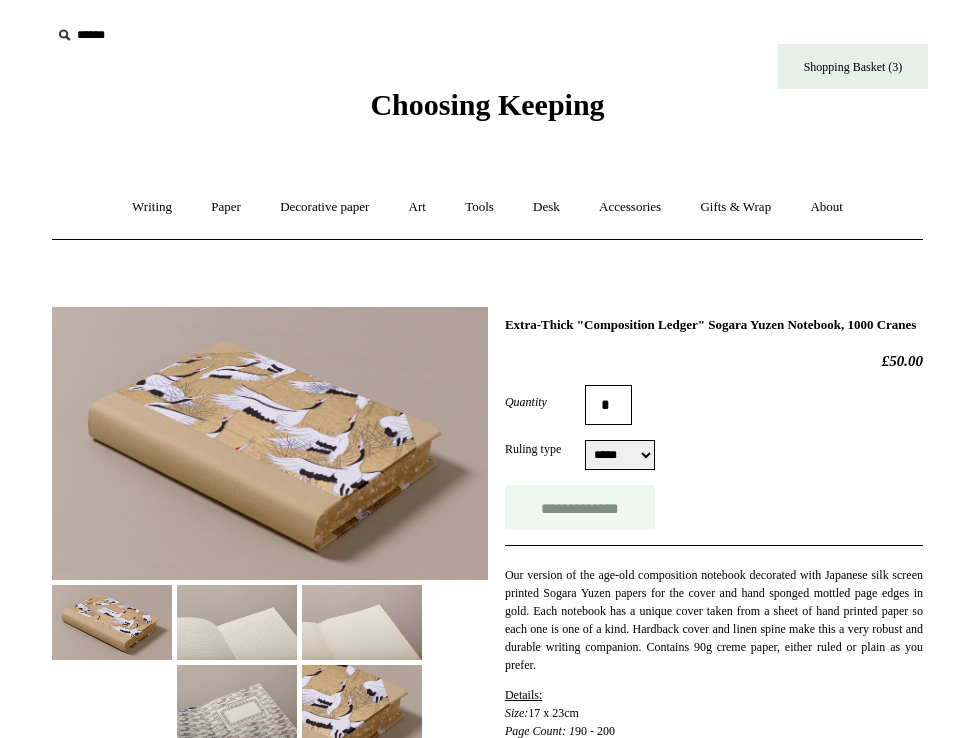 click on "**********" at bounding box center (580, 507) 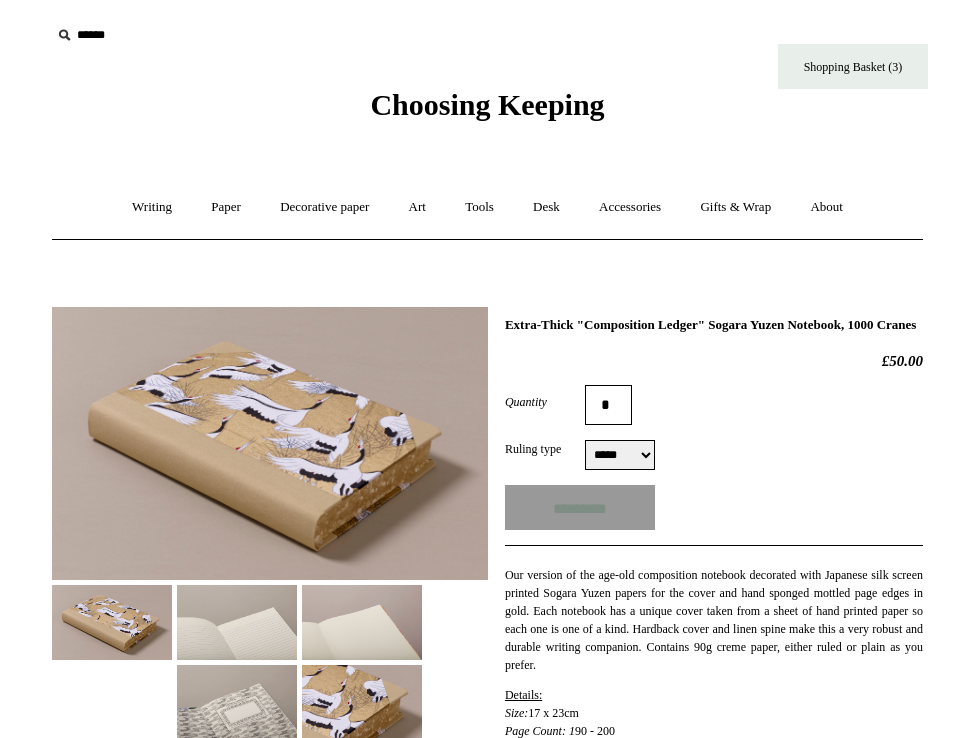 type on "**********" 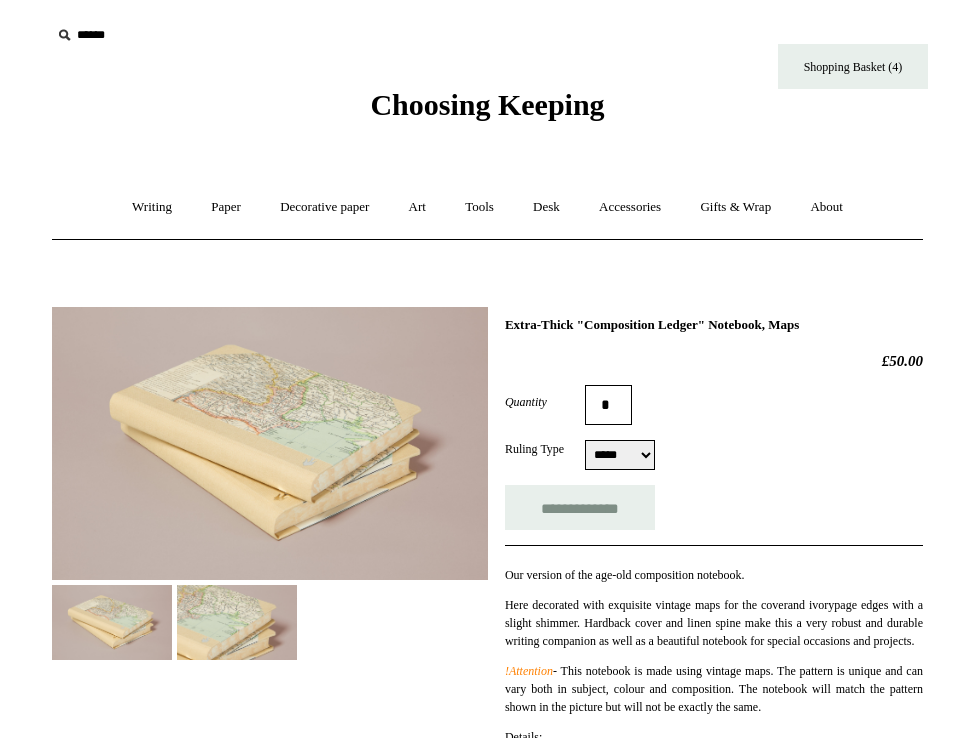 scroll, scrollTop: 0, scrollLeft: 0, axis: both 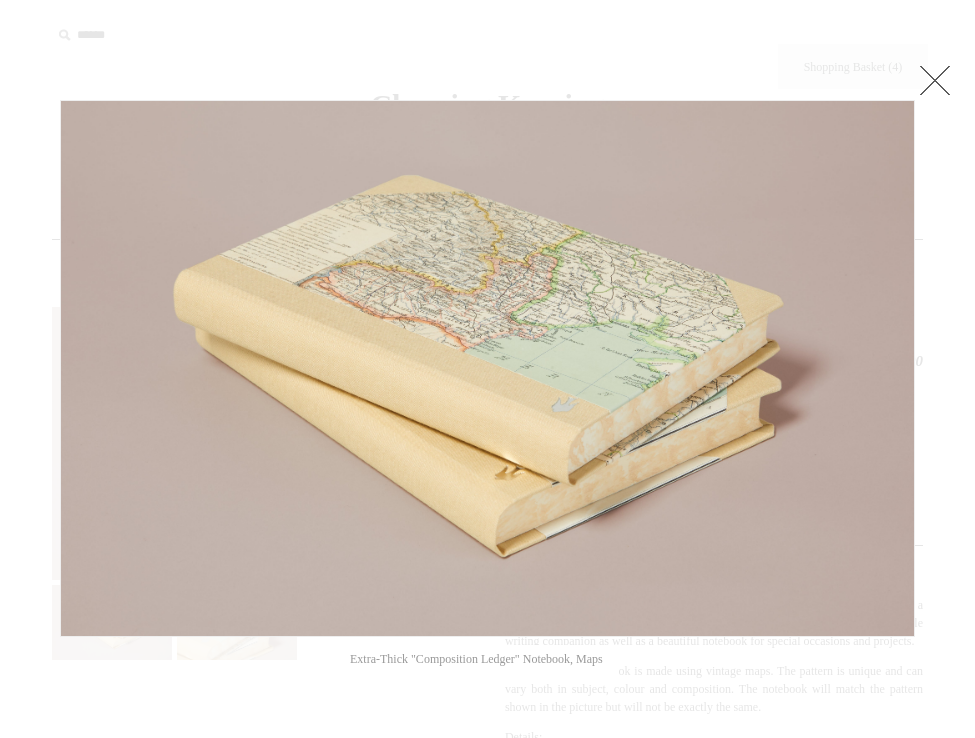 click at bounding box center [935, 80] 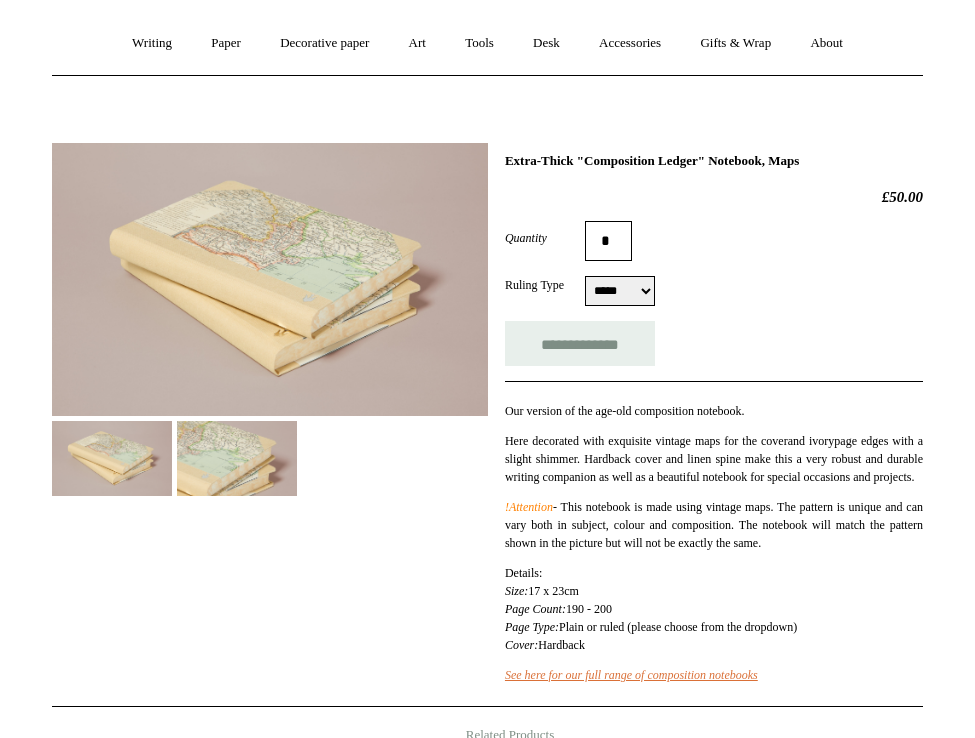 scroll, scrollTop: 163, scrollLeft: 0, axis: vertical 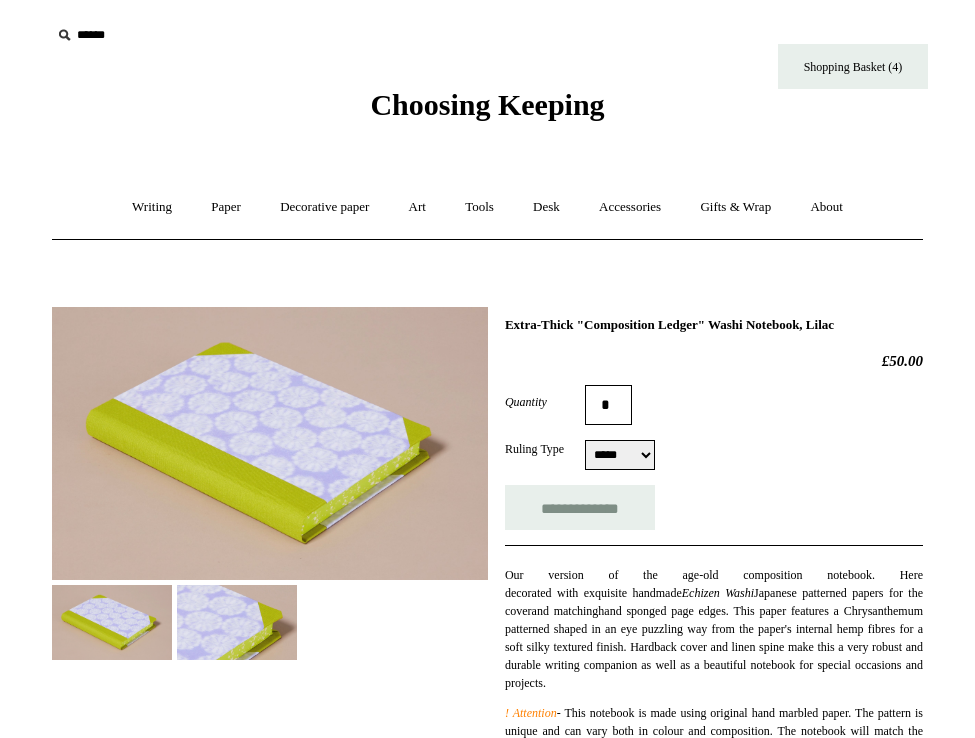 select on "*****" 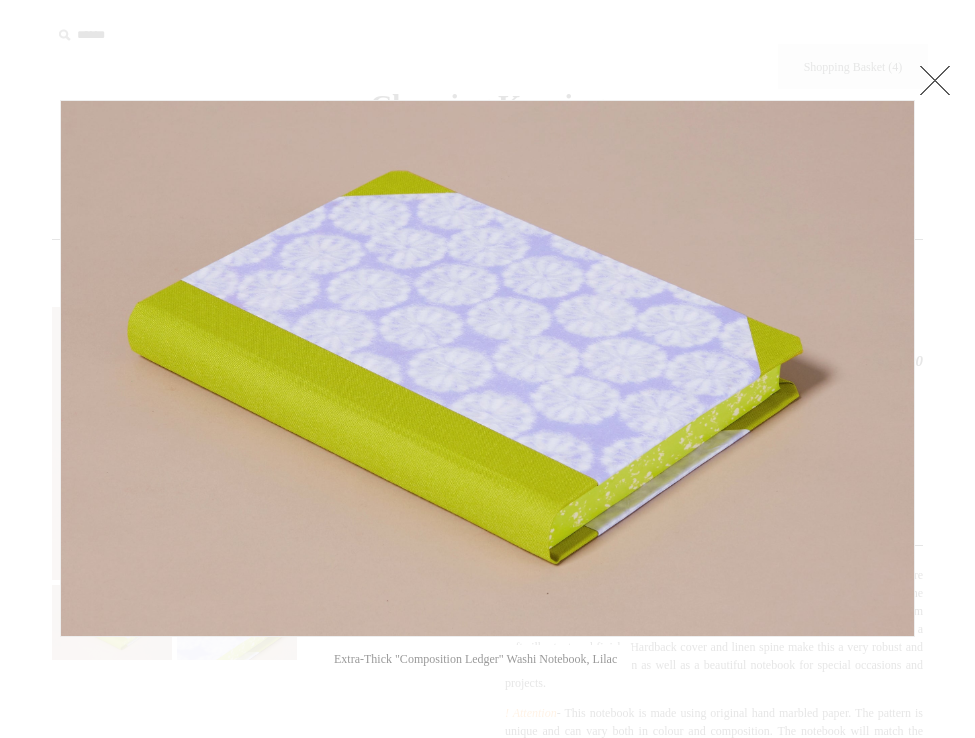 click at bounding box center [935, 80] 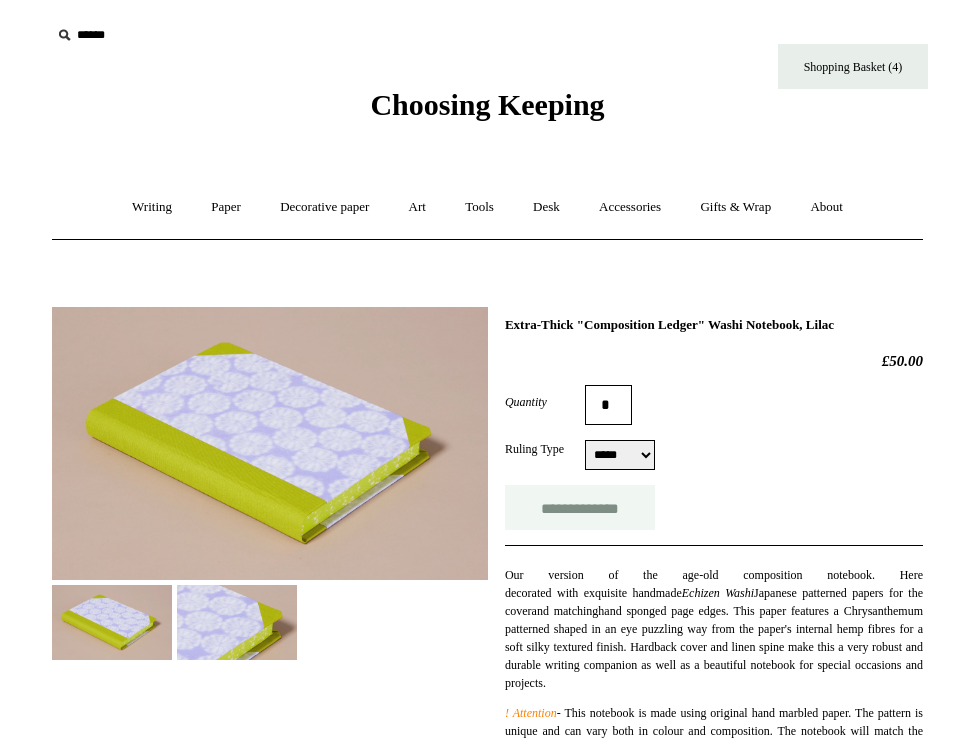click on "**********" at bounding box center [580, 507] 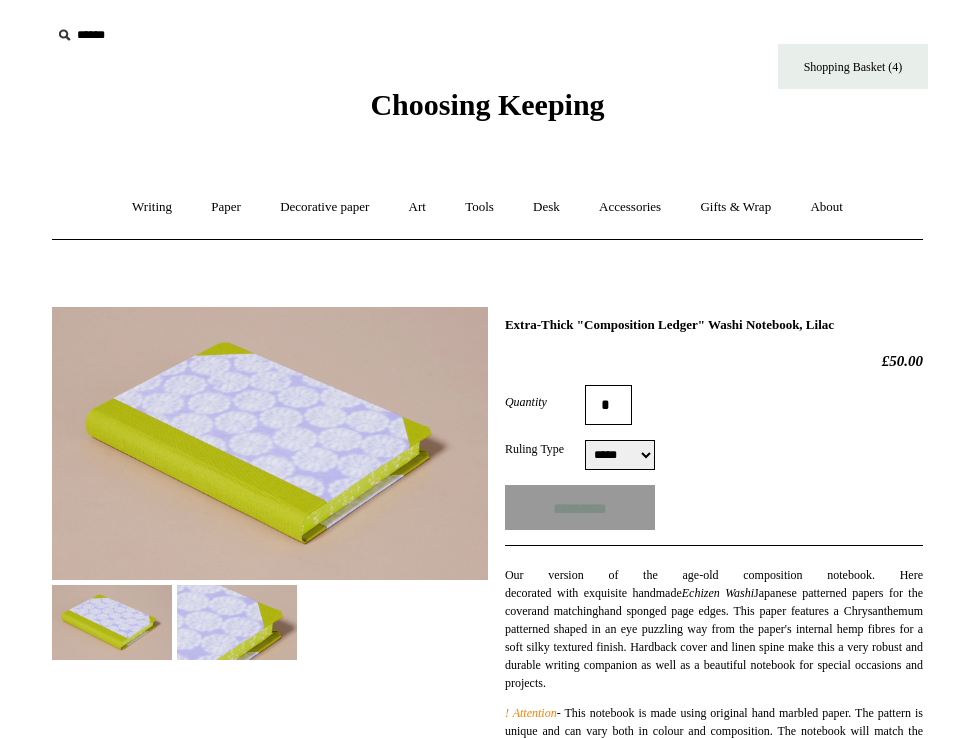 type on "**********" 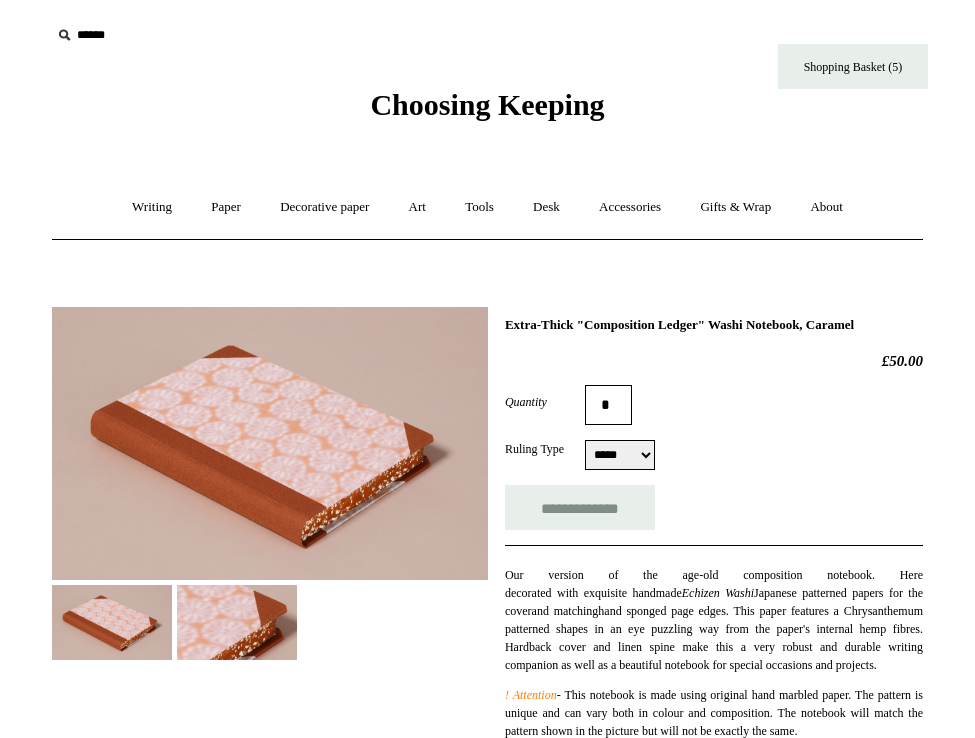 select on "*****" 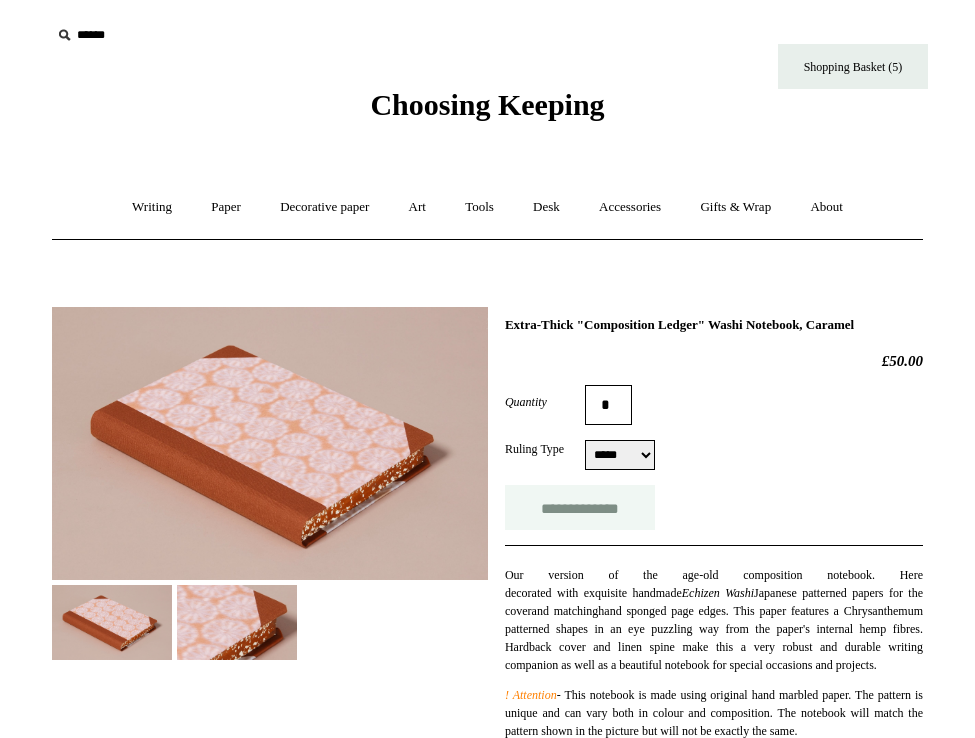 click on "**********" at bounding box center (580, 507) 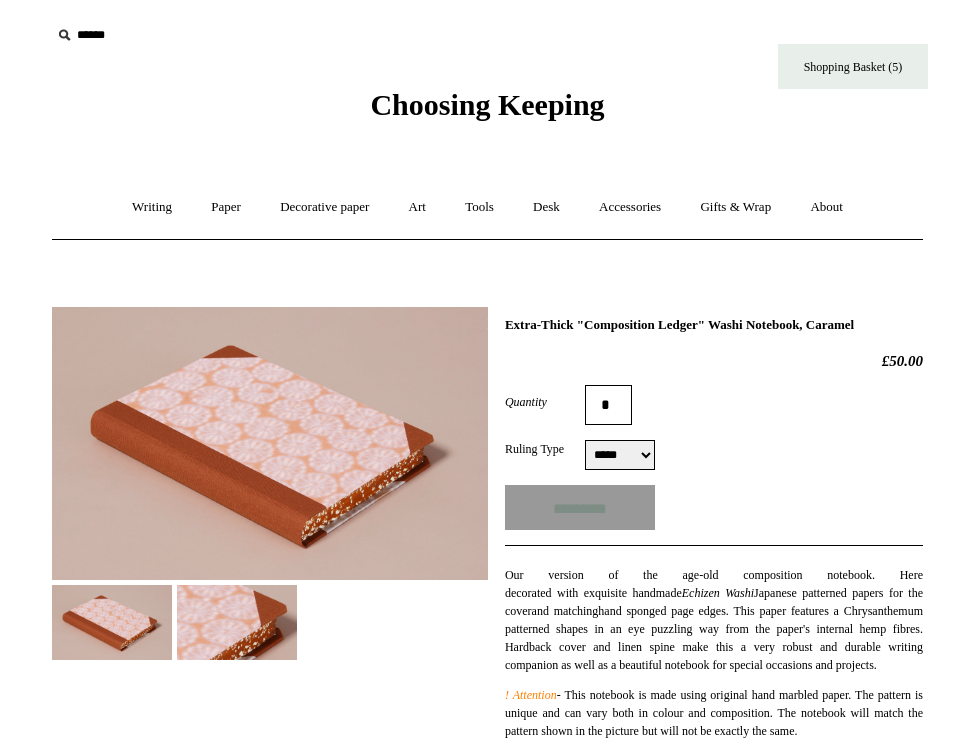 type on "**********" 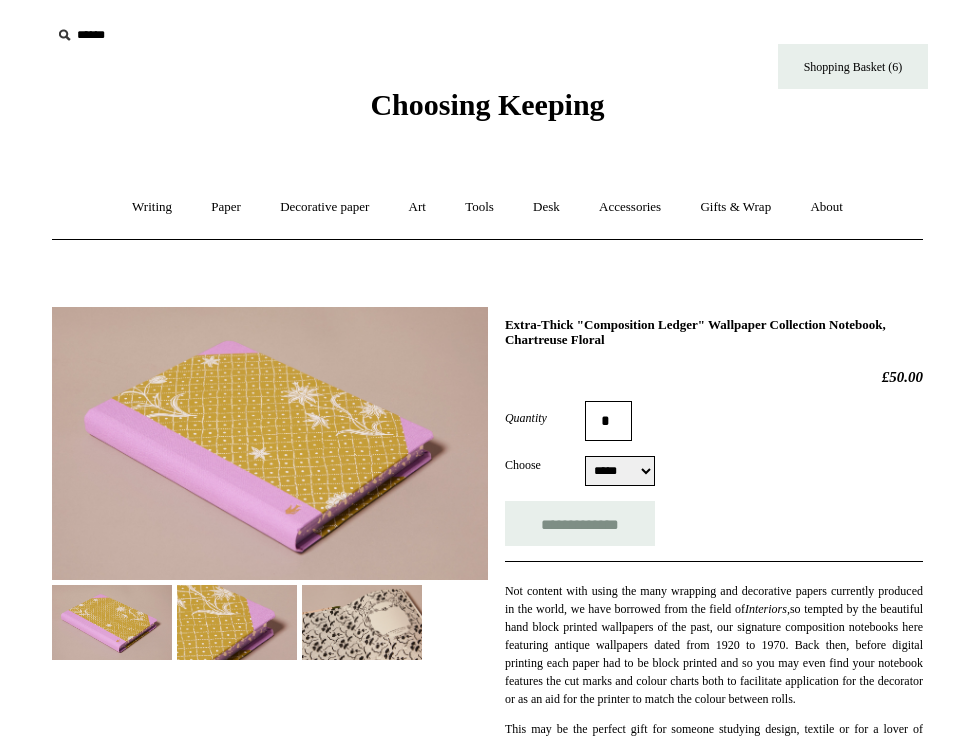 scroll, scrollTop: 0, scrollLeft: 0, axis: both 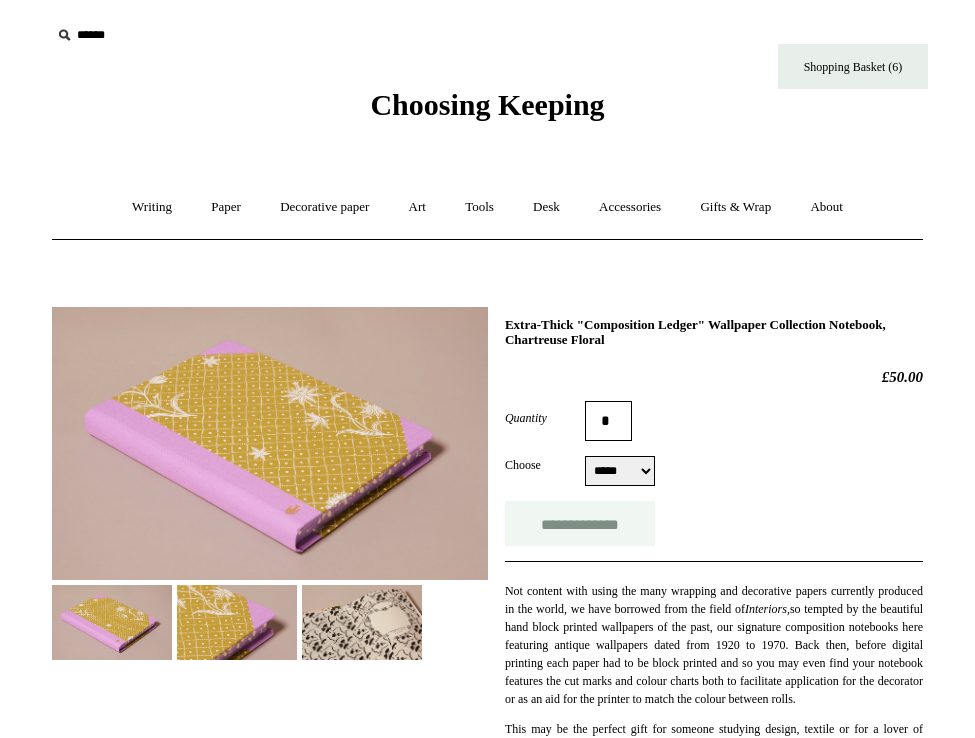 click on "**********" at bounding box center (580, 523) 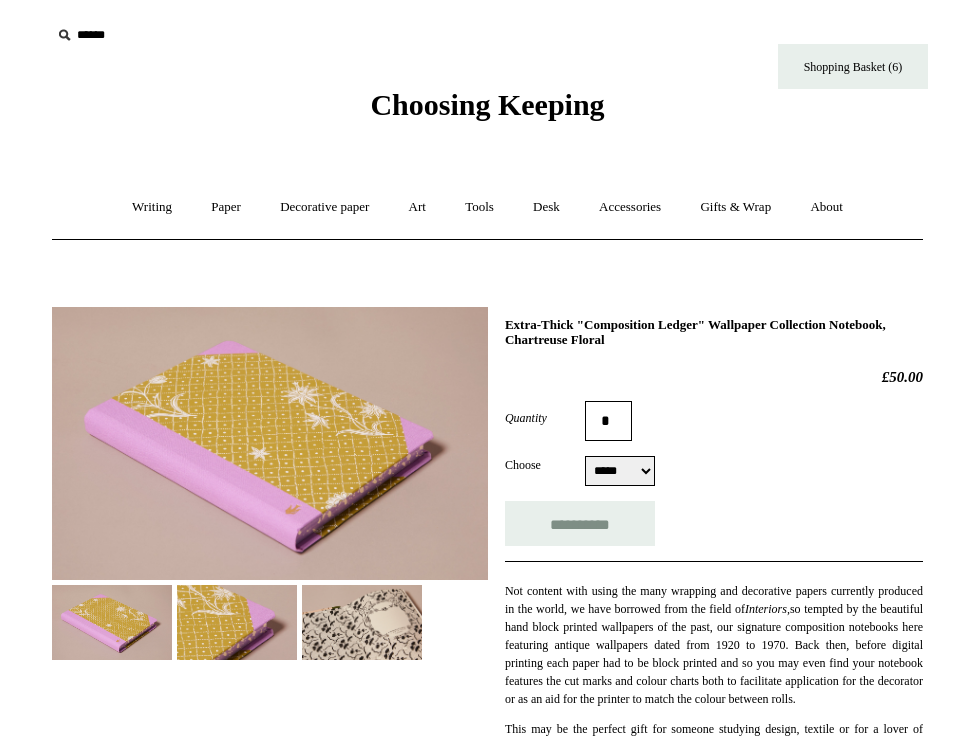click at bounding box center (237, 622) 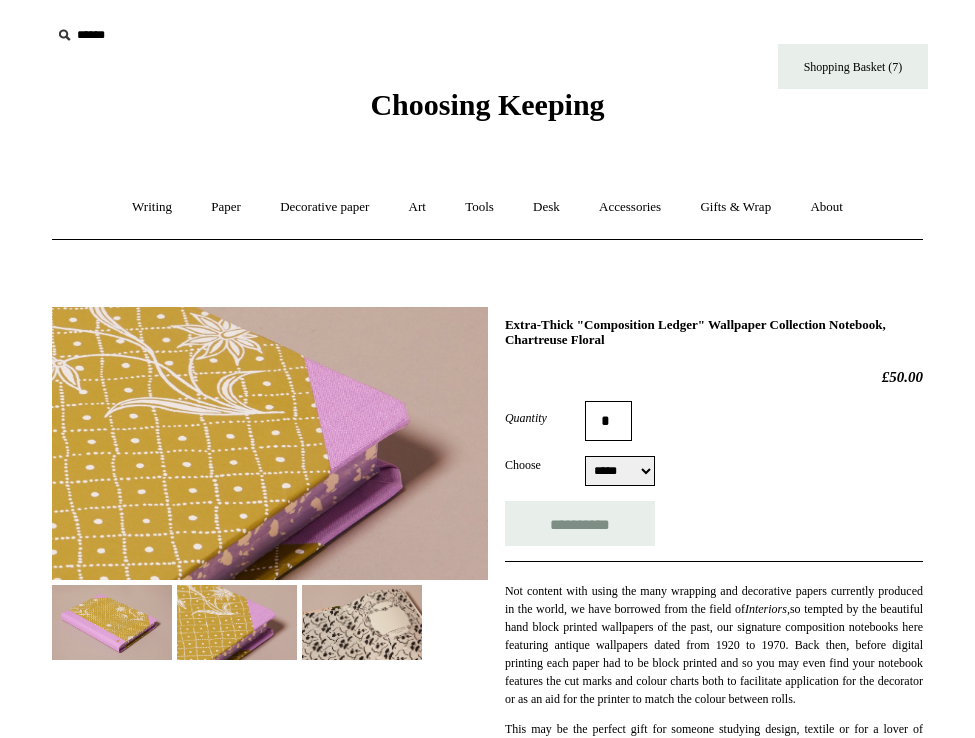 click at bounding box center (112, 622) 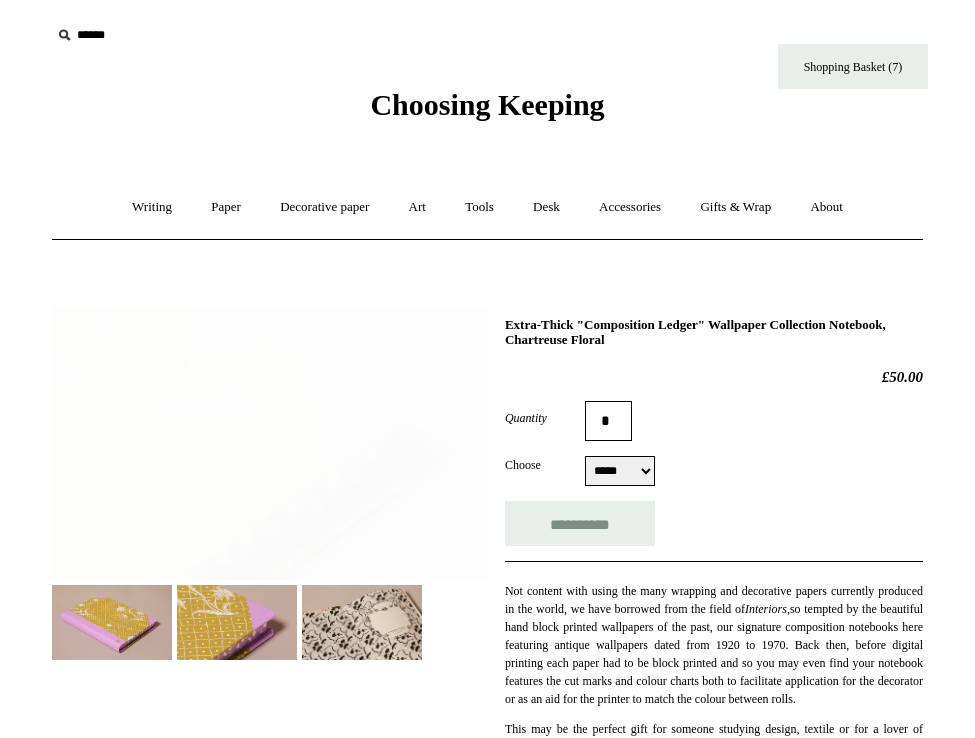 type on "**********" 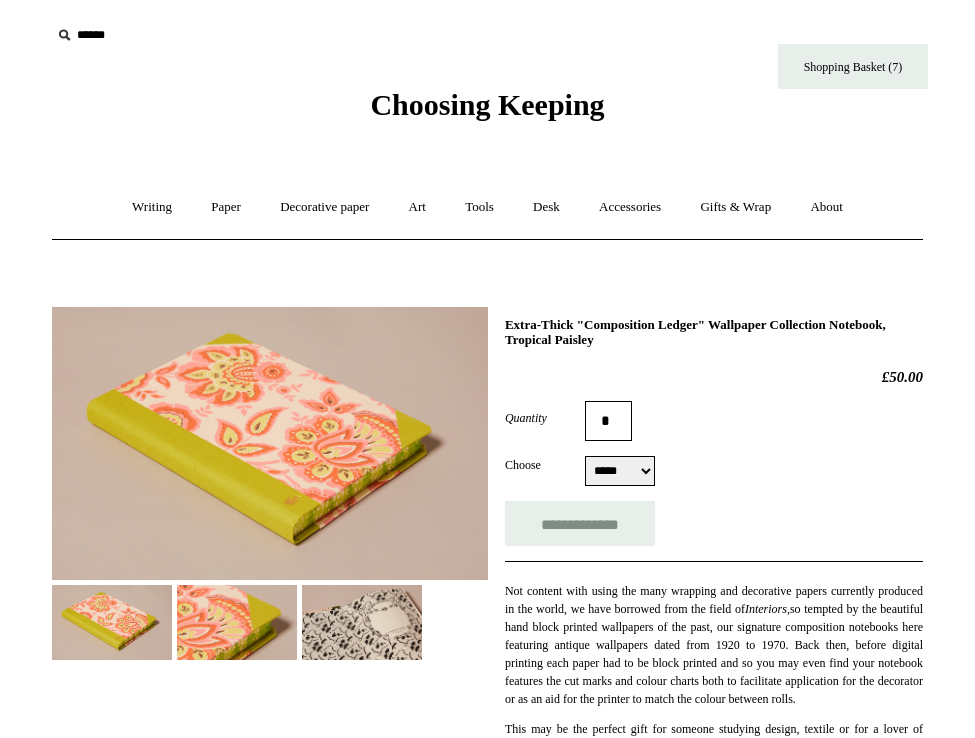 select on "*****" 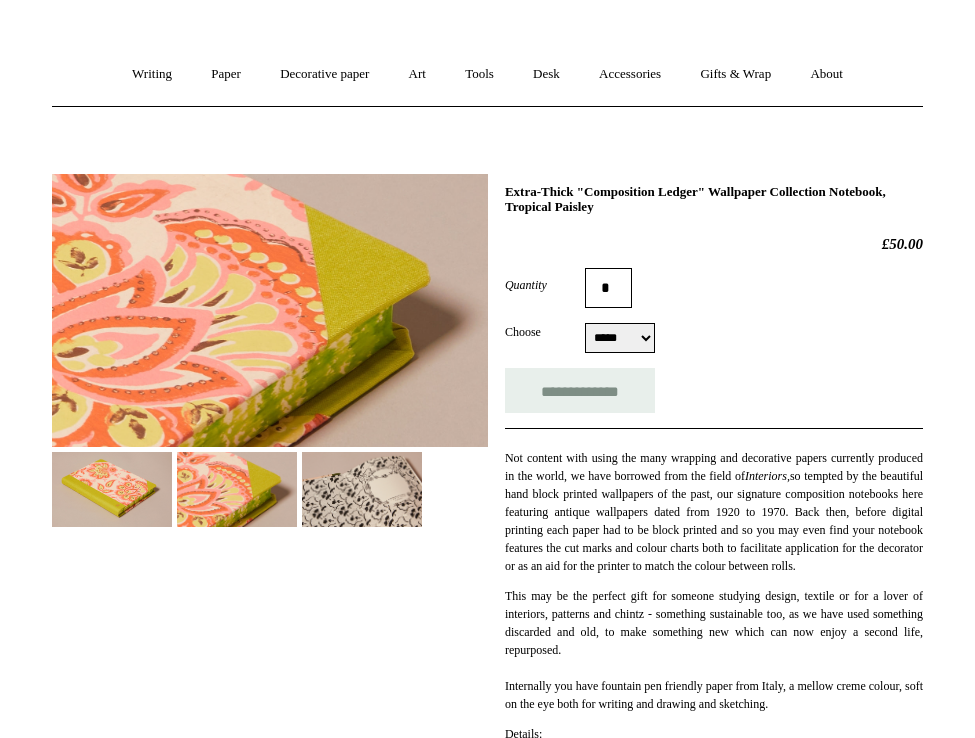 scroll, scrollTop: 137, scrollLeft: 0, axis: vertical 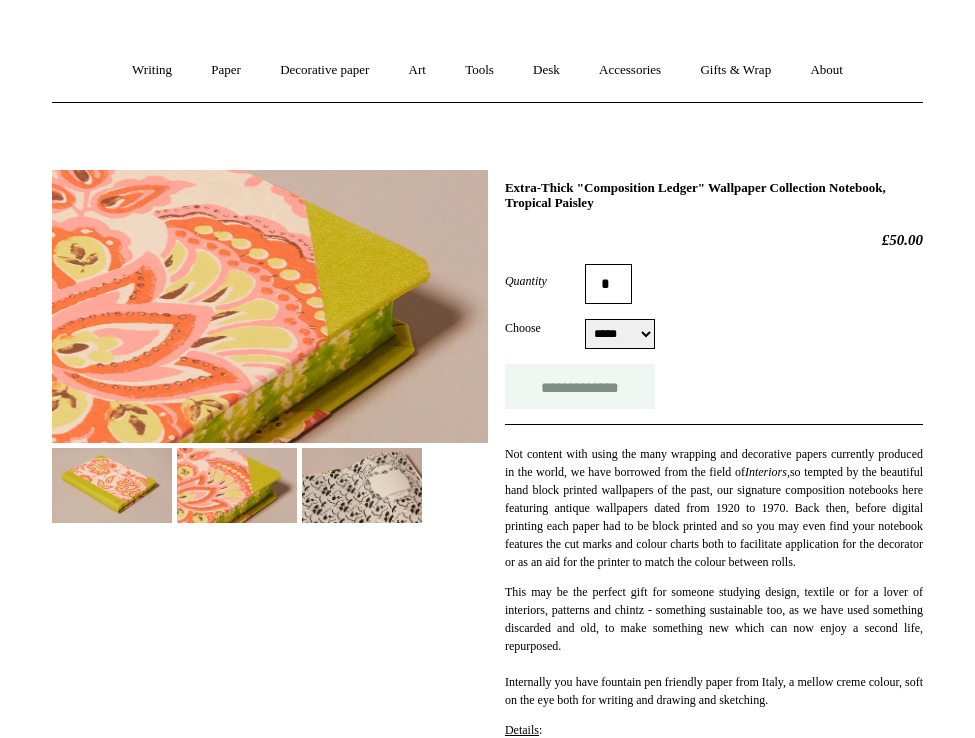 click on "**********" at bounding box center (580, 386) 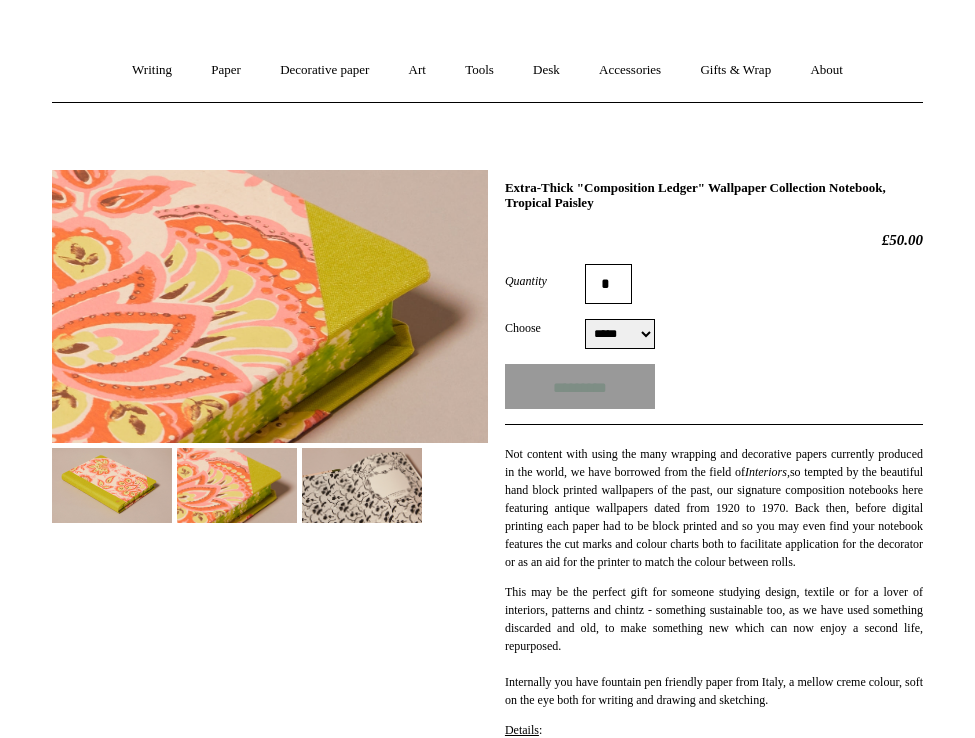 type on "**********" 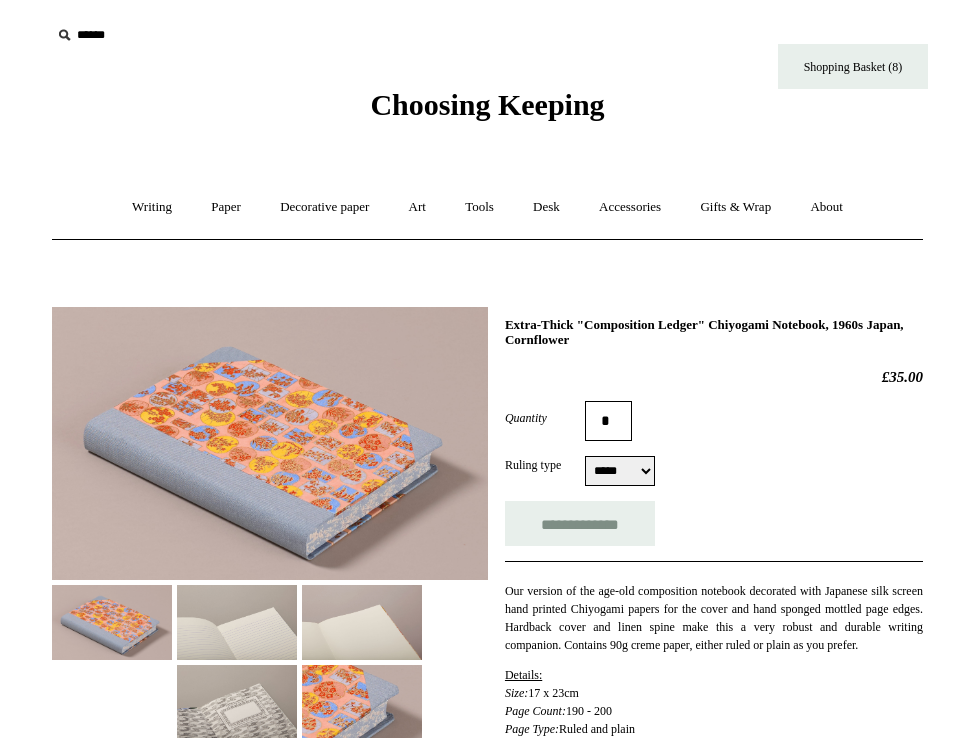 scroll, scrollTop: 0, scrollLeft: 0, axis: both 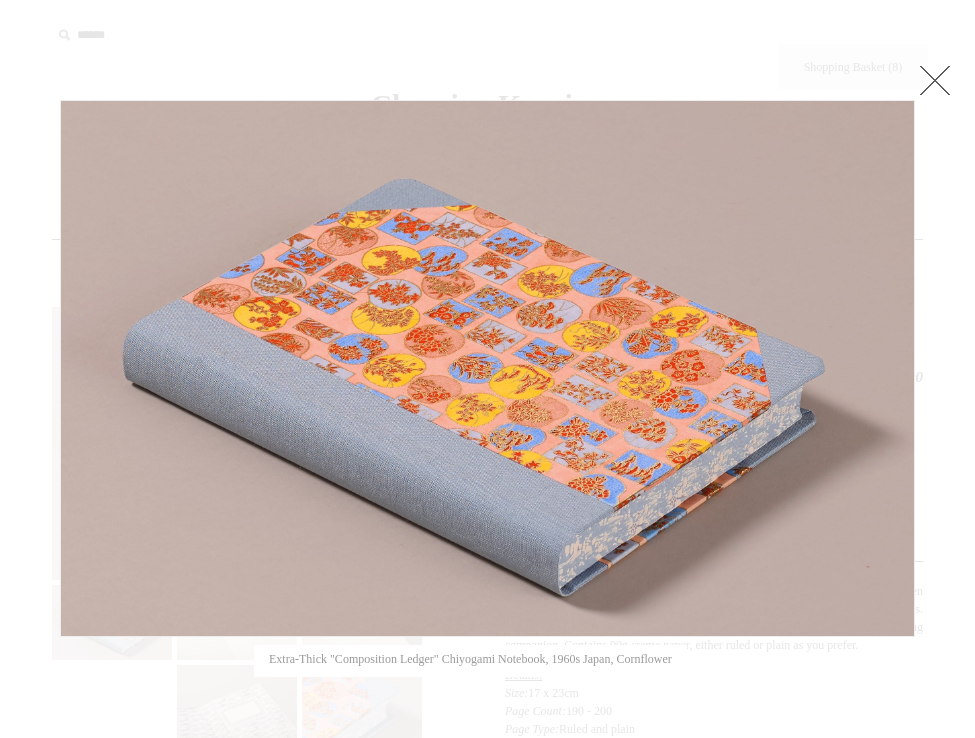 click at bounding box center [935, 80] 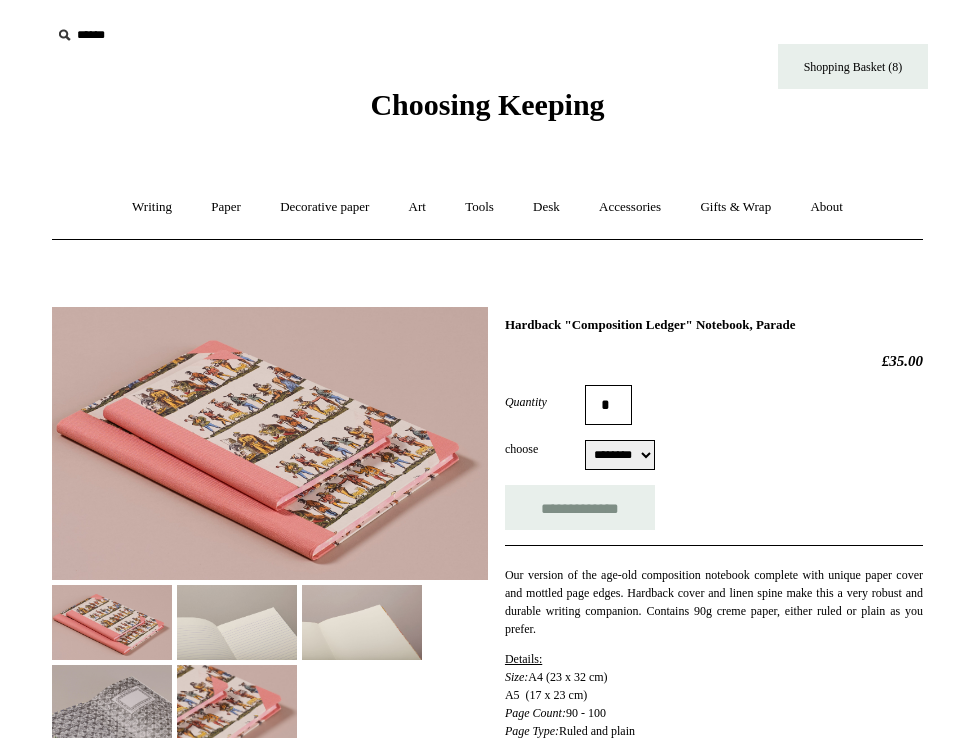 scroll, scrollTop: 0, scrollLeft: 0, axis: both 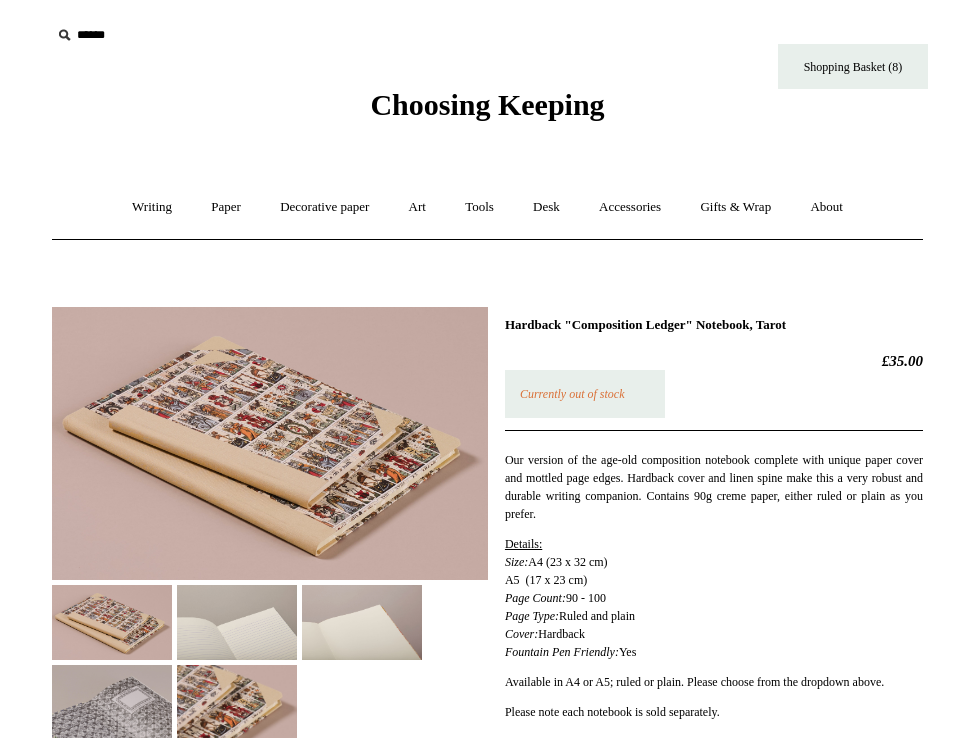 click at bounding box center (270, 444) 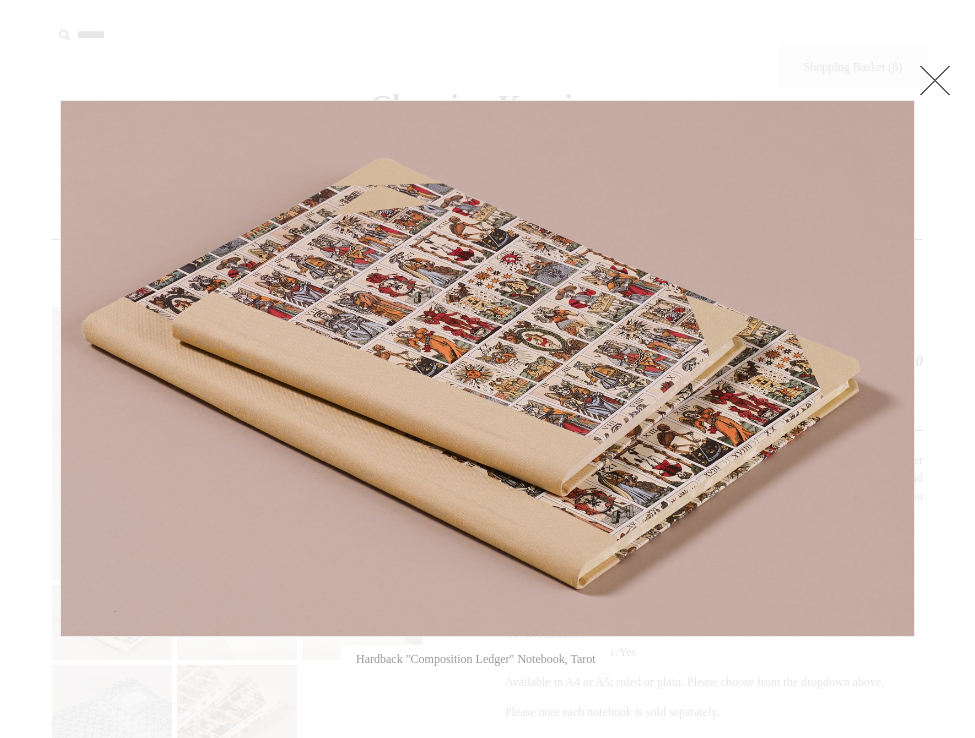click at bounding box center (935, 80) 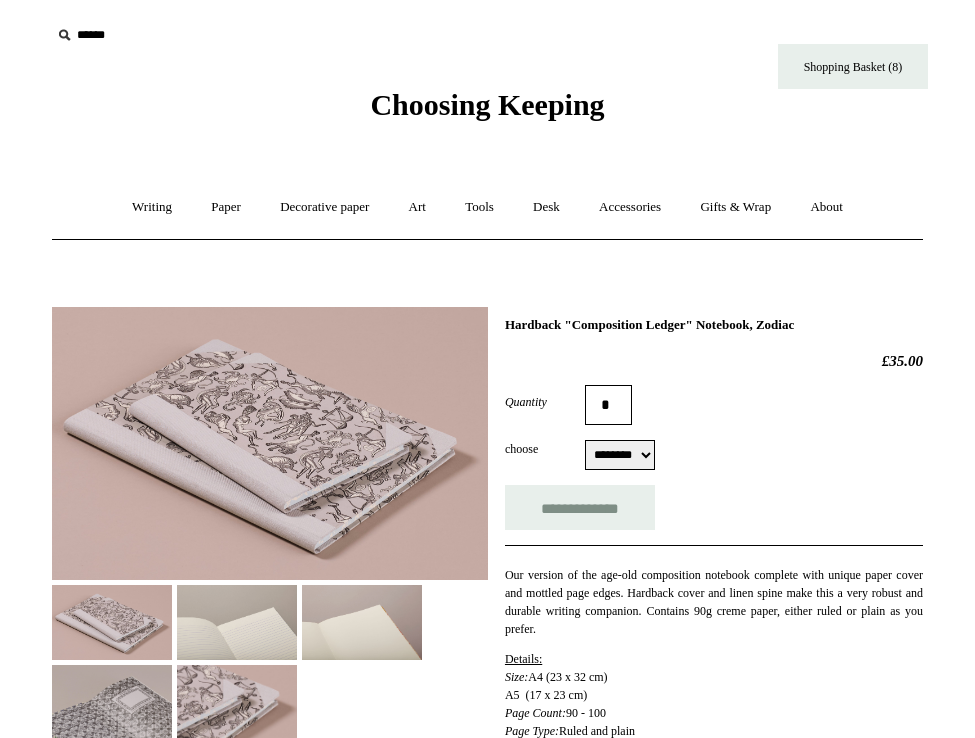 scroll, scrollTop: 0, scrollLeft: 0, axis: both 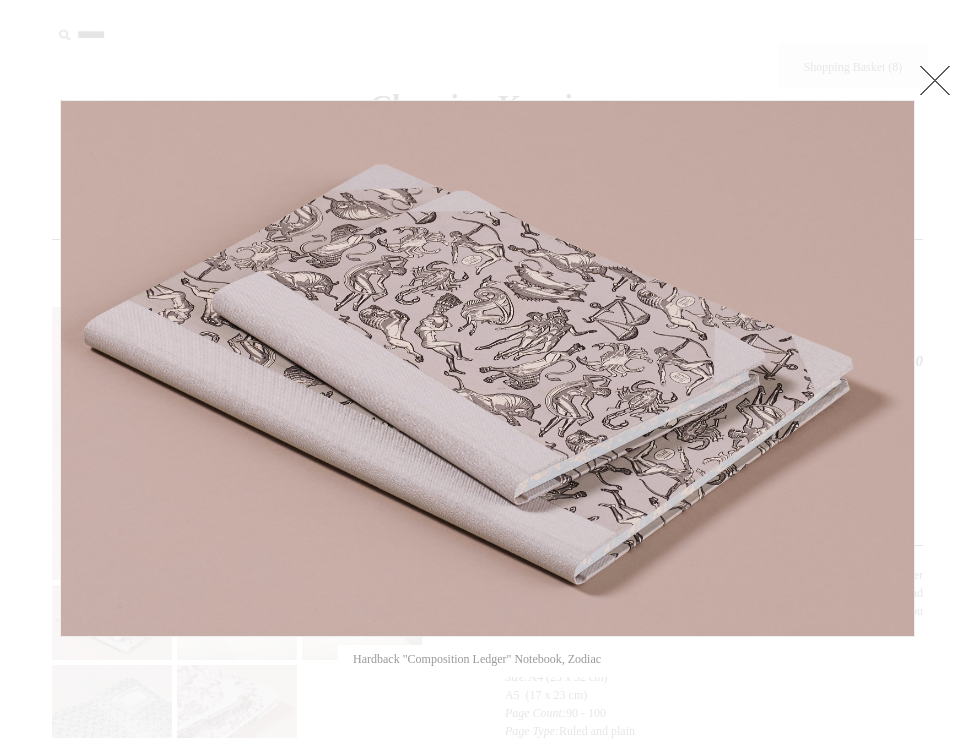 click at bounding box center [935, 80] 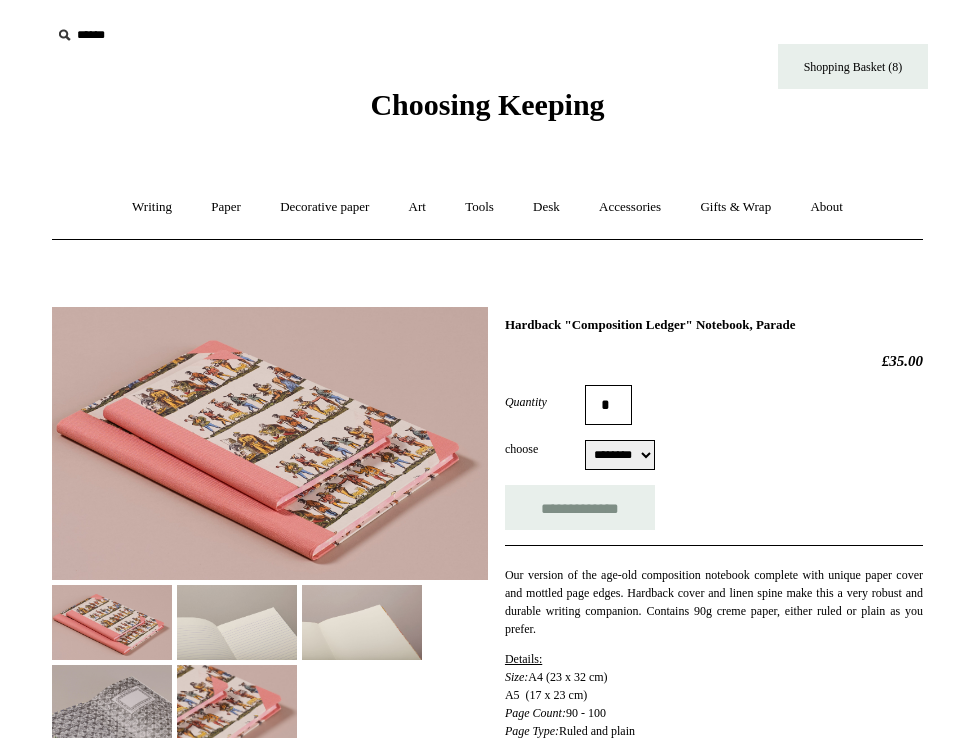 scroll, scrollTop: 0, scrollLeft: 0, axis: both 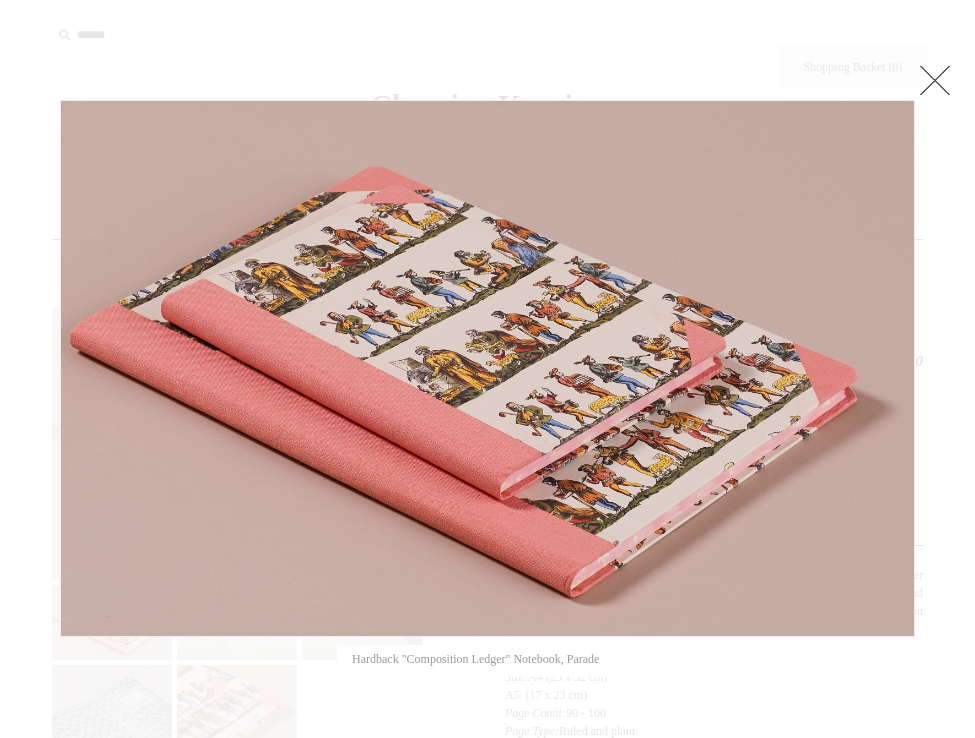 click at bounding box center (935, 80) 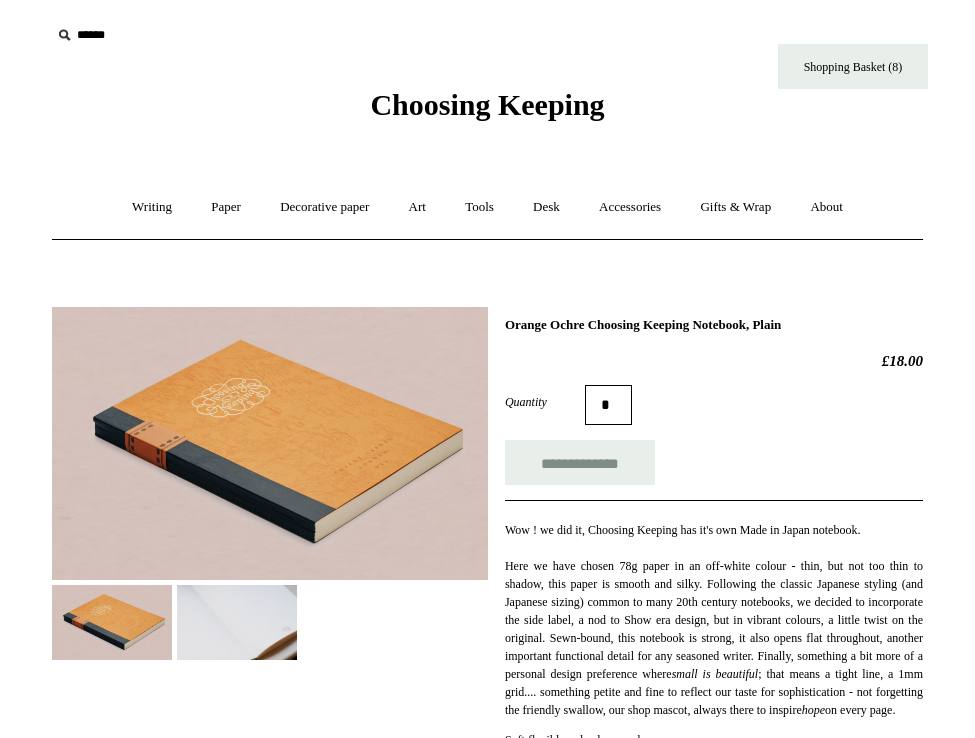 scroll, scrollTop: 0, scrollLeft: 0, axis: both 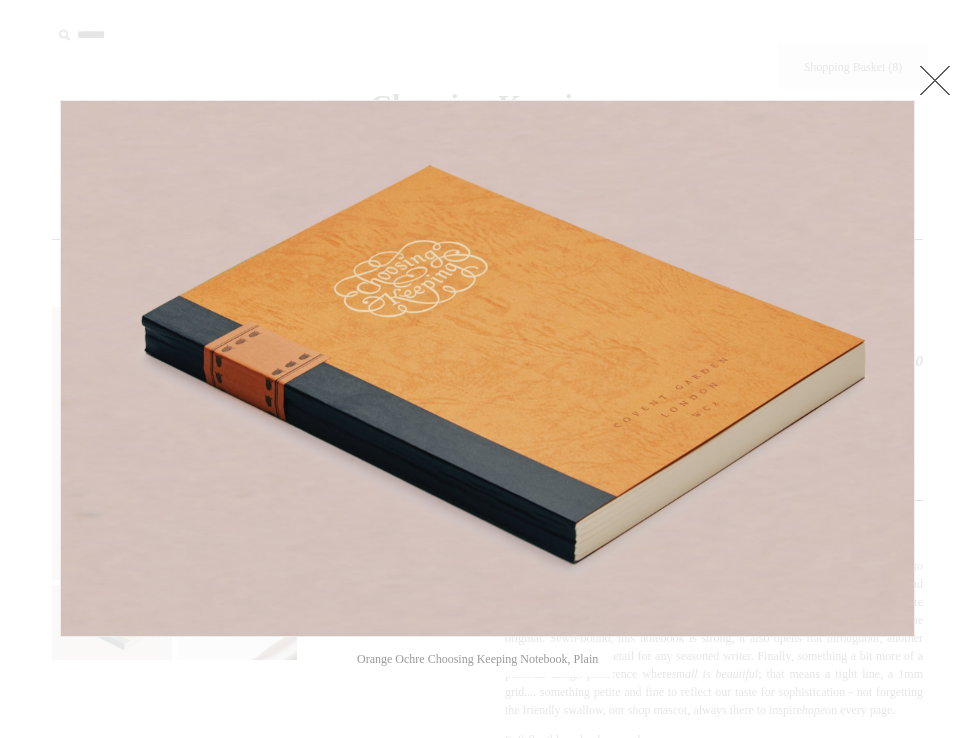 click at bounding box center (935, 80) 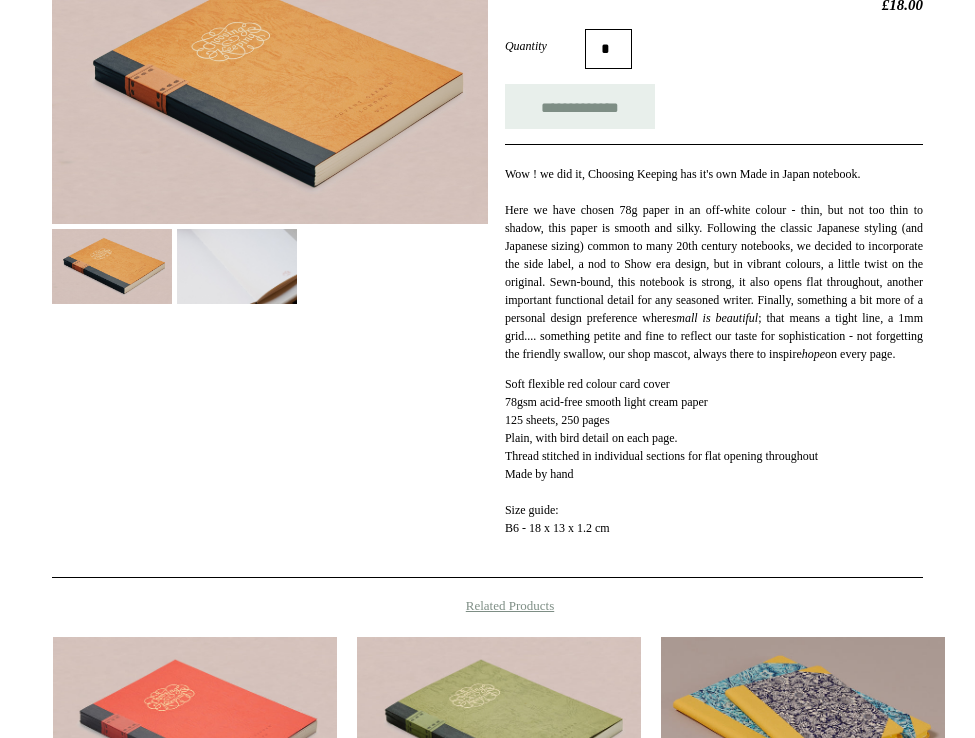 scroll, scrollTop: 0, scrollLeft: 0, axis: both 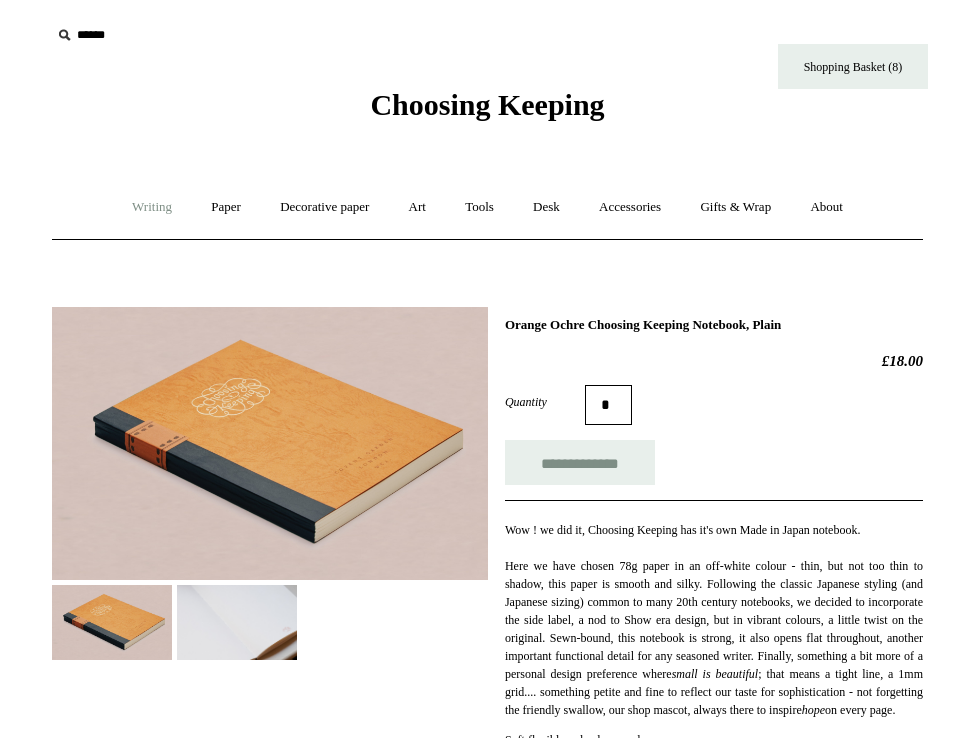click on "Writing +" at bounding box center [152, 207] 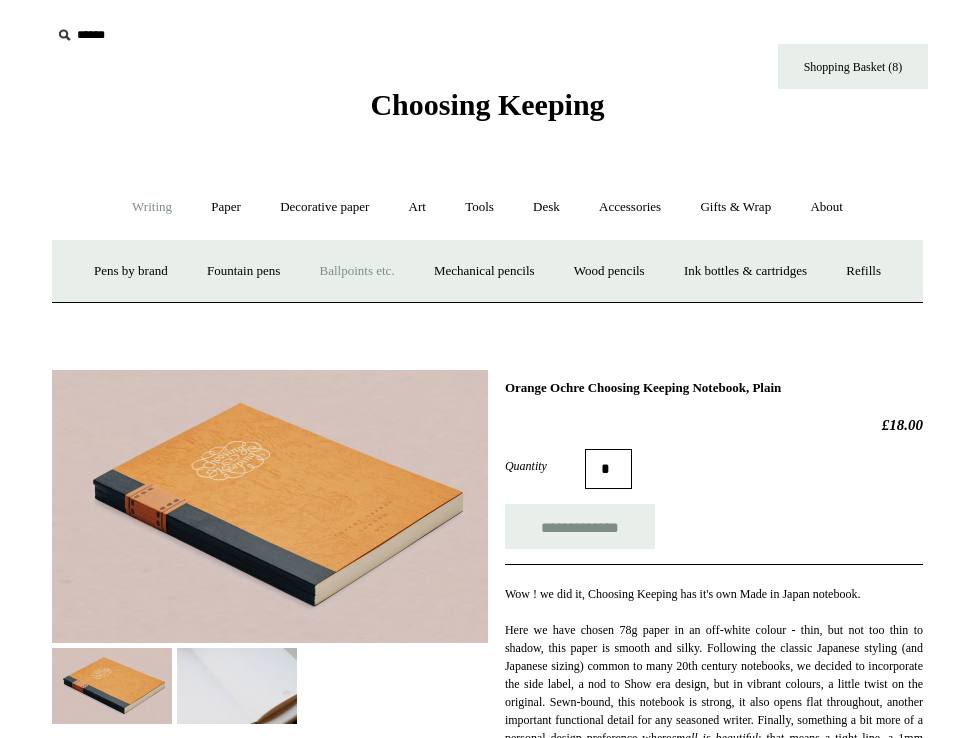 click on "Ballpoints etc. +" at bounding box center (357, 271) 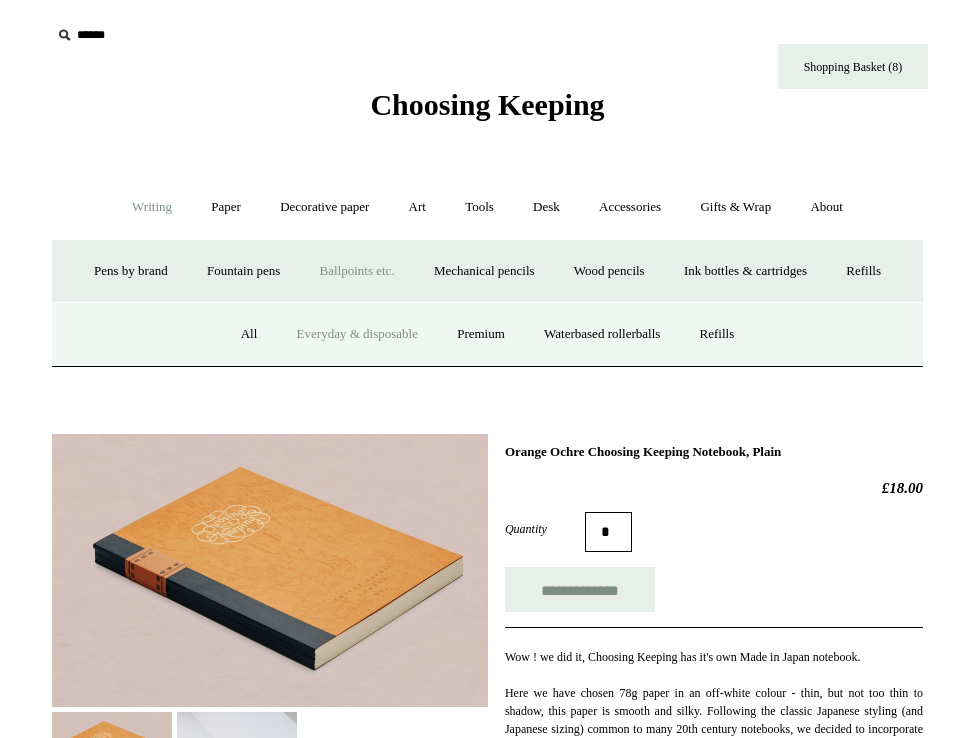 click on "Everyday & disposable" at bounding box center (357, 334) 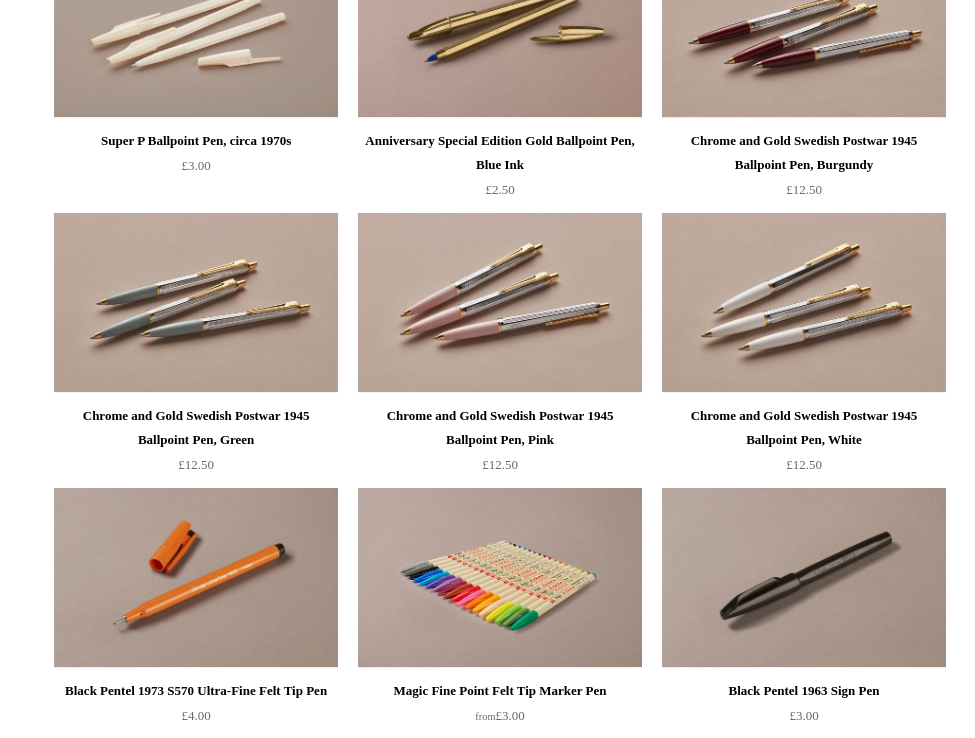 scroll, scrollTop: 598, scrollLeft: 0, axis: vertical 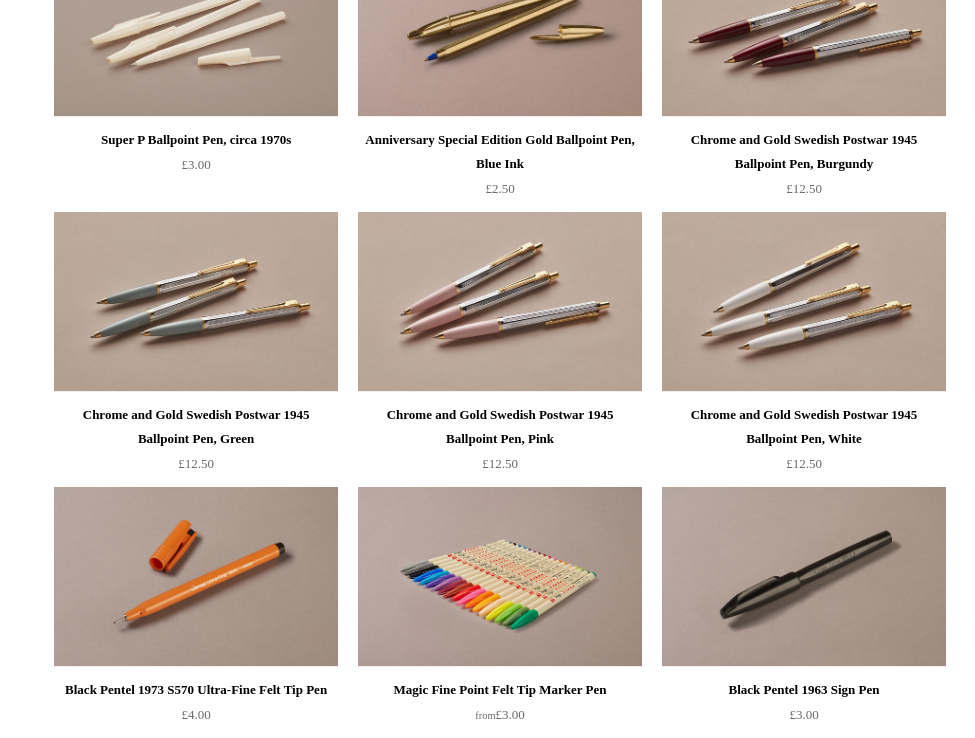 click at bounding box center (500, 302) 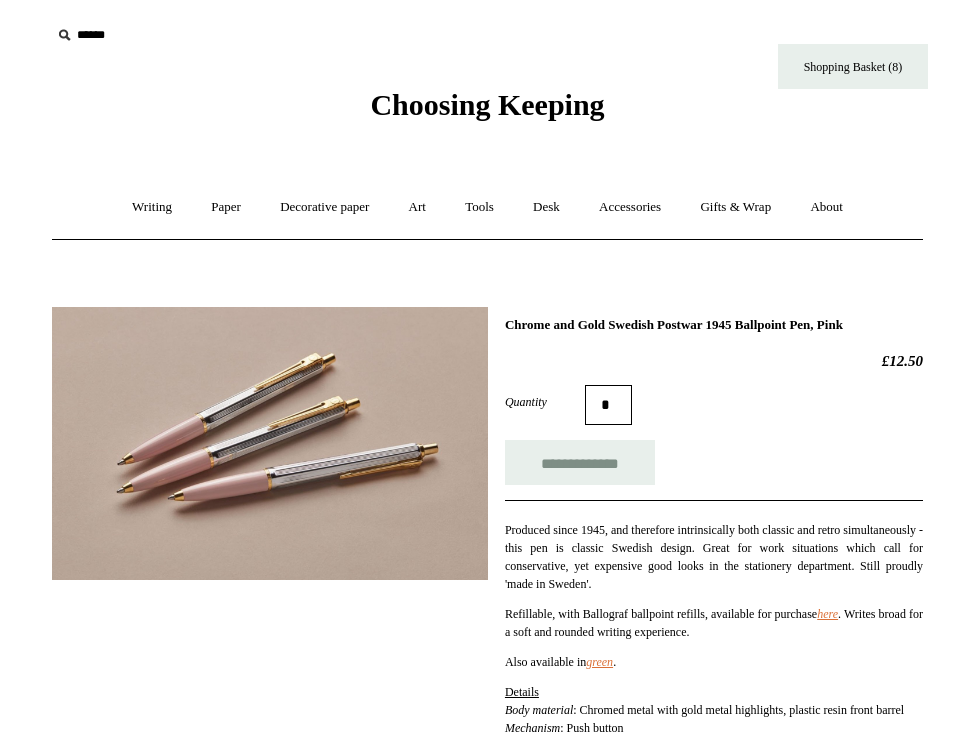 scroll, scrollTop: 0, scrollLeft: 0, axis: both 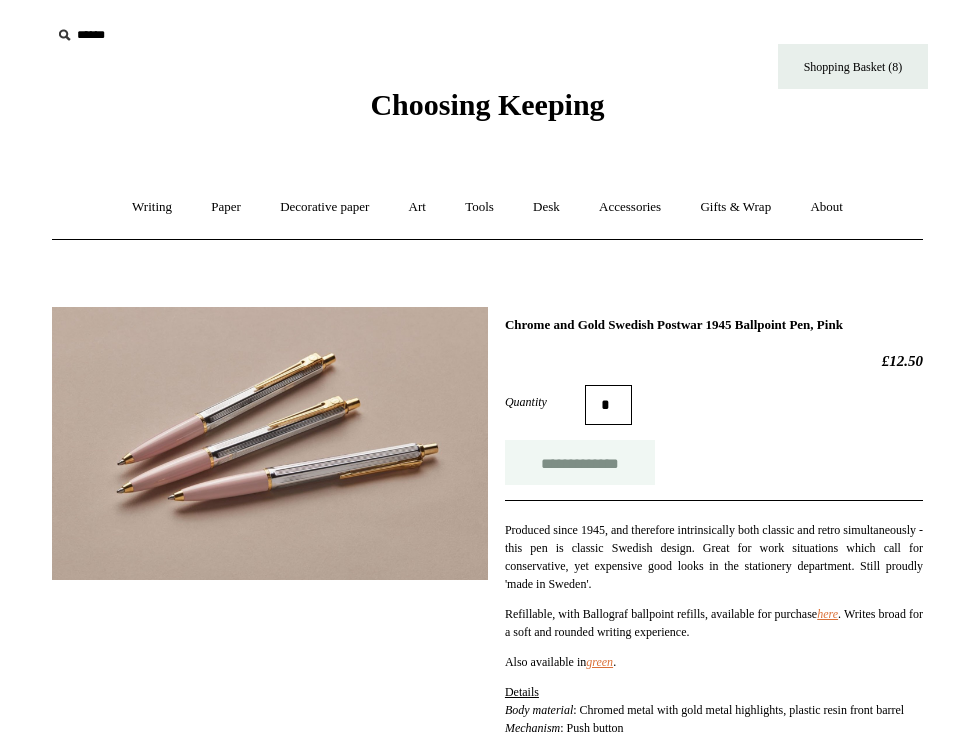 click on "**********" at bounding box center [580, 462] 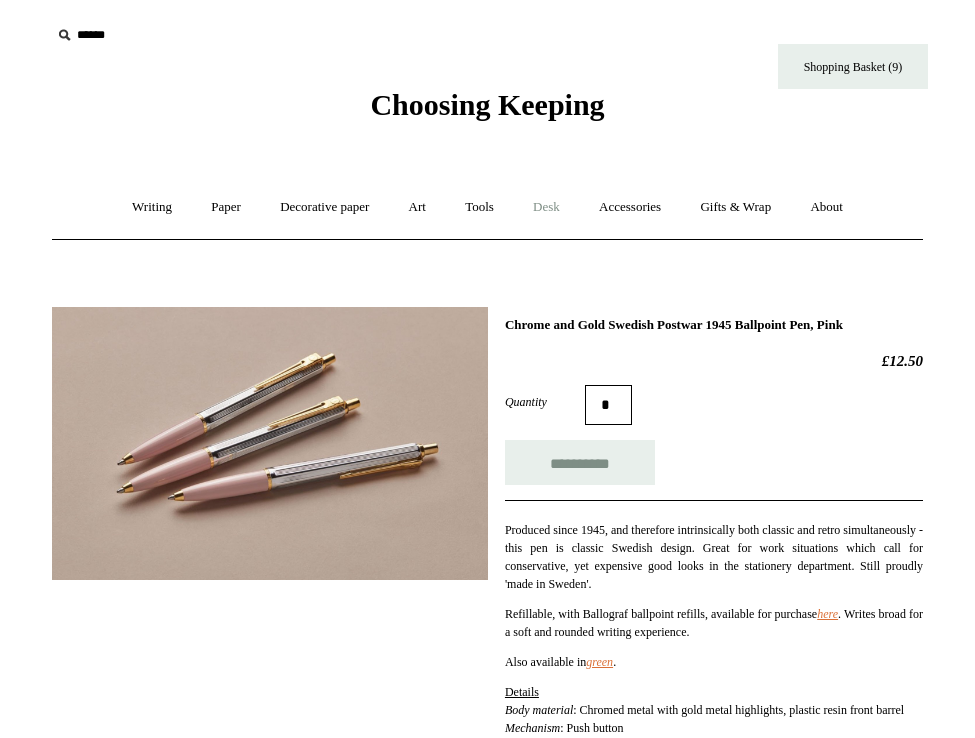click on "Desk +" at bounding box center (546, 207) 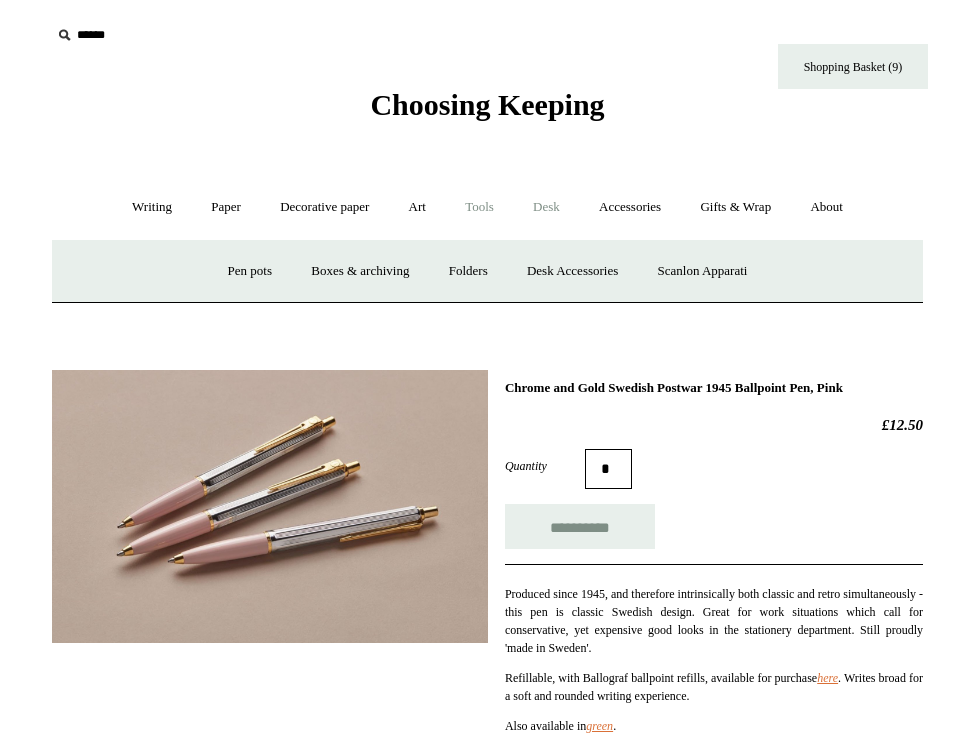 type on "**********" 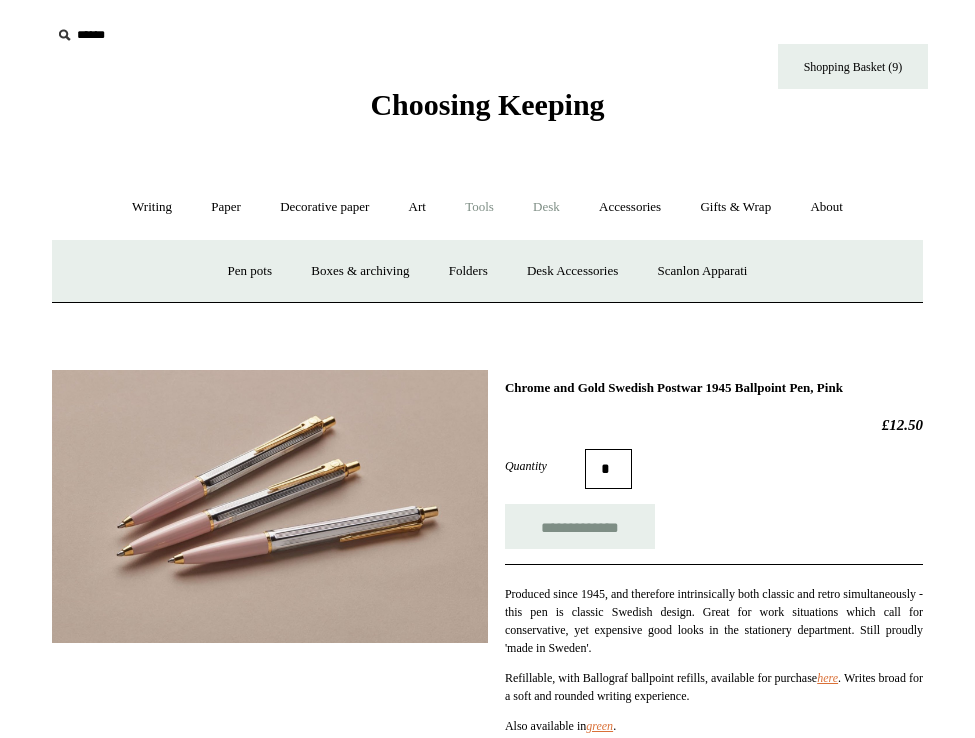 click on "Tools +" at bounding box center [479, 207] 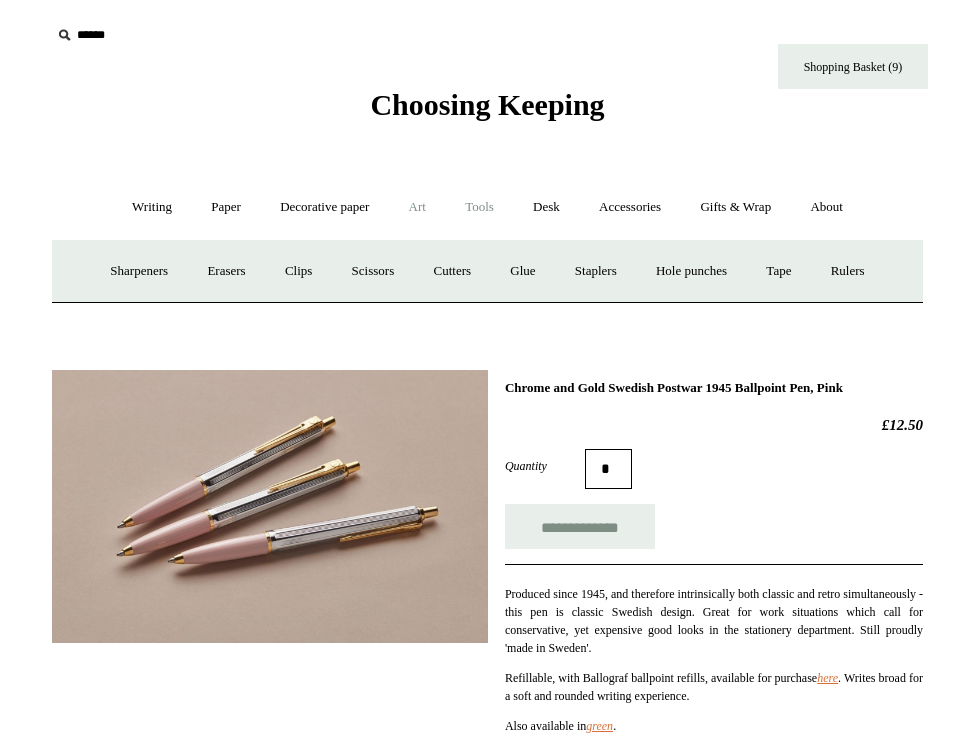 click on "Art +" at bounding box center (417, 207) 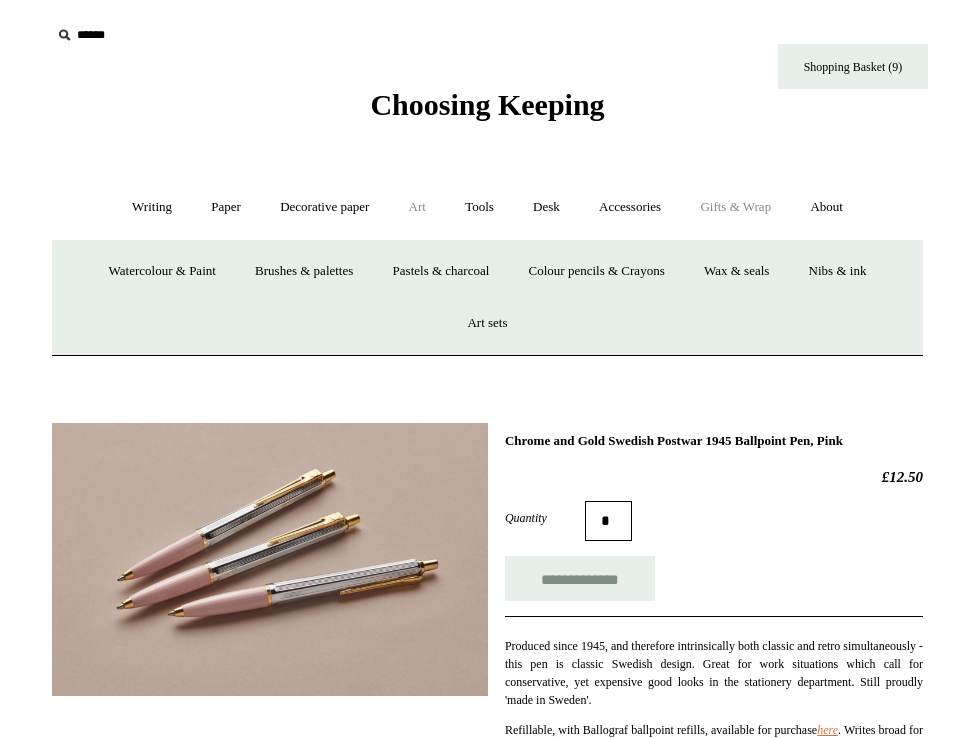 click on "Gifts & Wrap +" at bounding box center (735, 207) 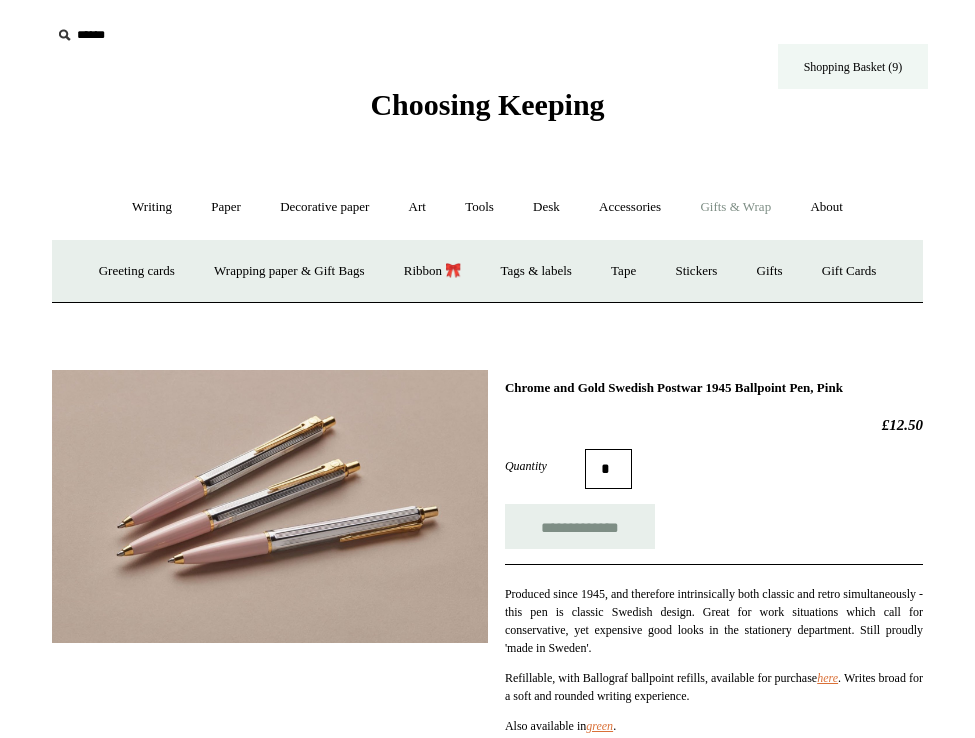 click on "Shopping Basket (9)" at bounding box center (853, 66) 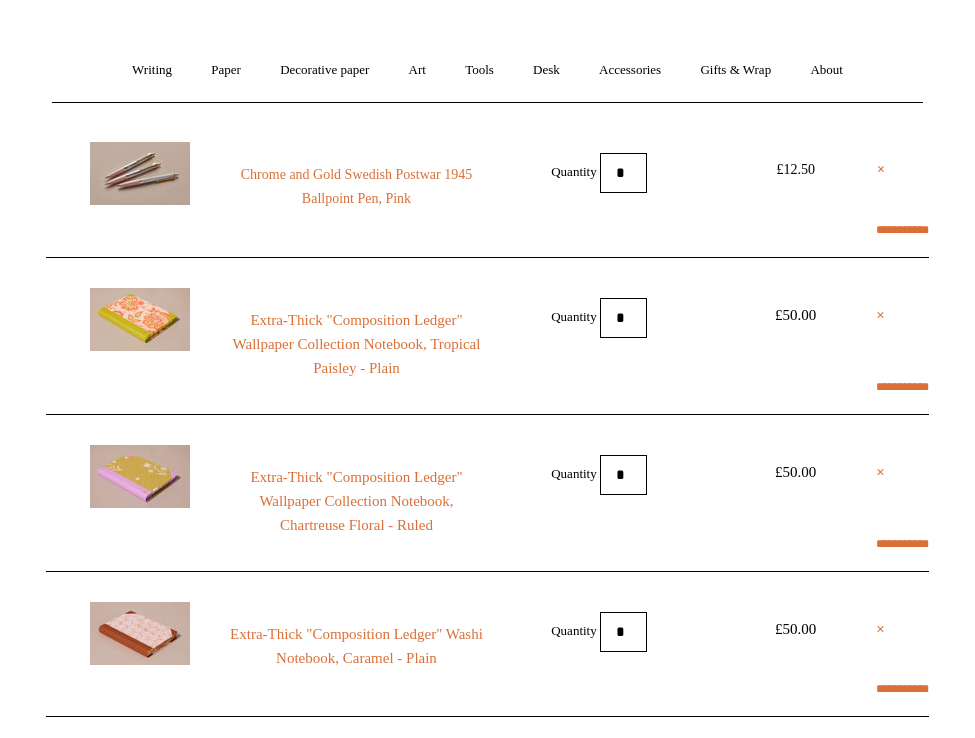 scroll, scrollTop: 139, scrollLeft: 0, axis: vertical 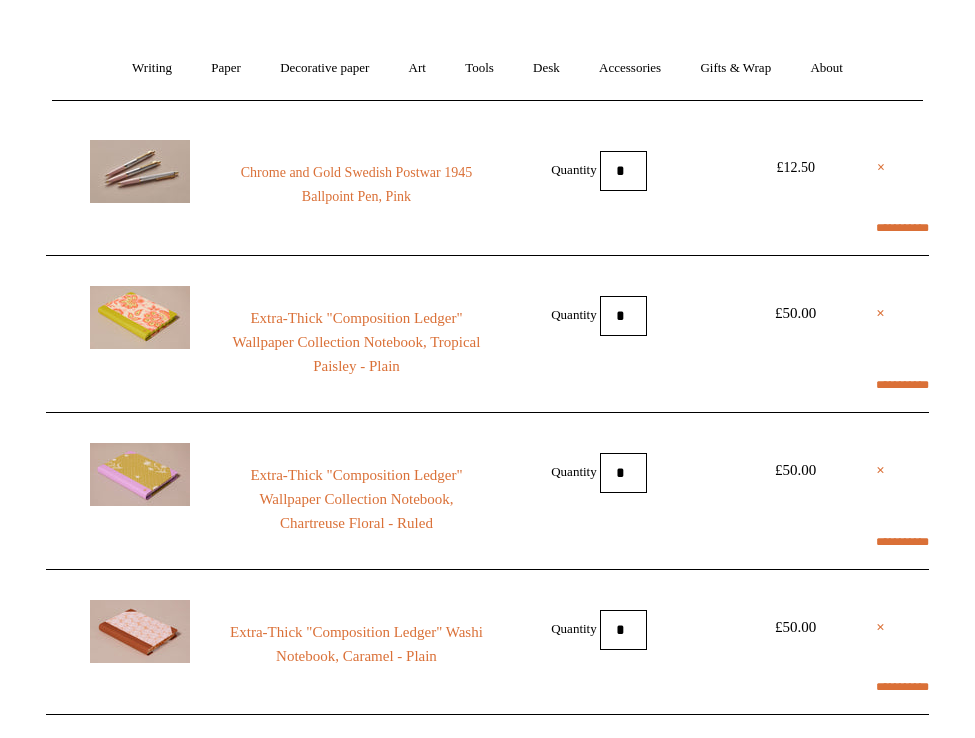 select on "**********" 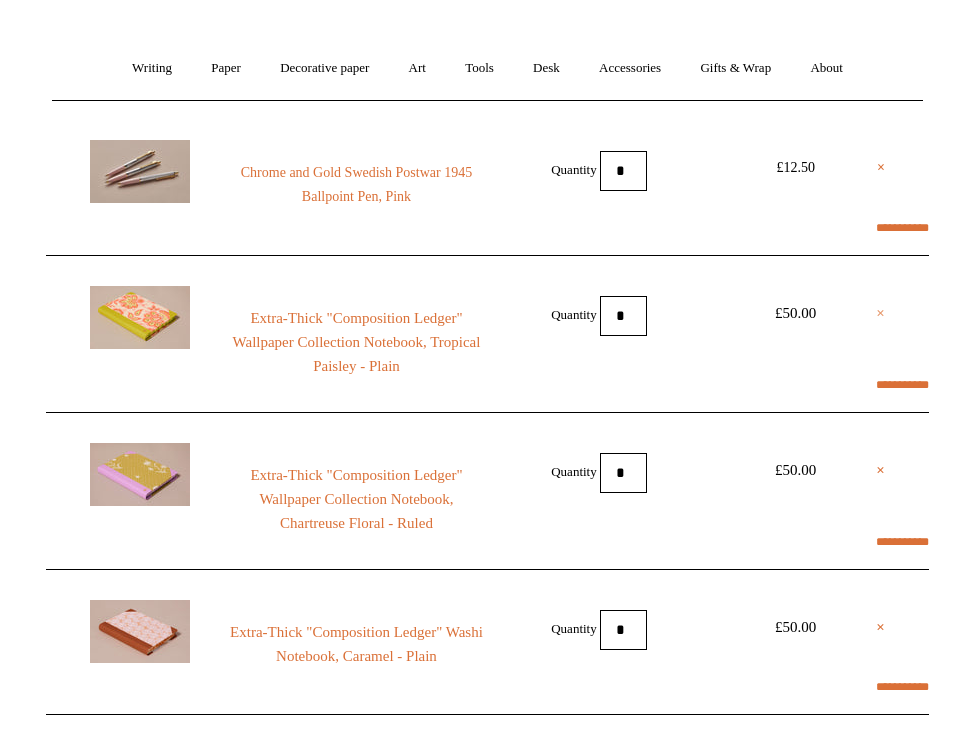click on "×" at bounding box center [880, 313] 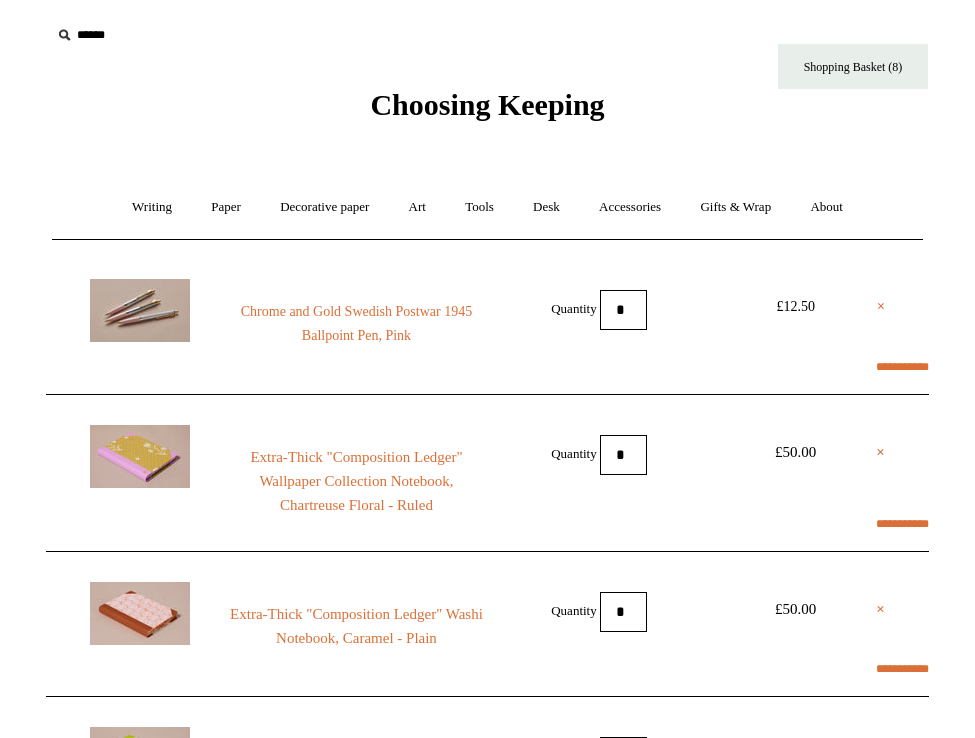 scroll, scrollTop: 0, scrollLeft: 0, axis: both 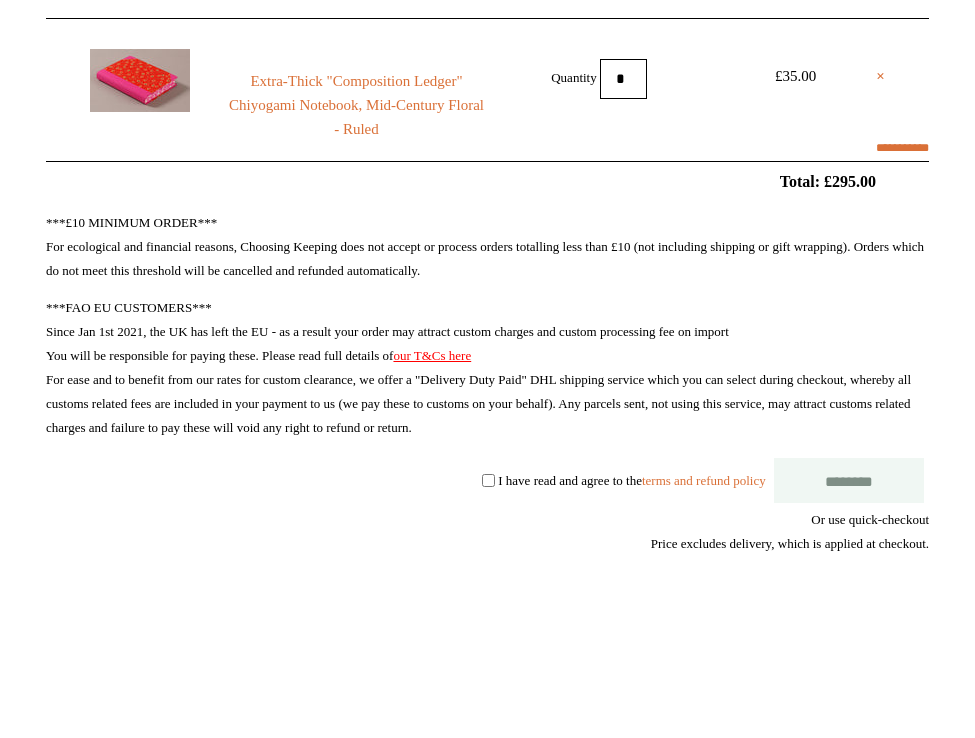 select on "**********" 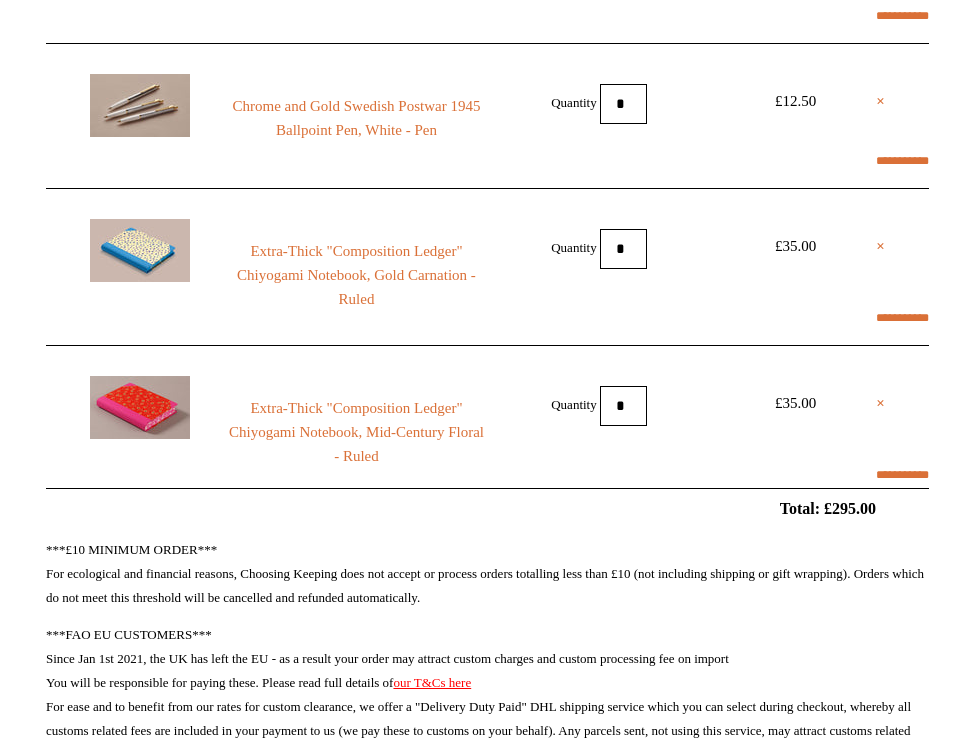 scroll, scrollTop: 942, scrollLeft: 0, axis: vertical 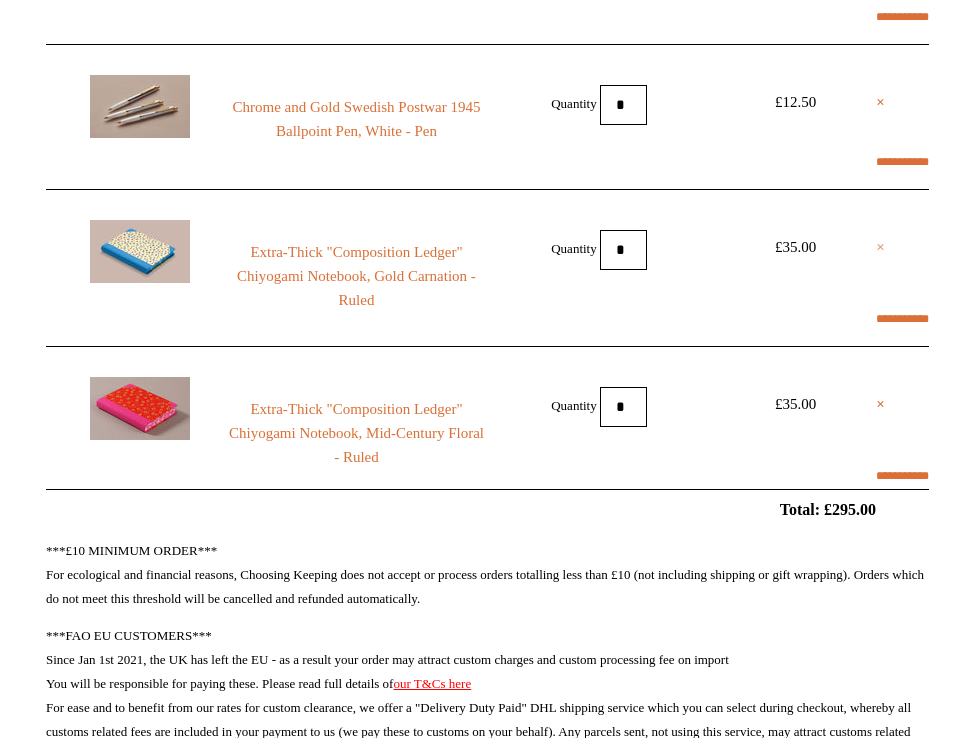click on "×" at bounding box center [880, 247] 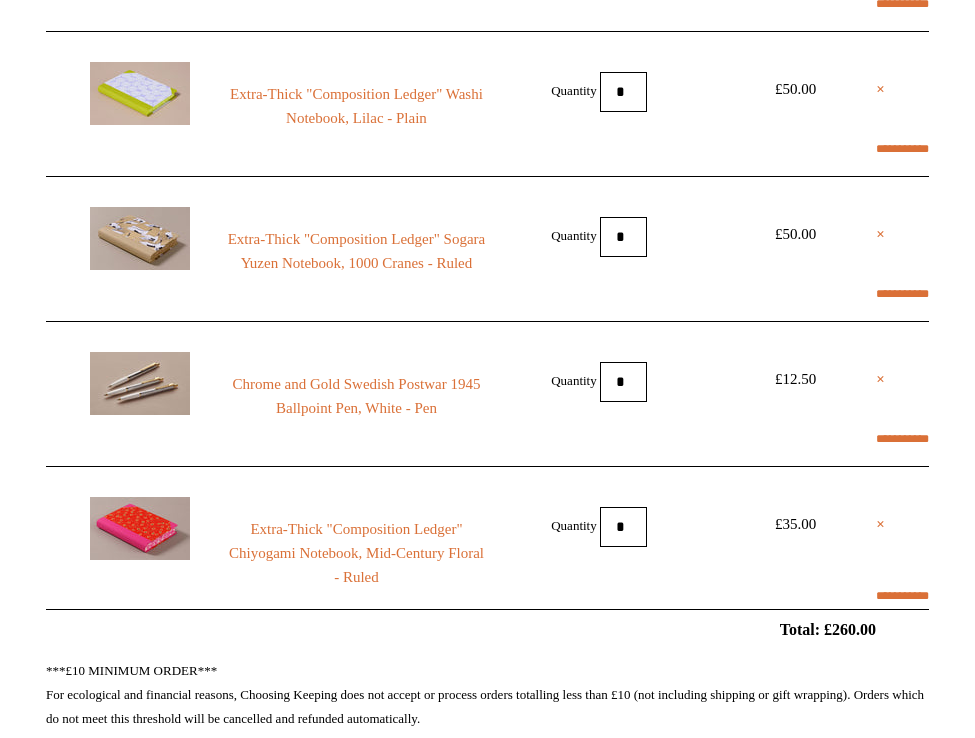 scroll, scrollTop: 681, scrollLeft: 0, axis: vertical 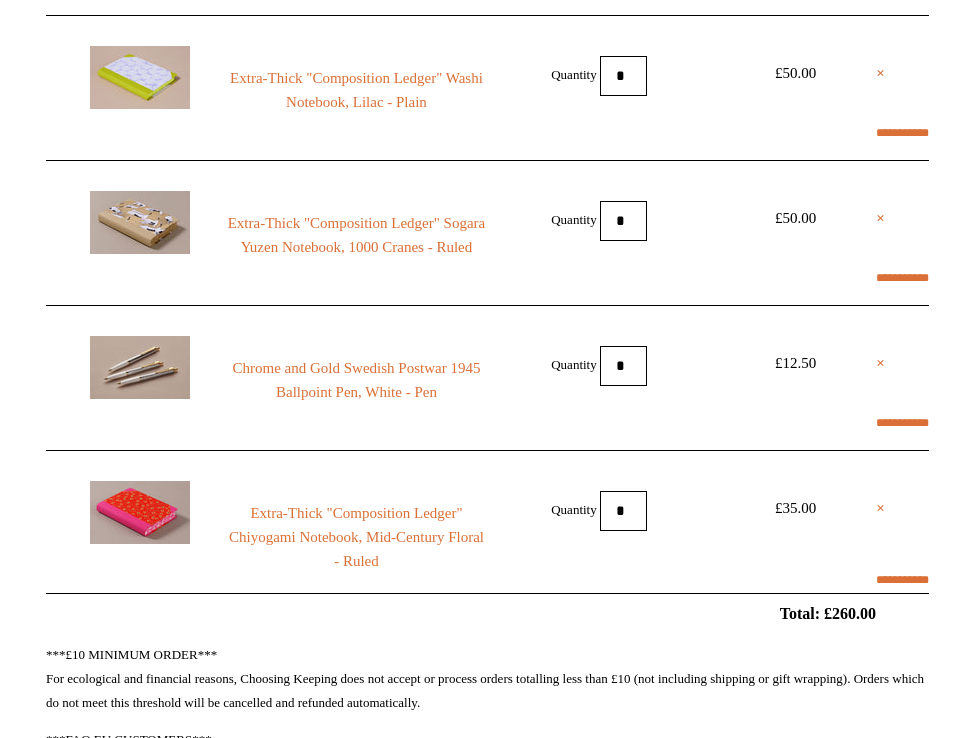 select on "**********" 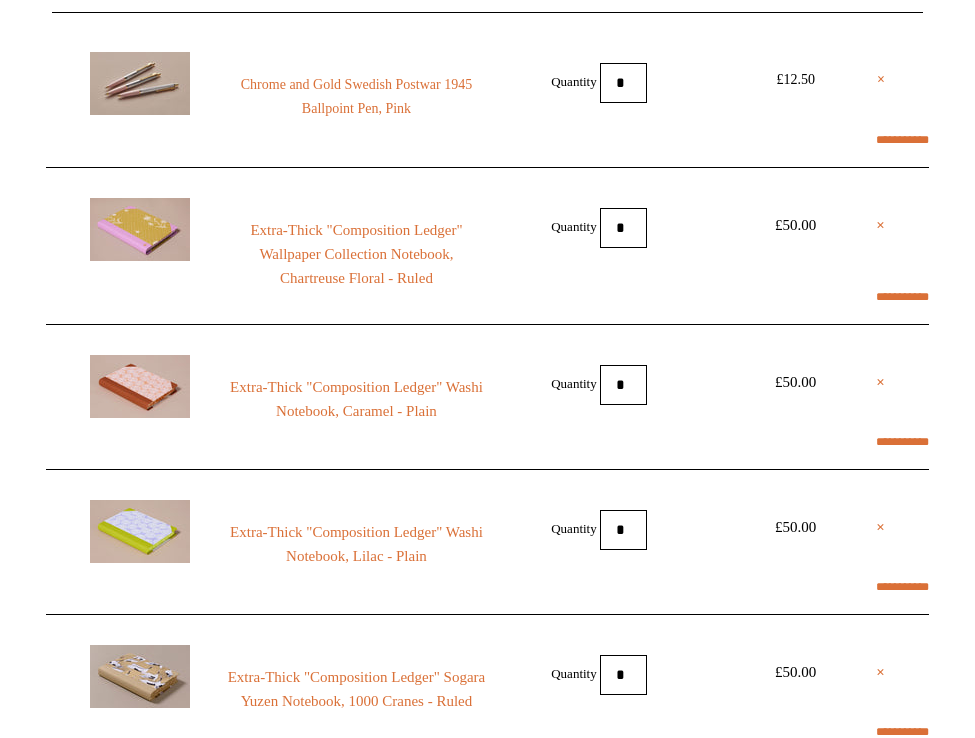 scroll, scrollTop: 219, scrollLeft: 0, axis: vertical 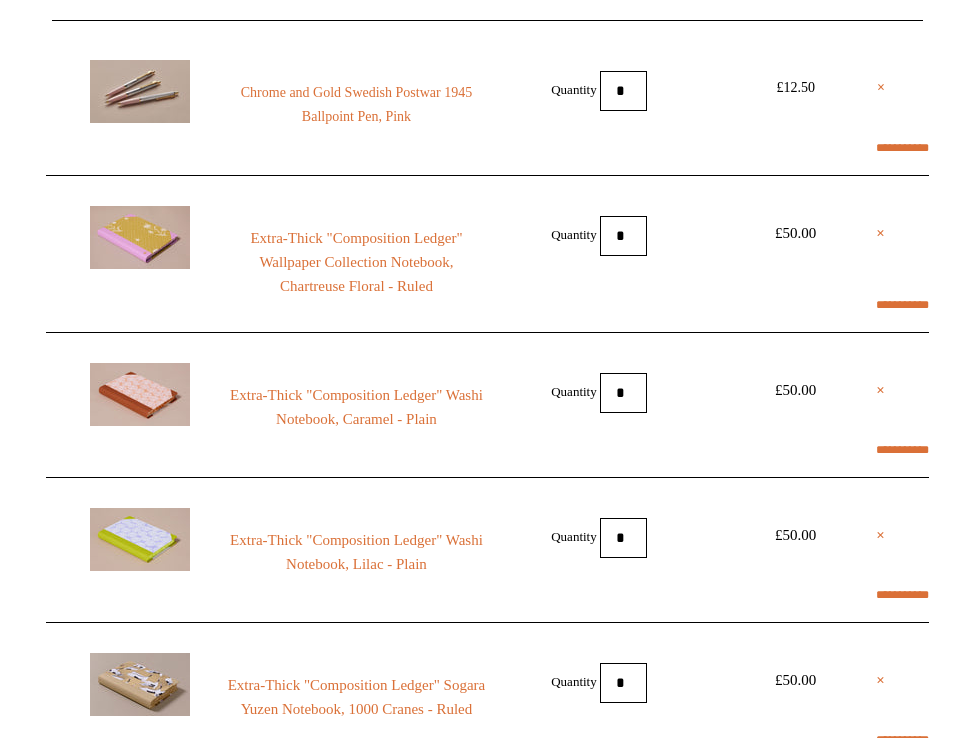 click at bounding box center [140, 394] 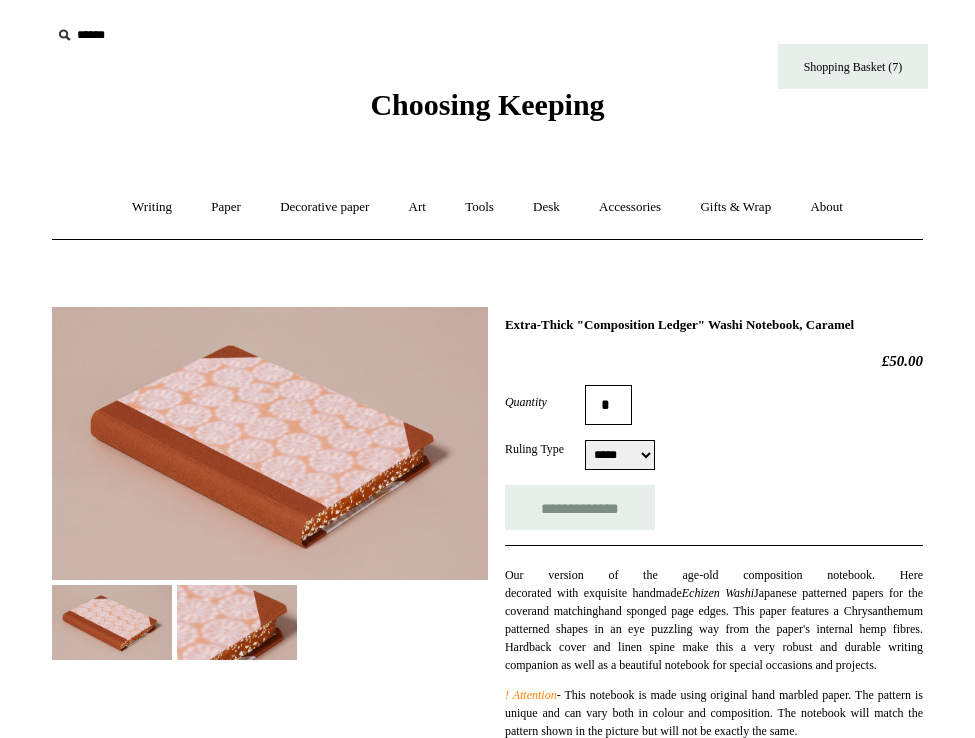 select on "*****" 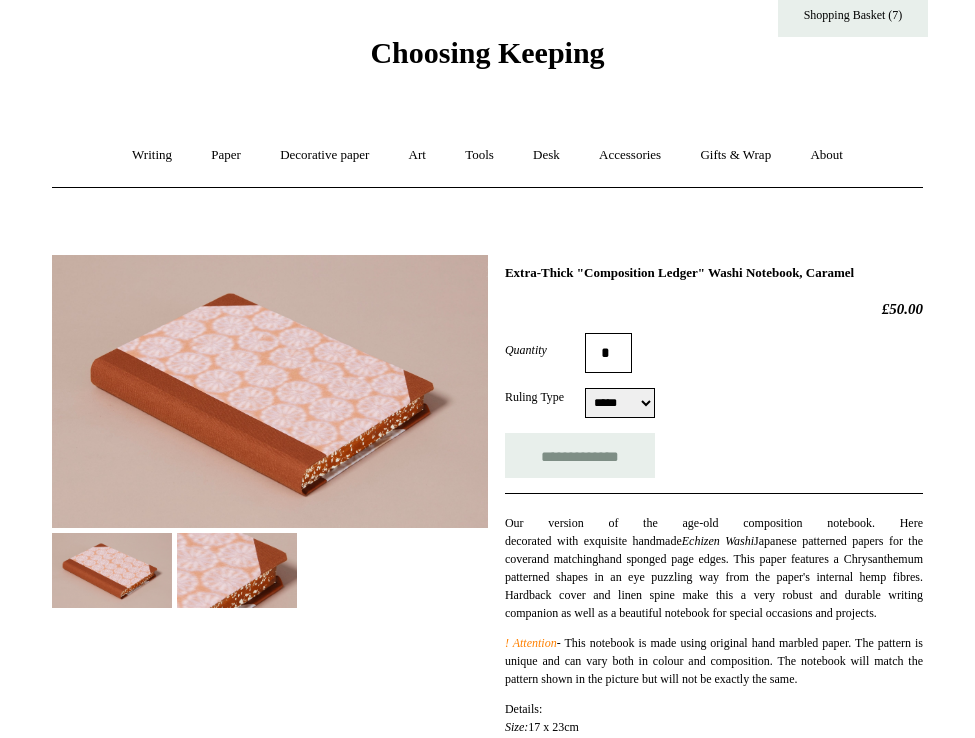 scroll, scrollTop: 58, scrollLeft: 0, axis: vertical 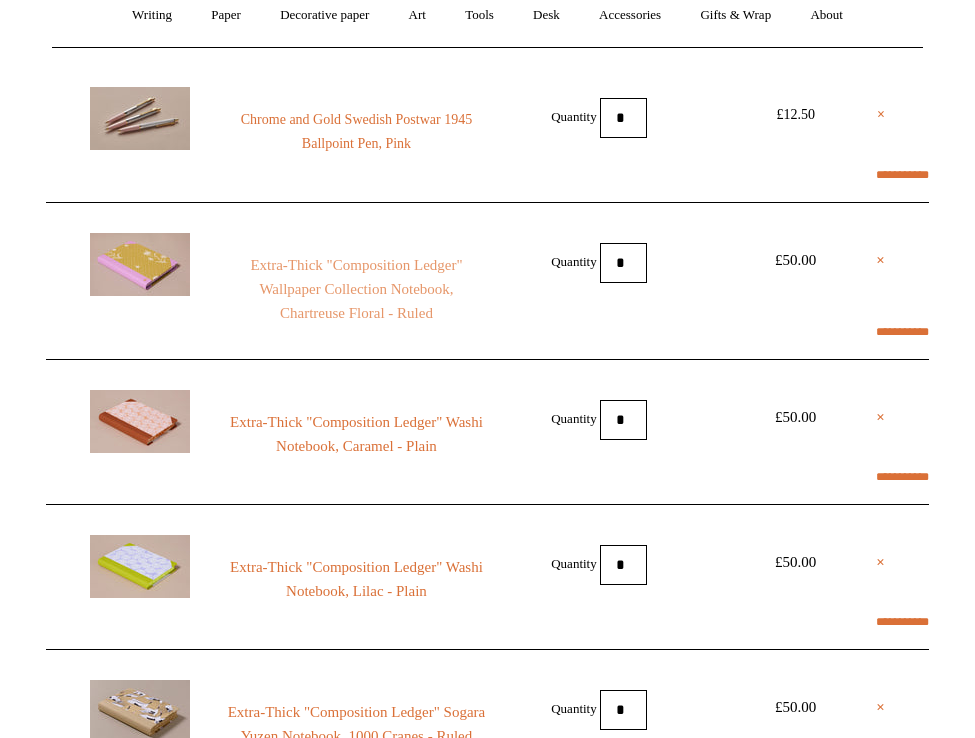 select on "**********" 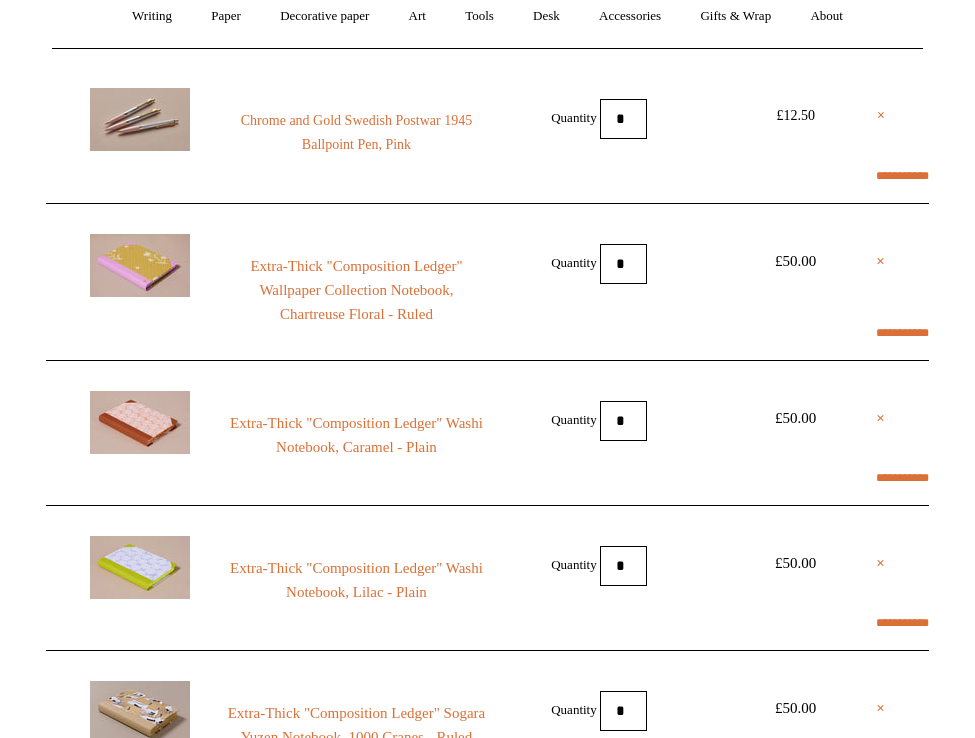 select on "**********" 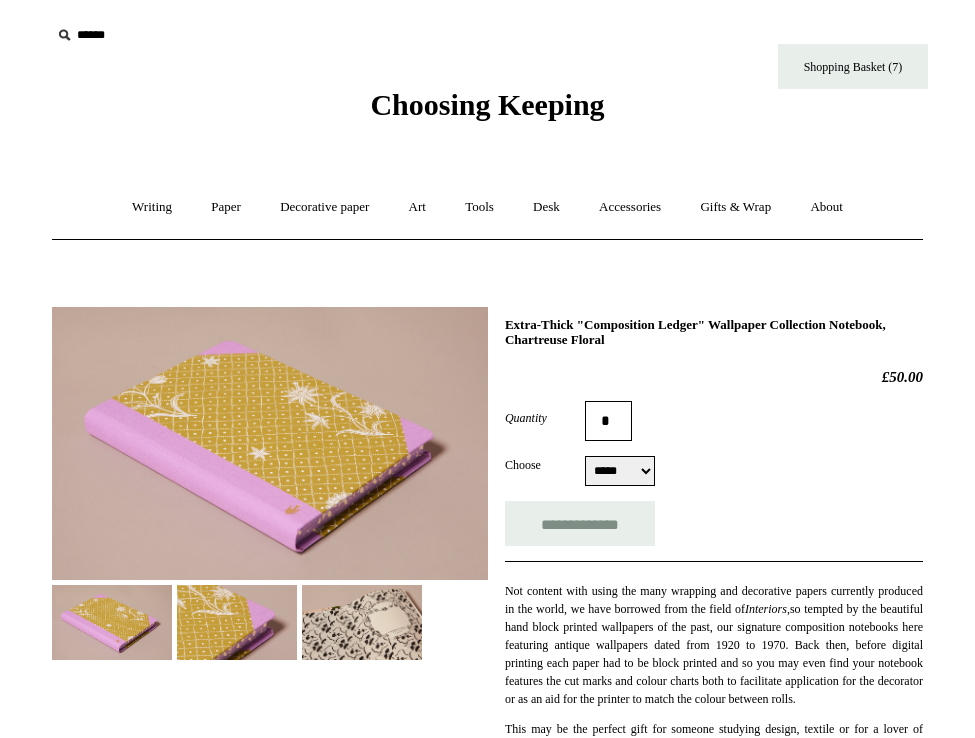 scroll, scrollTop: 0, scrollLeft: 0, axis: both 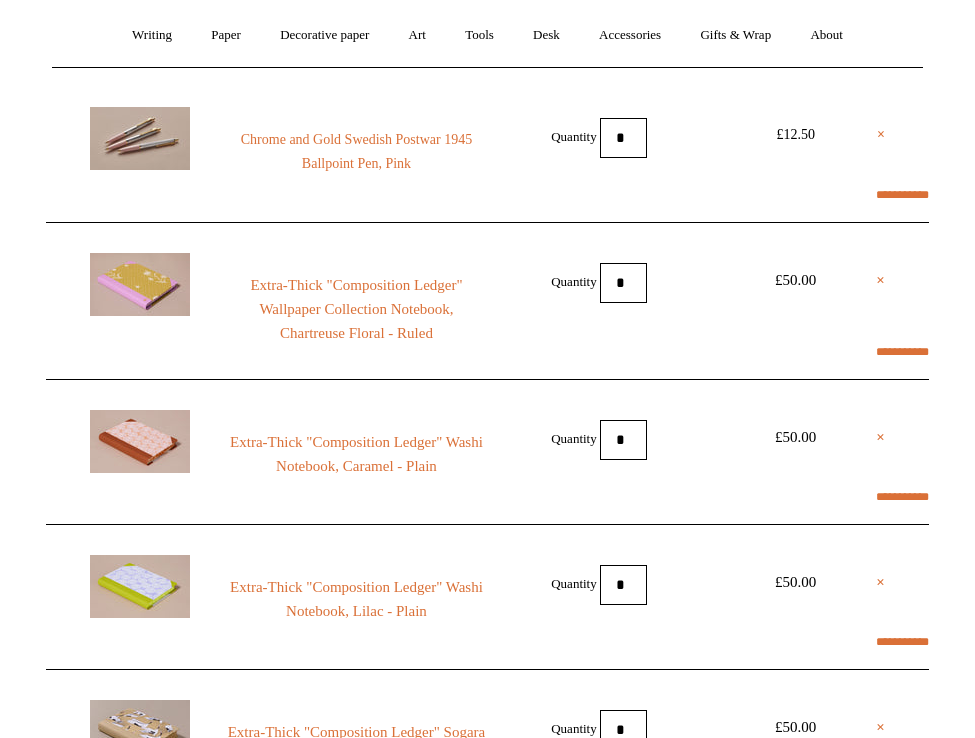 click at bounding box center (140, 441) 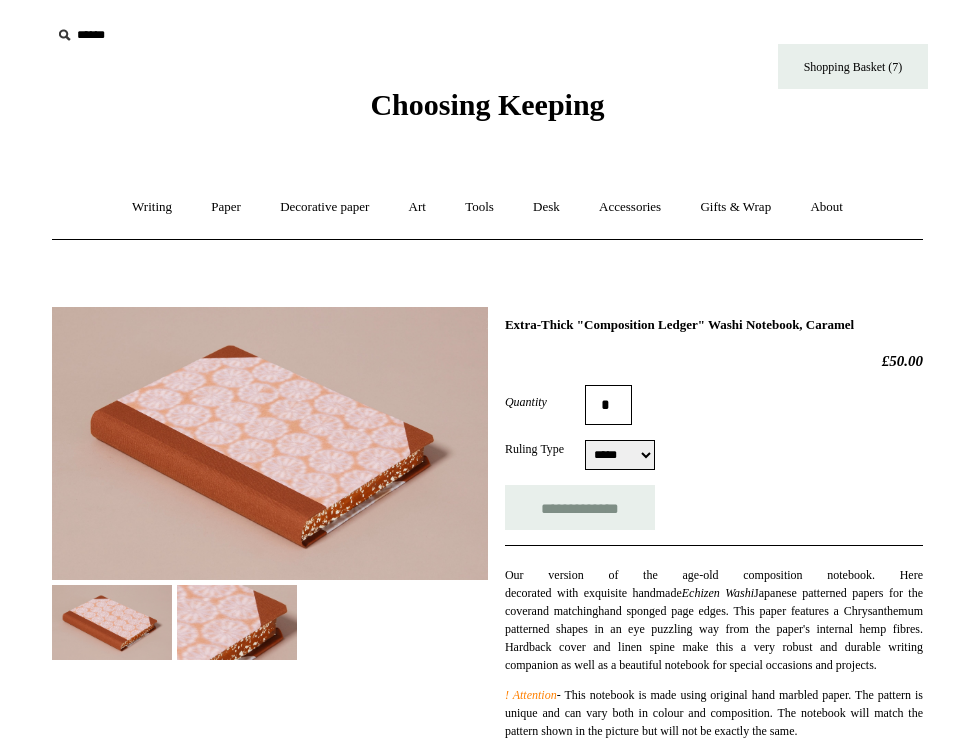 select on "*****" 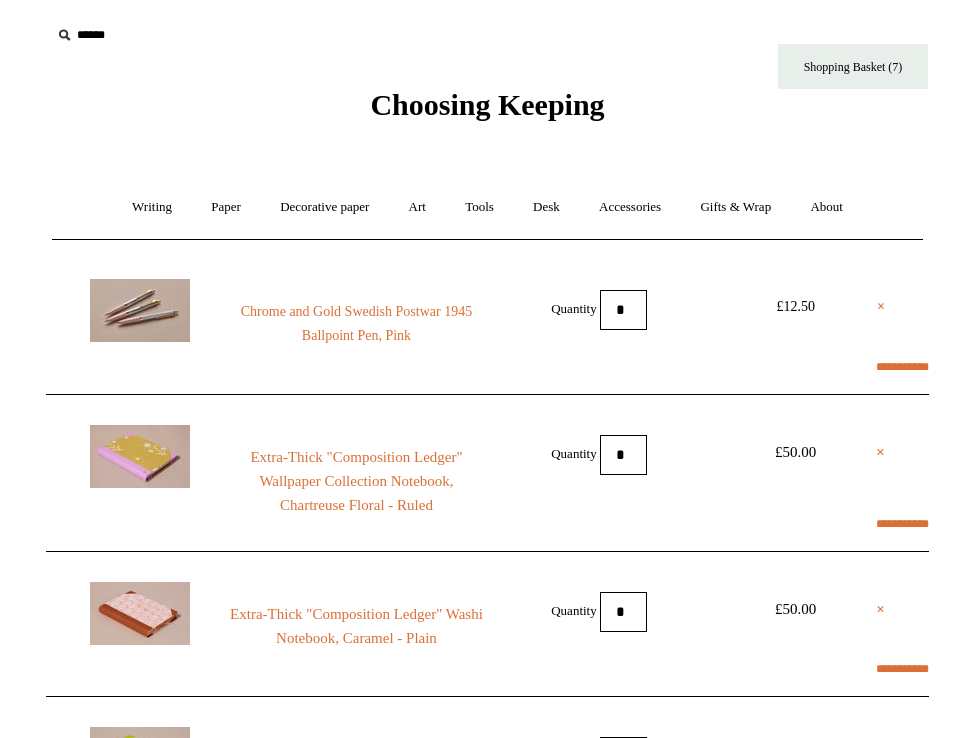 scroll, scrollTop: 172, scrollLeft: 0, axis: vertical 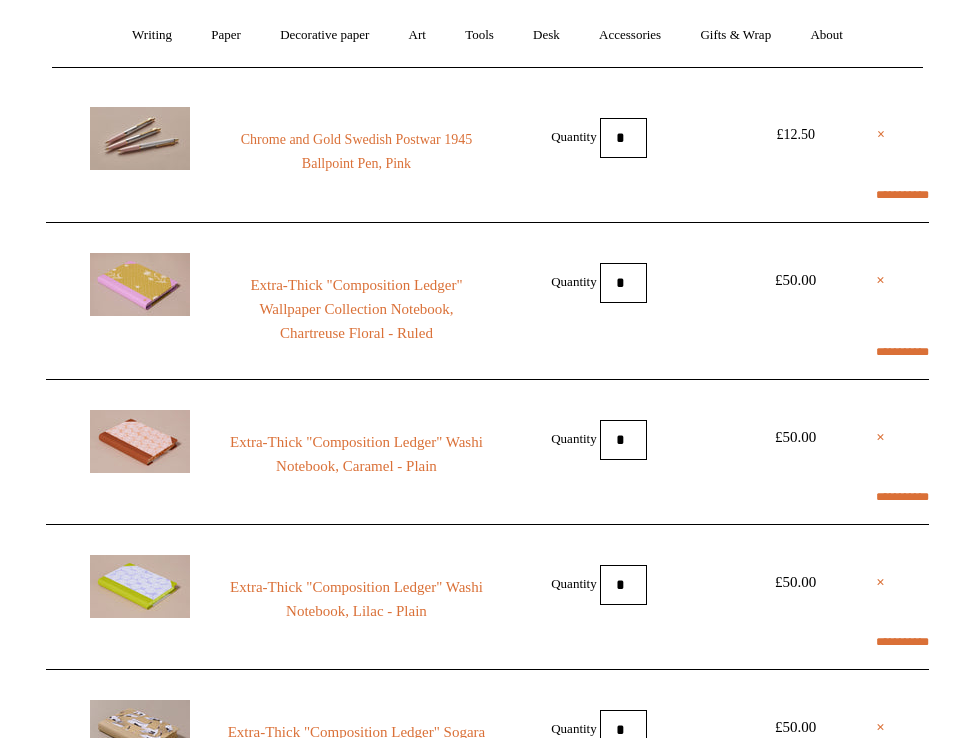 click at bounding box center [140, 138] 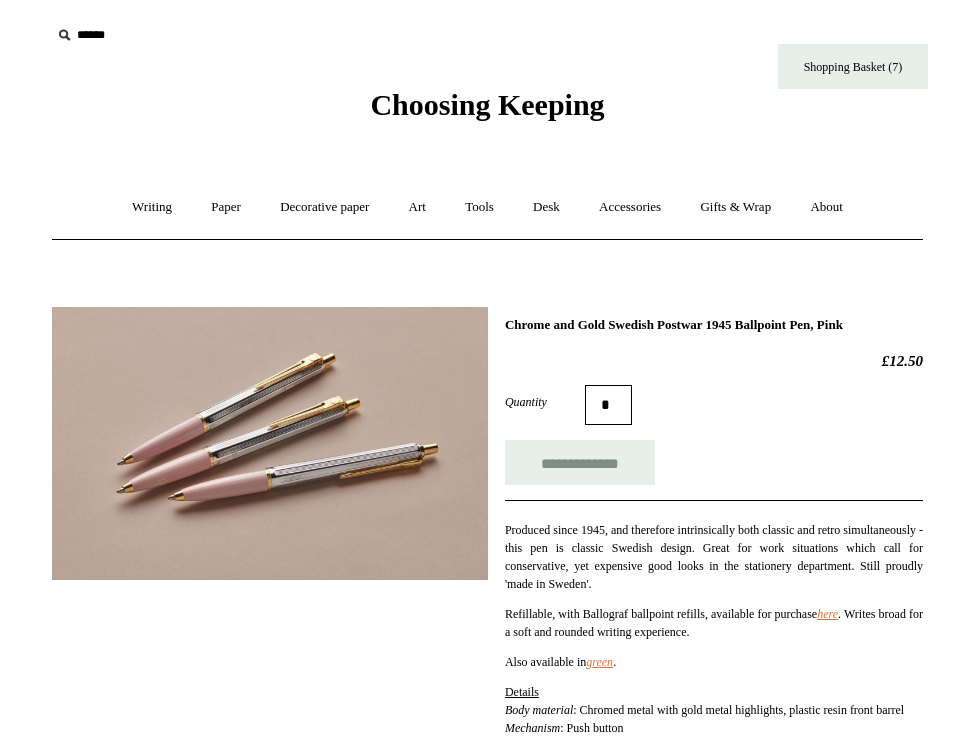 scroll, scrollTop: 0, scrollLeft: 0, axis: both 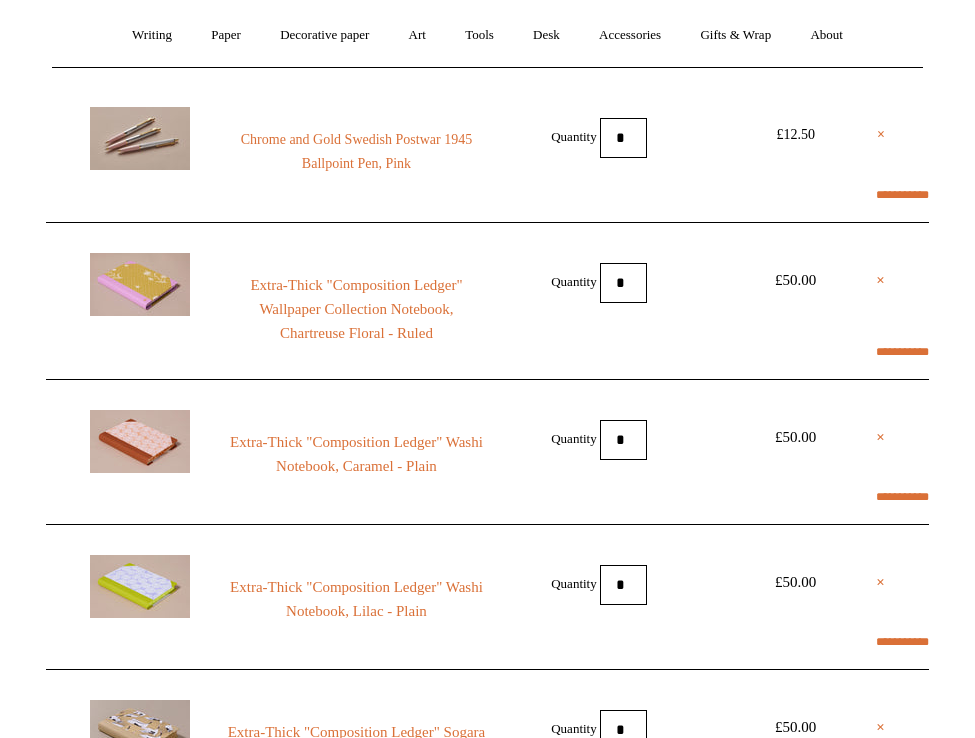 select on "**********" 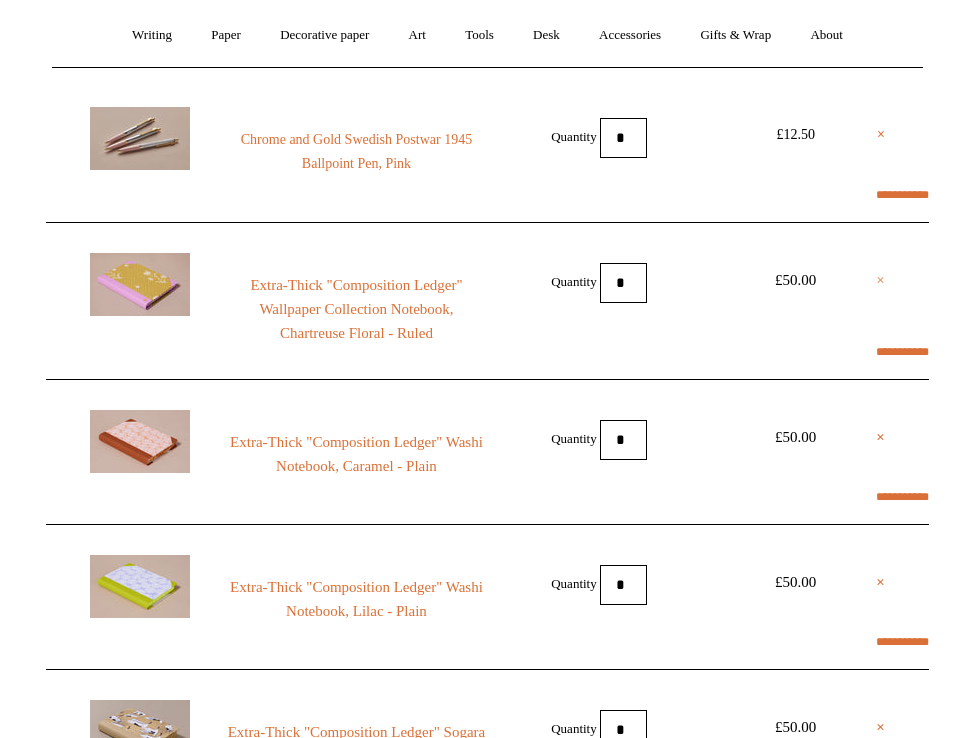 click on "×" at bounding box center (880, 280) 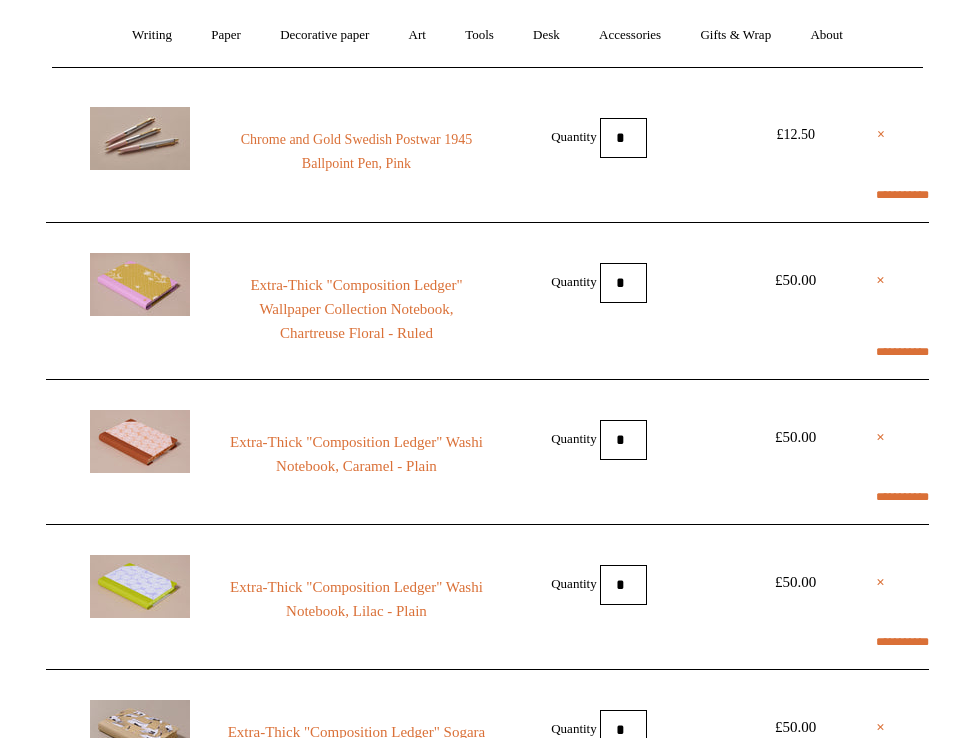 scroll, scrollTop: 325, scrollLeft: 0, axis: vertical 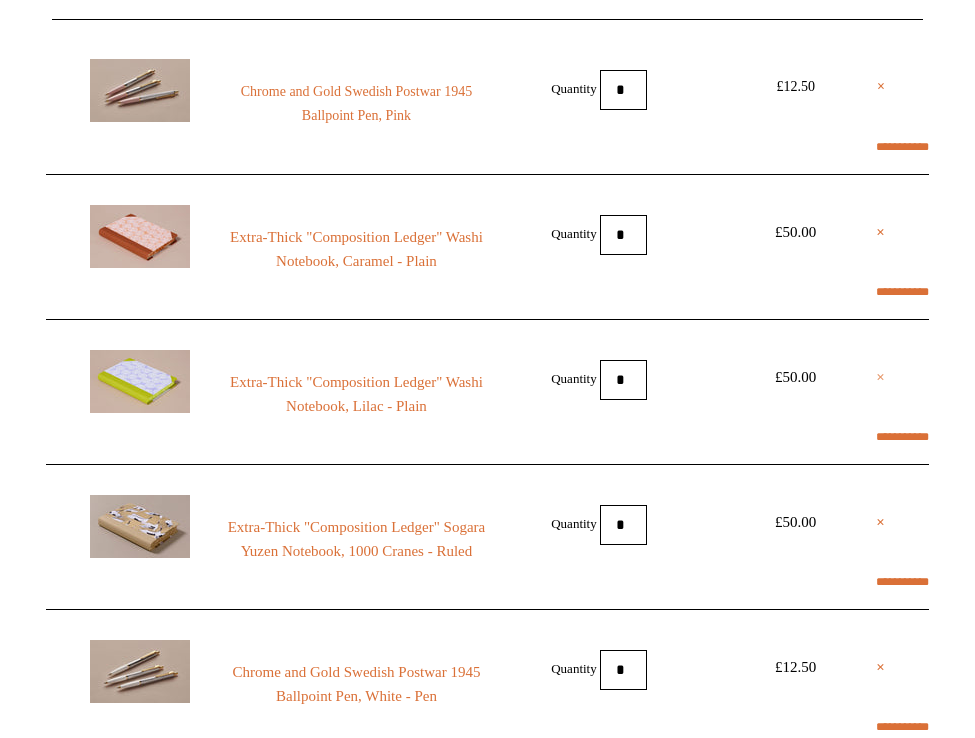 select on "**********" 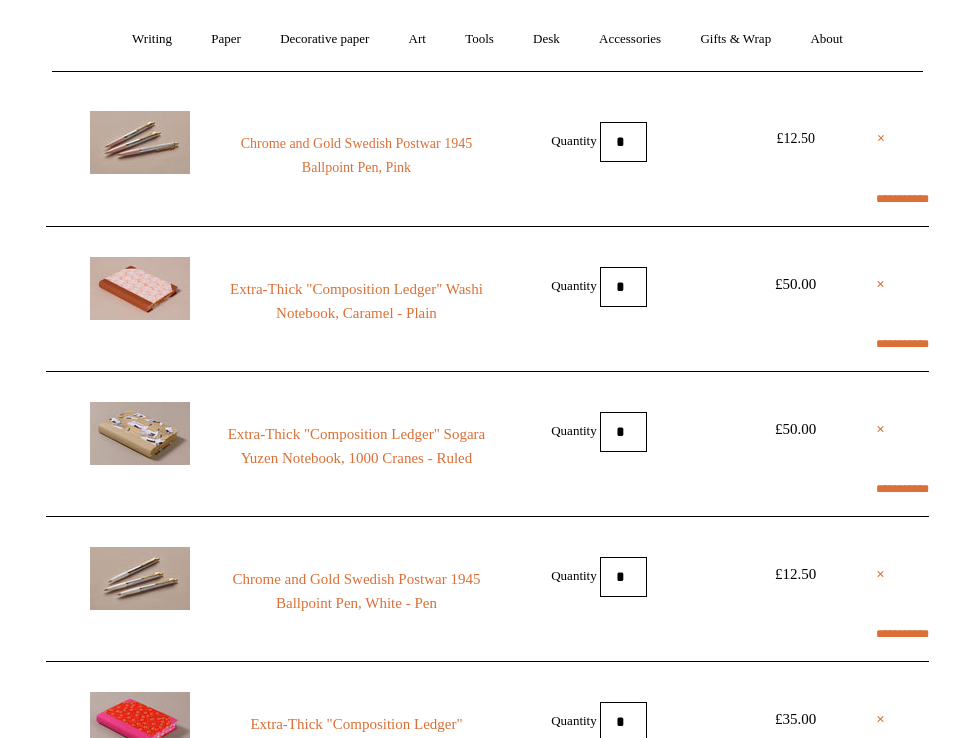 scroll, scrollTop: 191, scrollLeft: 0, axis: vertical 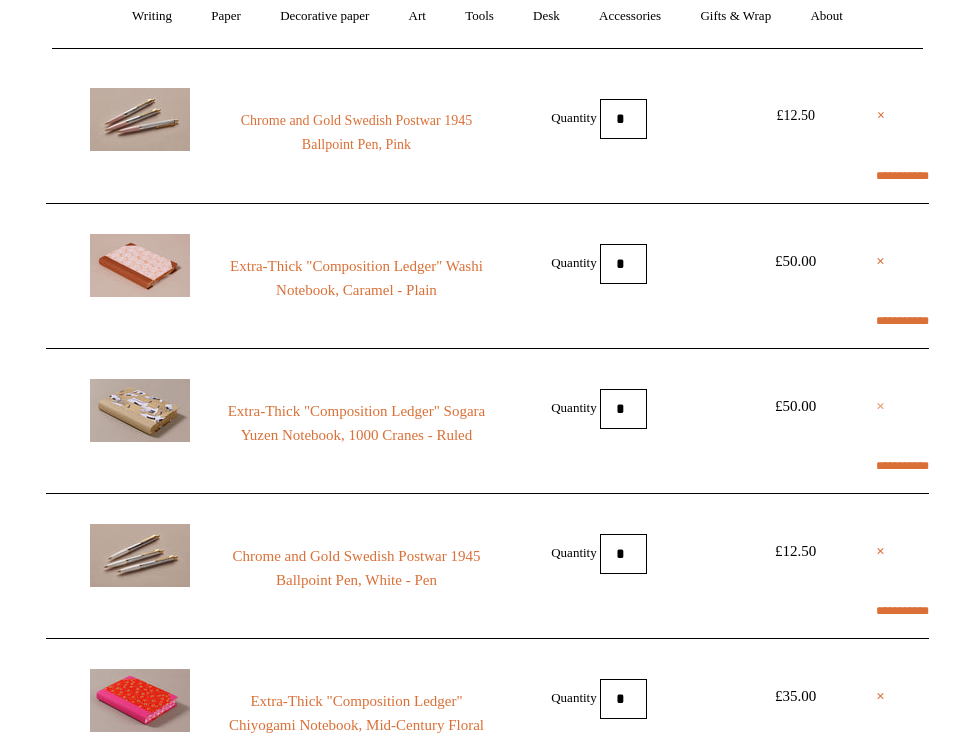 click on "×" at bounding box center [880, 406] 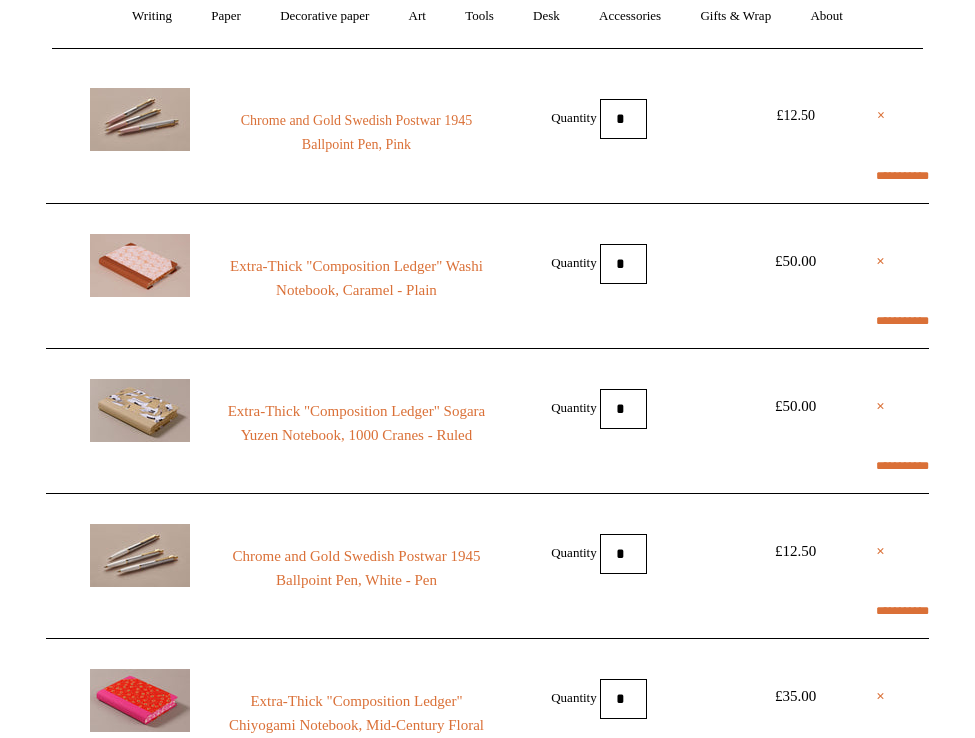 select on "**********" 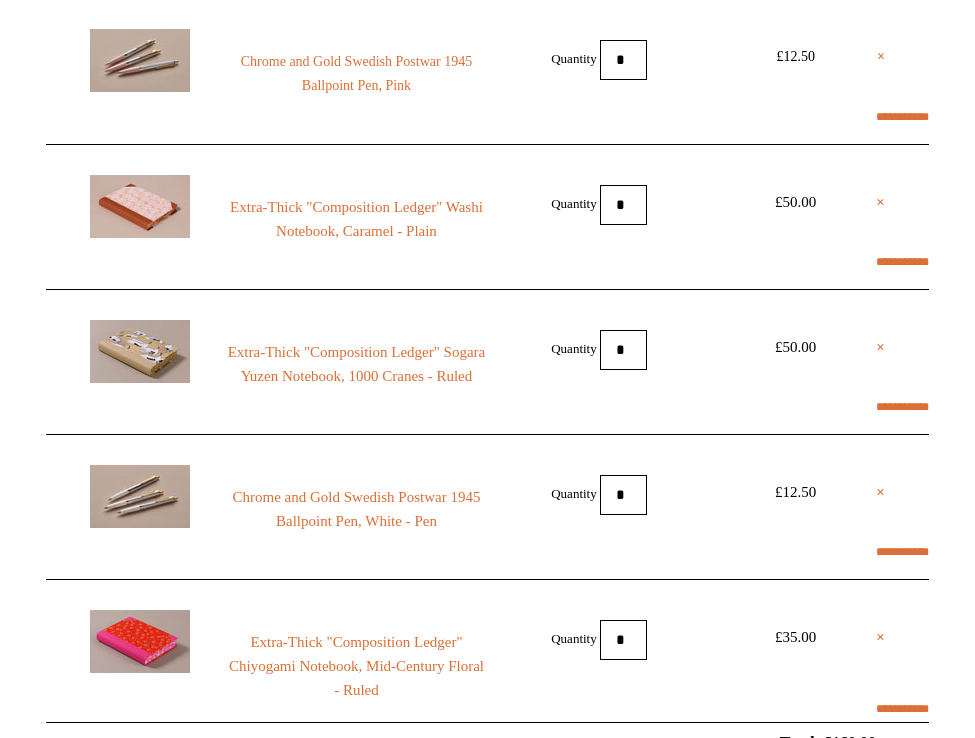 scroll, scrollTop: 254, scrollLeft: 0, axis: vertical 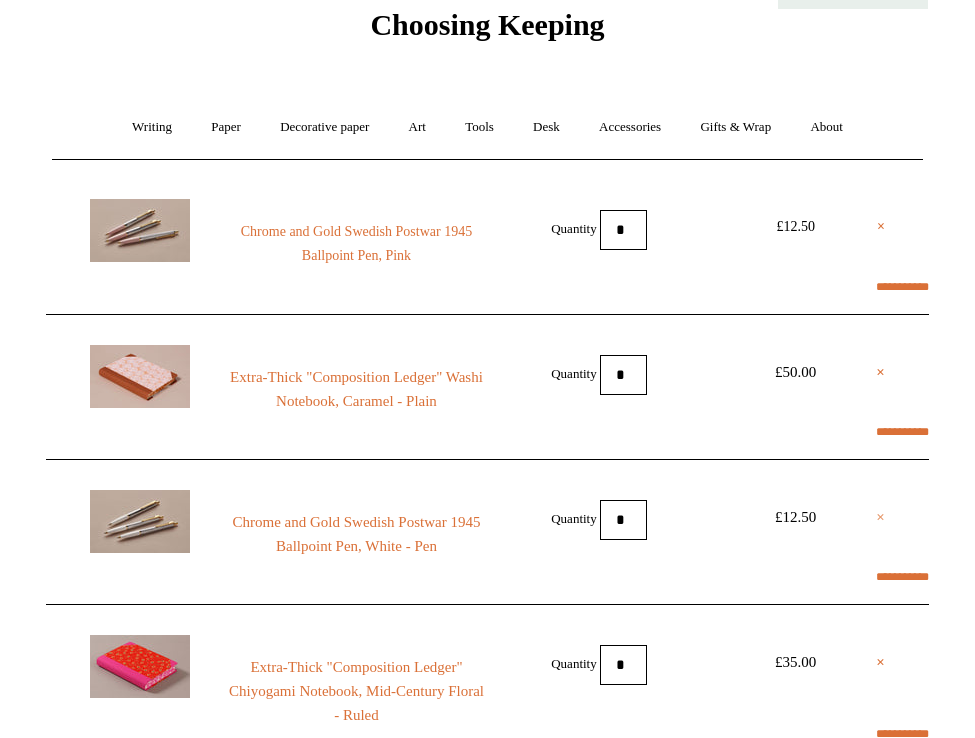 click on "×" at bounding box center (880, 517) 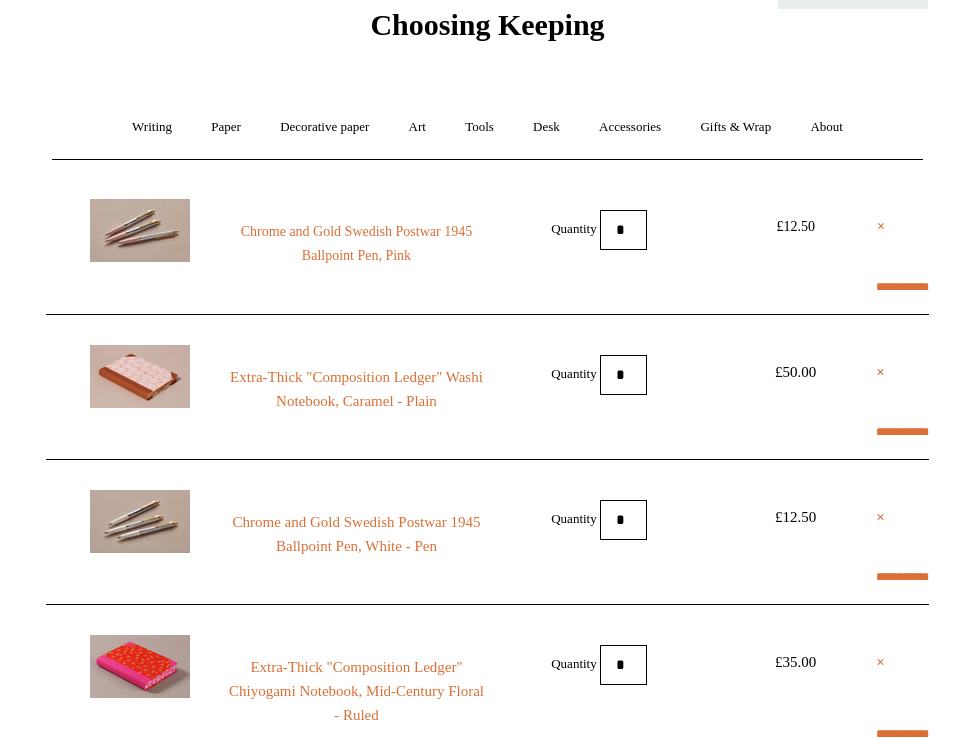 select on "**********" 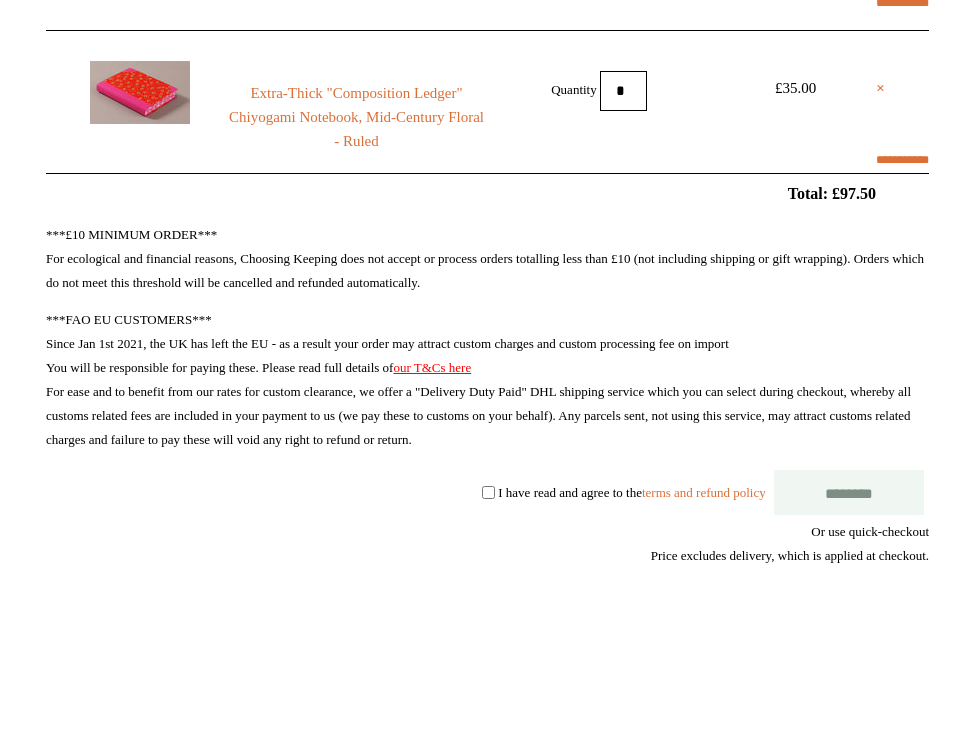 scroll, scrollTop: 508, scrollLeft: 0, axis: vertical 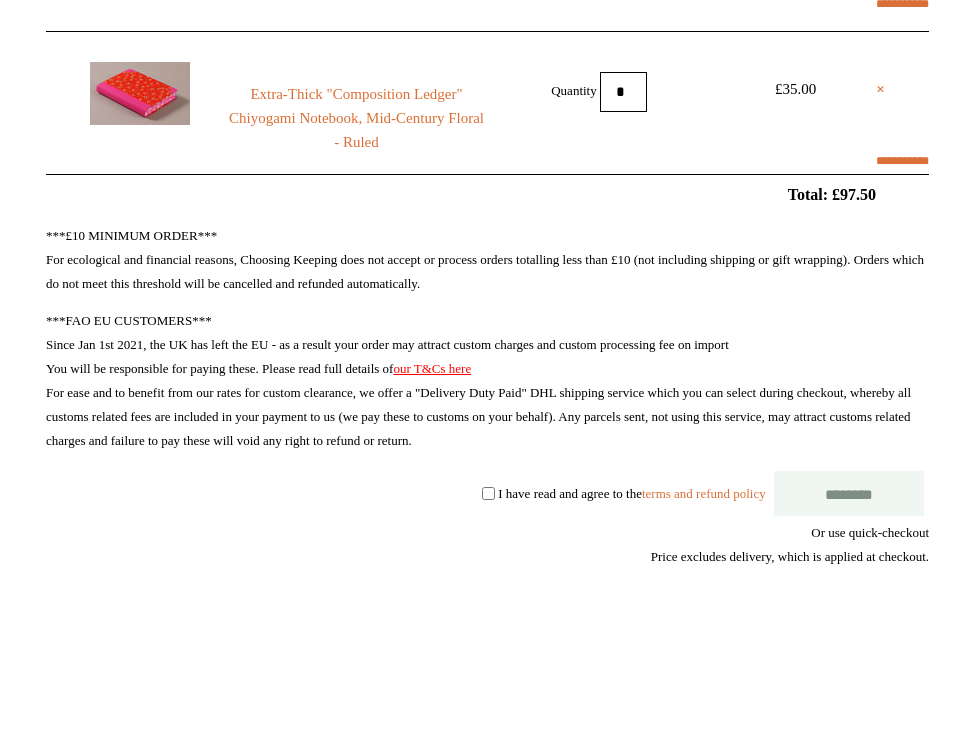 select on "**********" 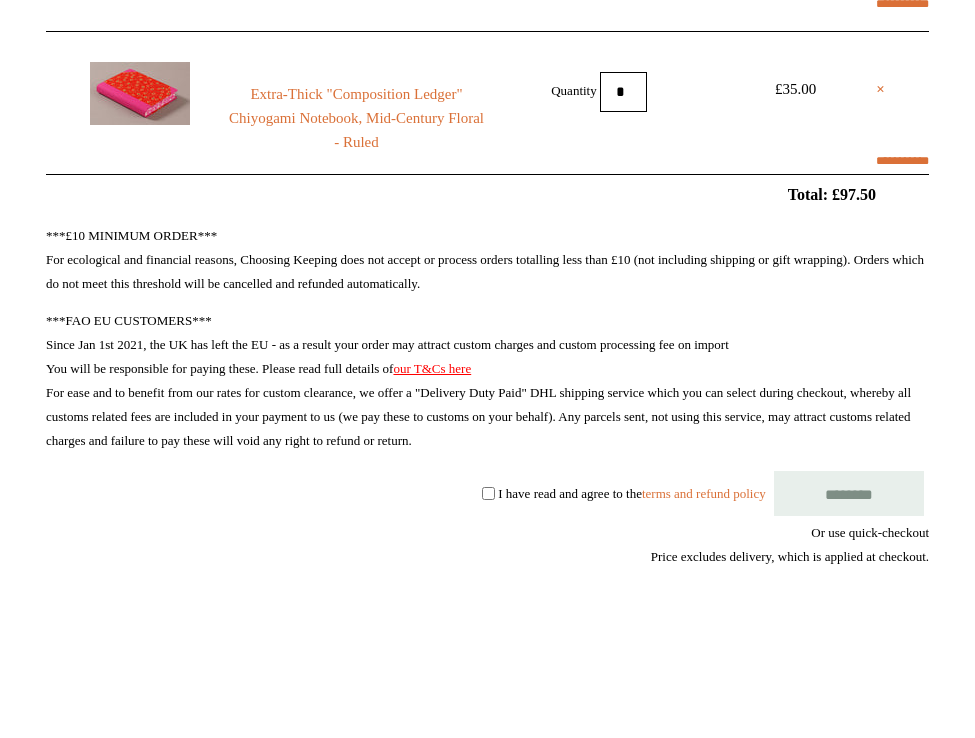 click on "********" at bounding box center [849, 493] 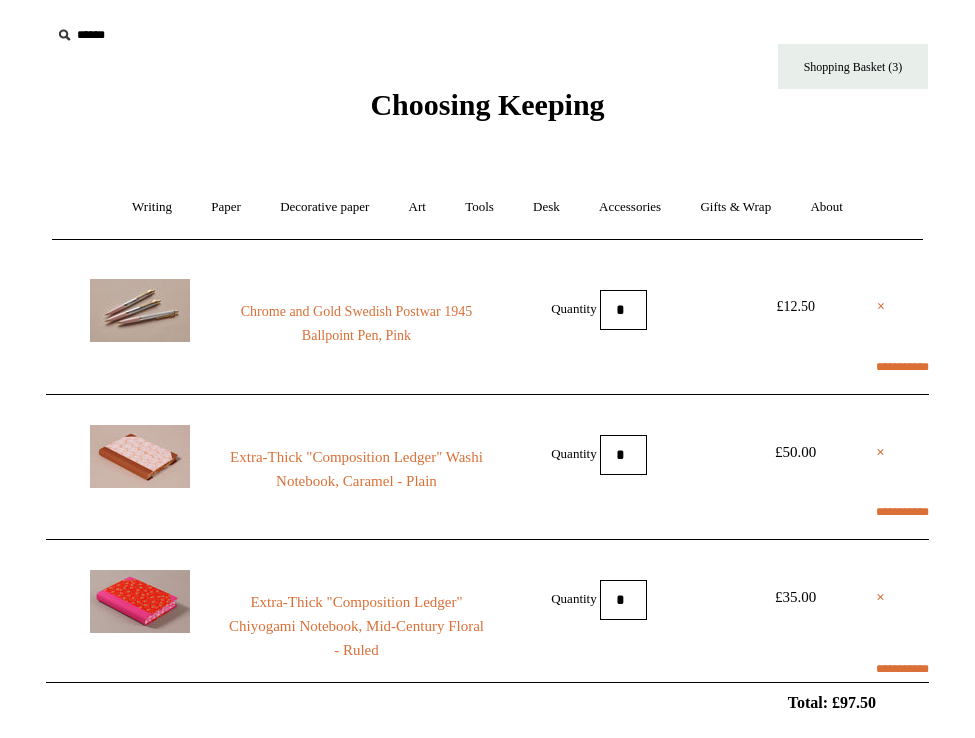 scroll, scrollTop: 508, scrollLeft: 0, axis: vertical 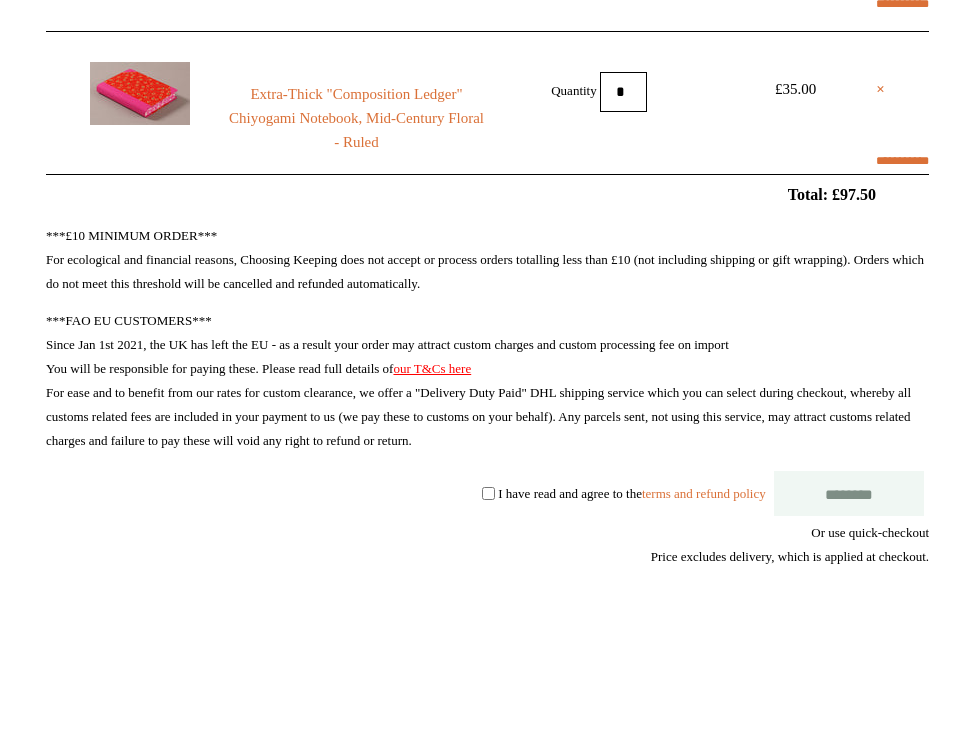 select on "**********" 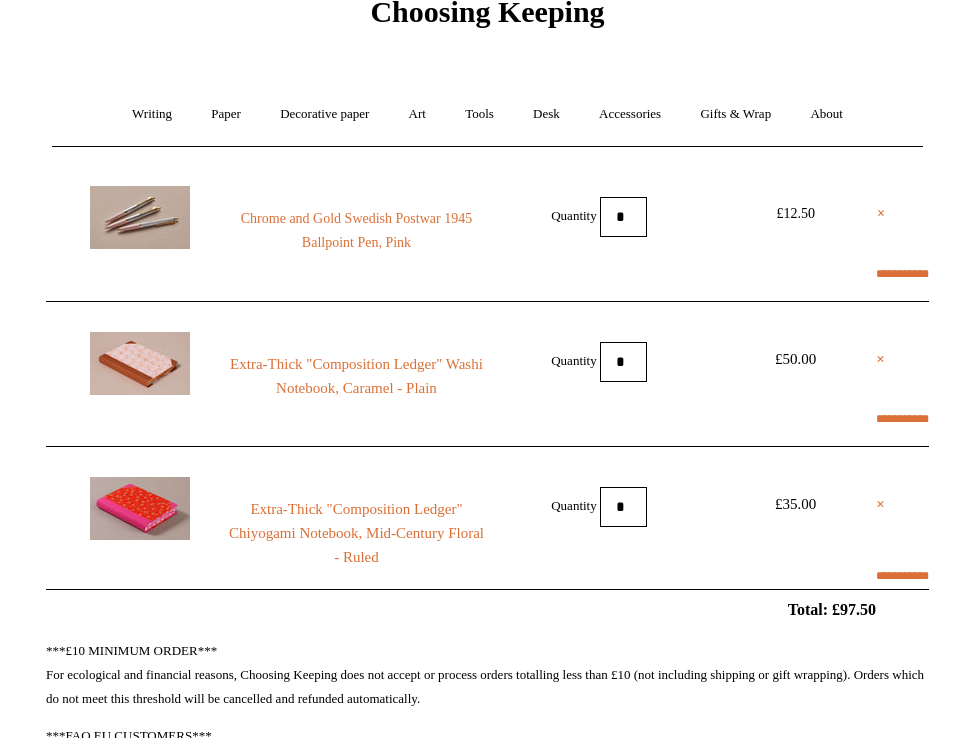 scroll, scrollTop: 0, scrollLeft: 3, axis: horizontal 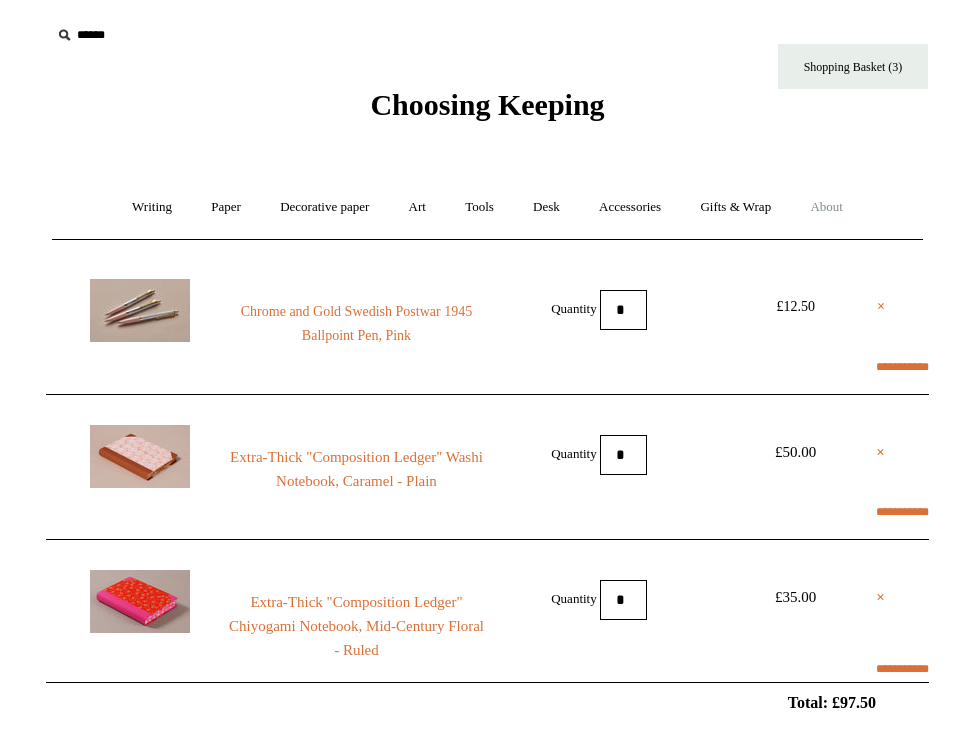 click on "About +" at bounding box center (826, 207) 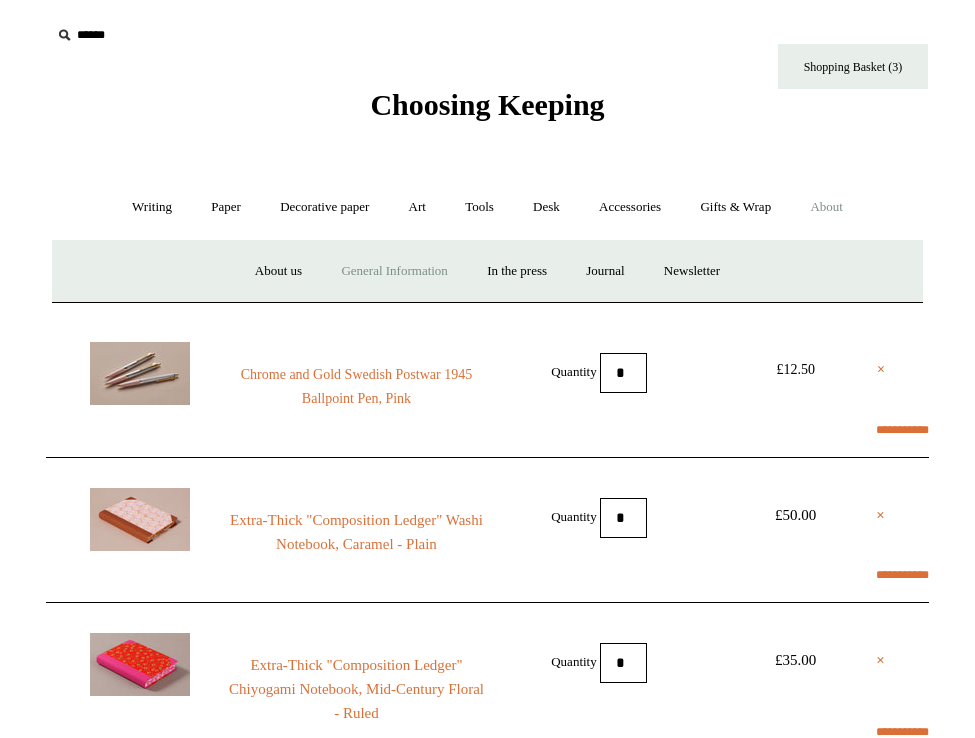 click on "General Information" at bounding box center [394, 271] 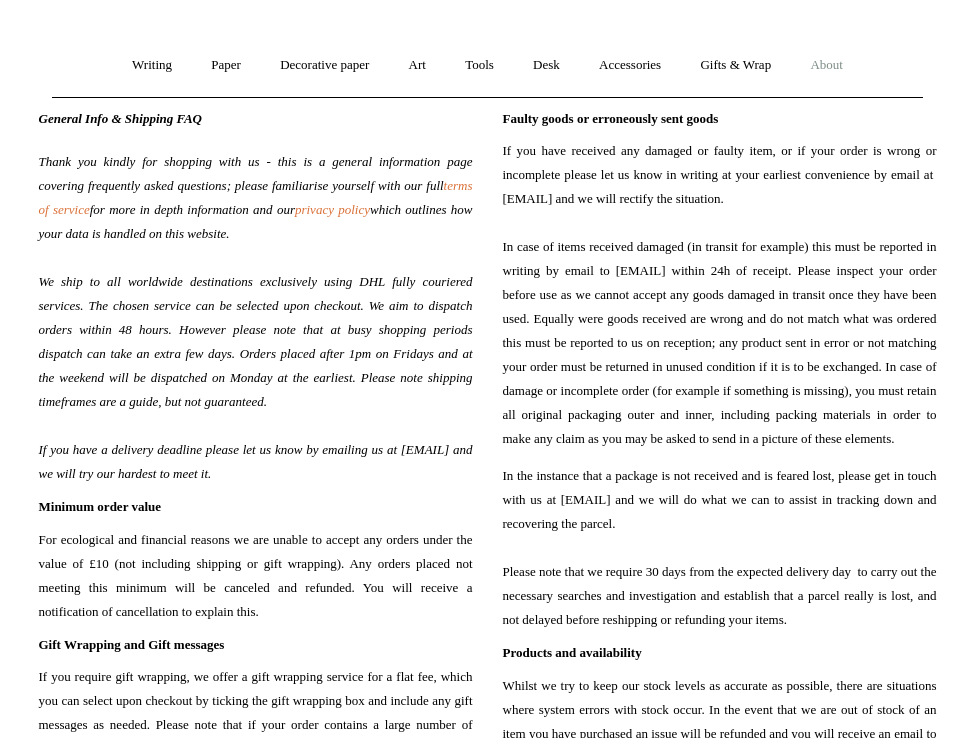 scroll, scrollTop: 0, scrollLeft: 0, axis: both 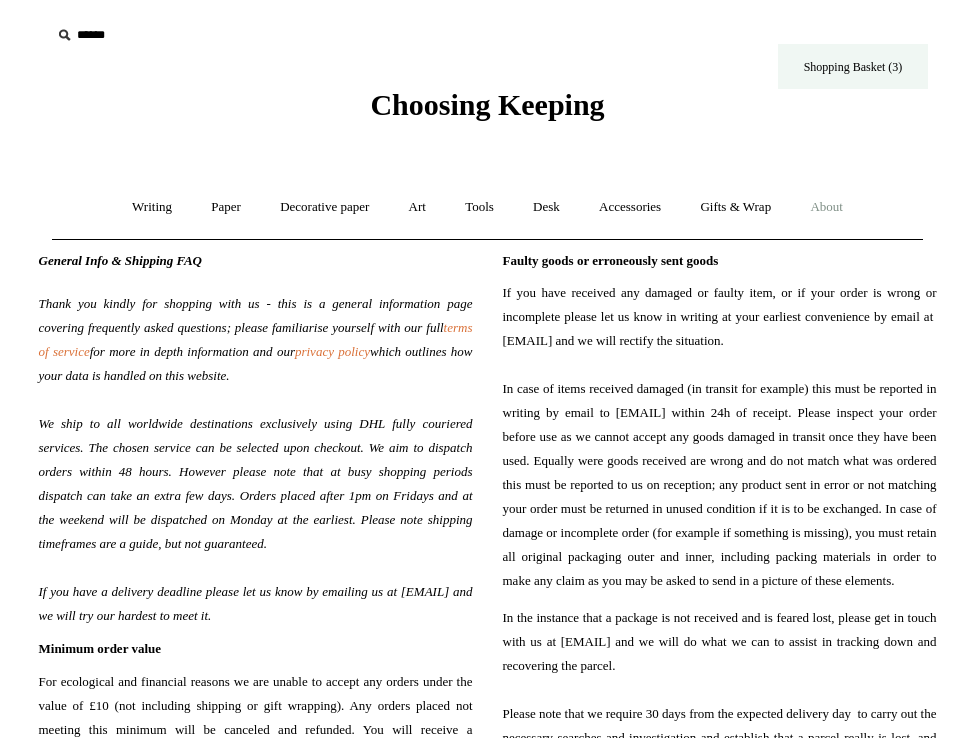 click on "Shopping Basket (3)" at bounding box center [853, 66] 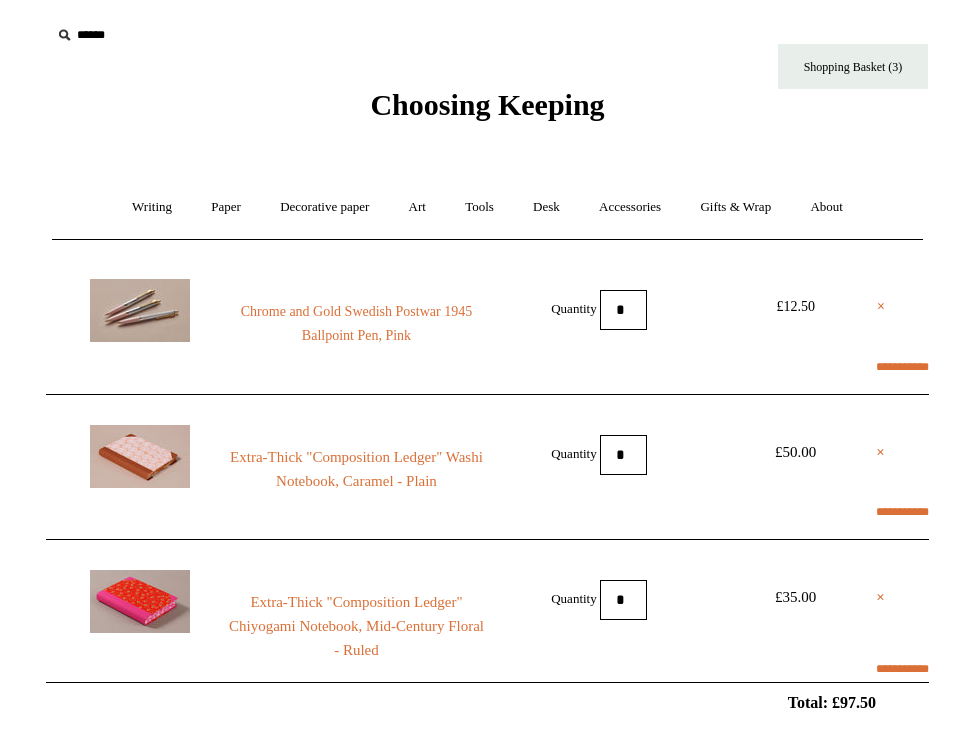 scroll, scrollTop: 0, scrollLeft: 0, axis: both 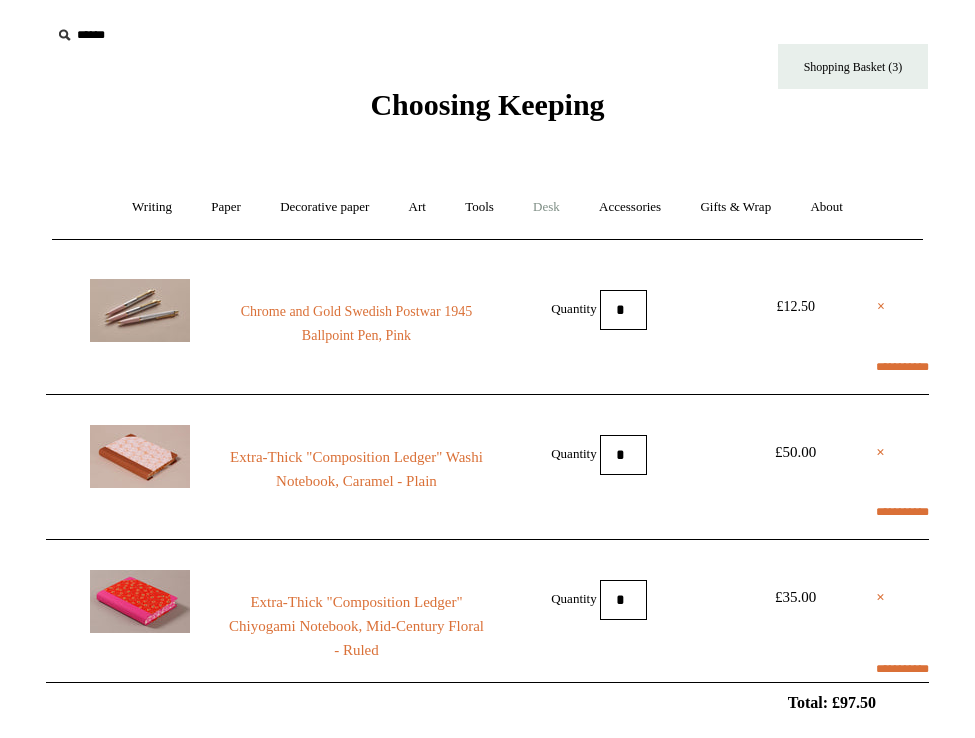 click on "Desk +" at bounding box center [546, 207] 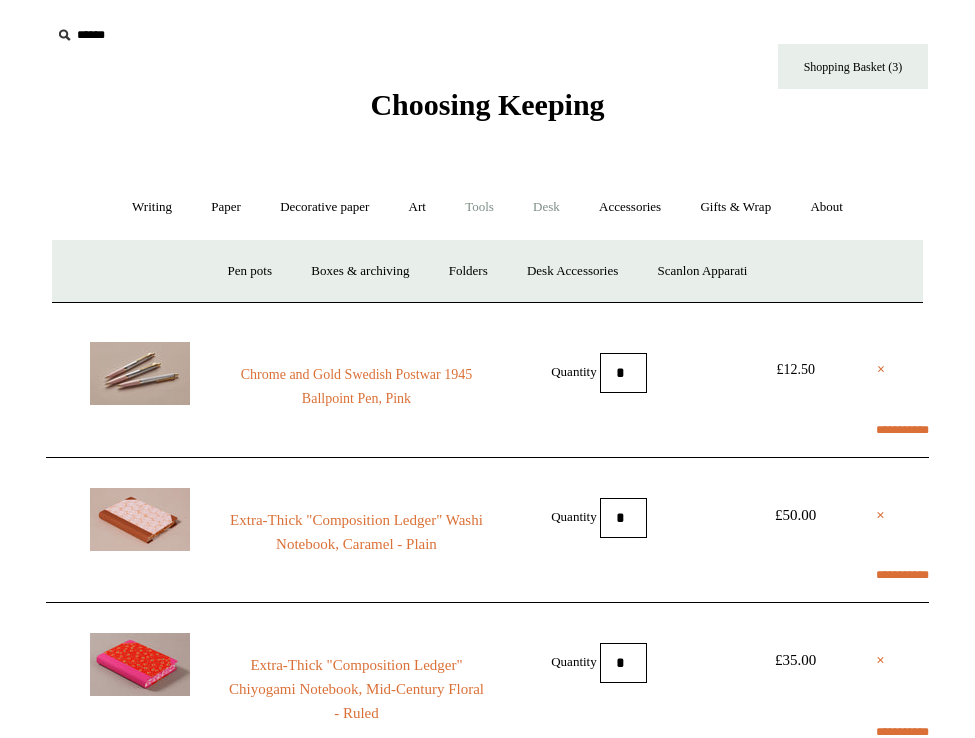 click on "Tools +" at bounding box center (479, 207) 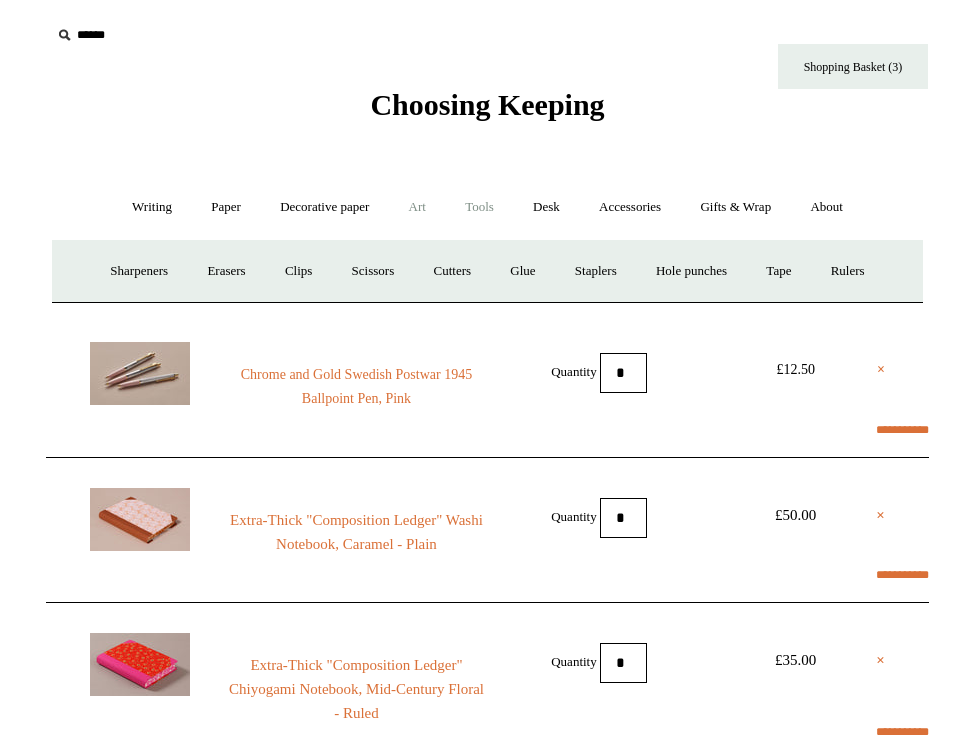 click on "Art +" at bounding box center (417, 207) 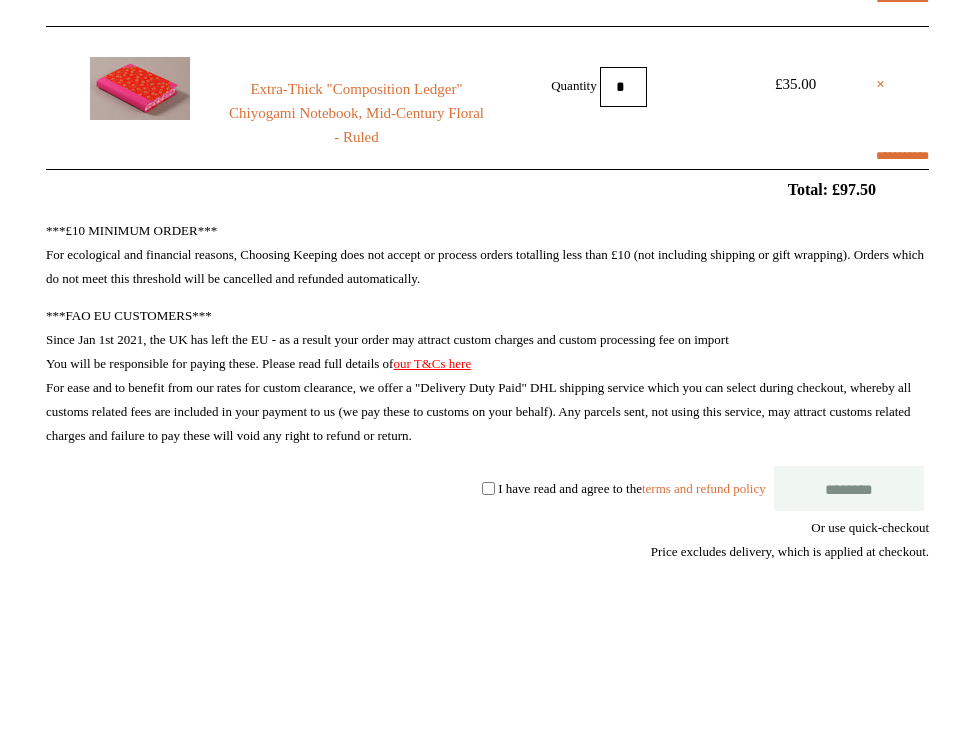 scroll, scrollTop: 657, scrollLeft: 0, axis: vertical 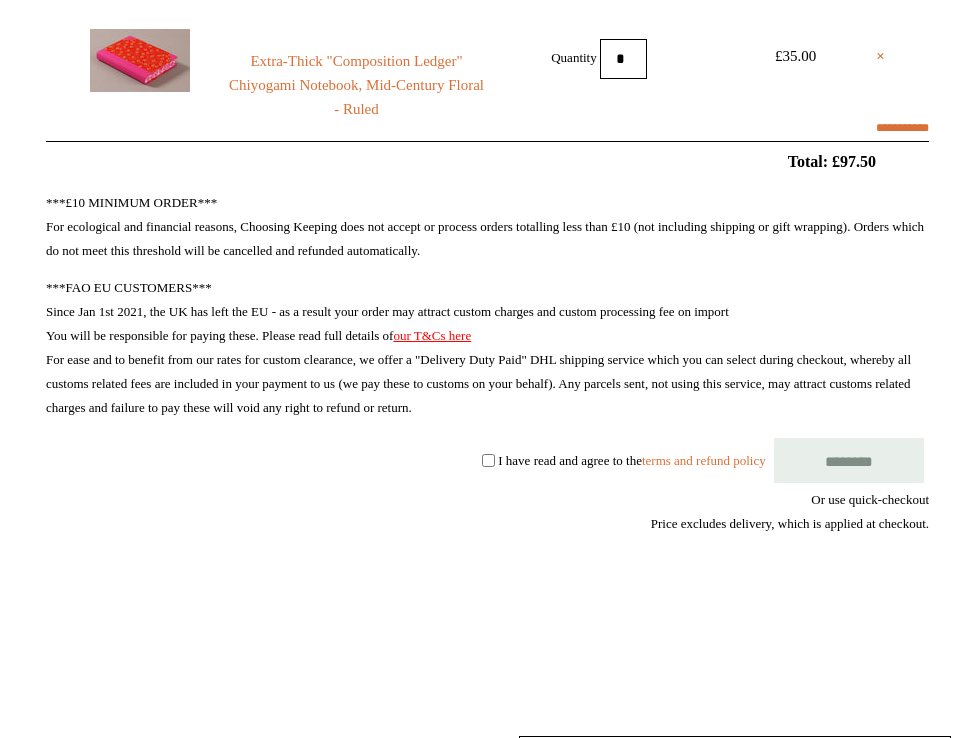 click on "********" at bounding box center [849, 460] 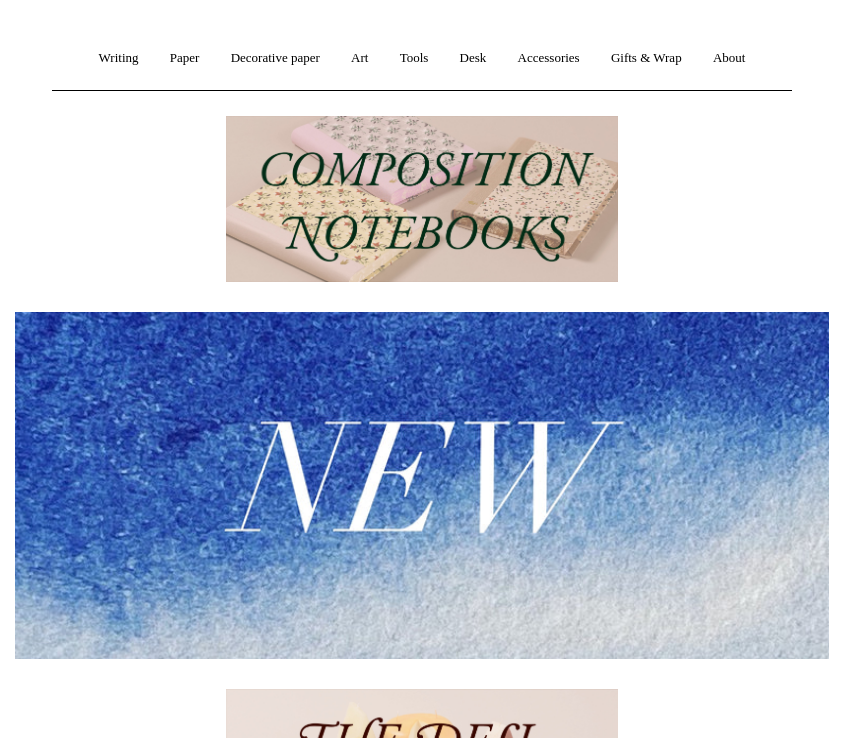 scroll, scrollTop: 0, scrollLeft: 0, axis: both 